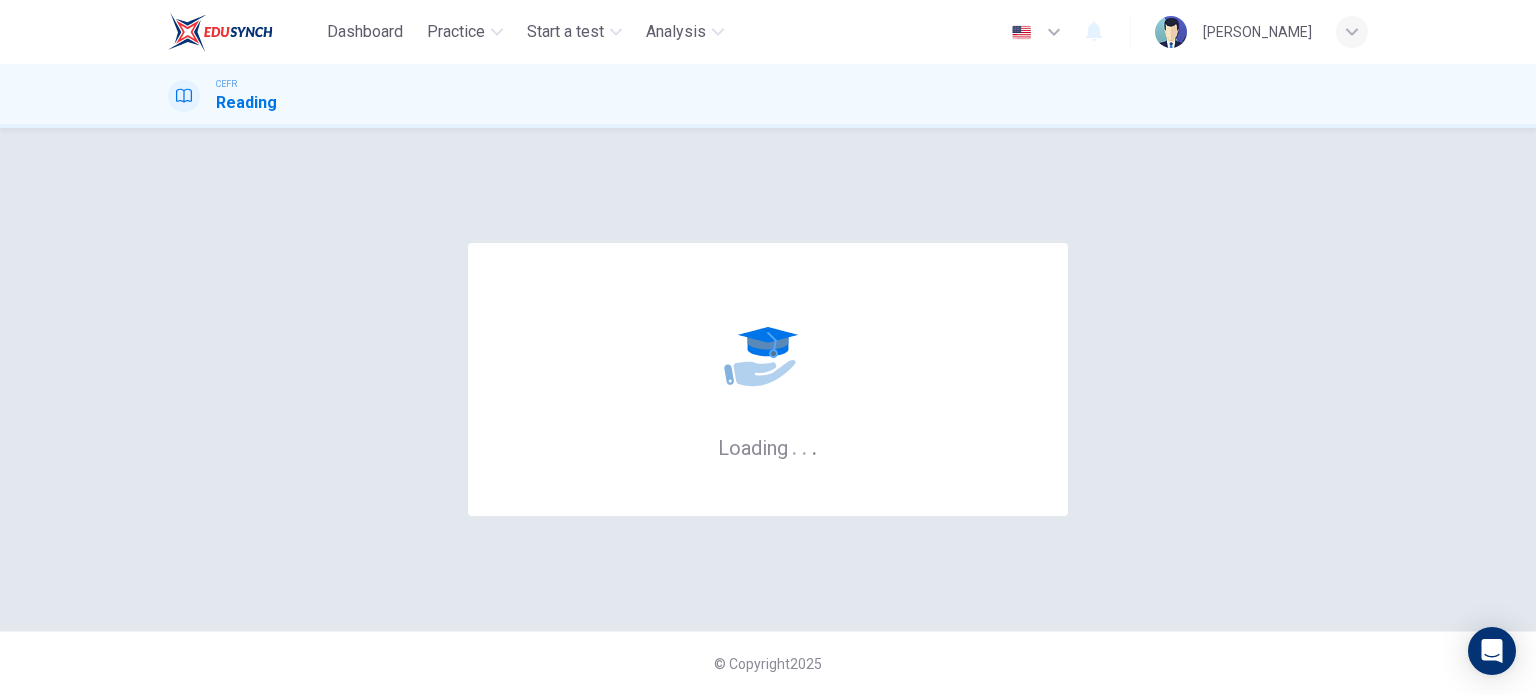 scroll, scrollTop: 0, scrollLeft: 0, axis: both 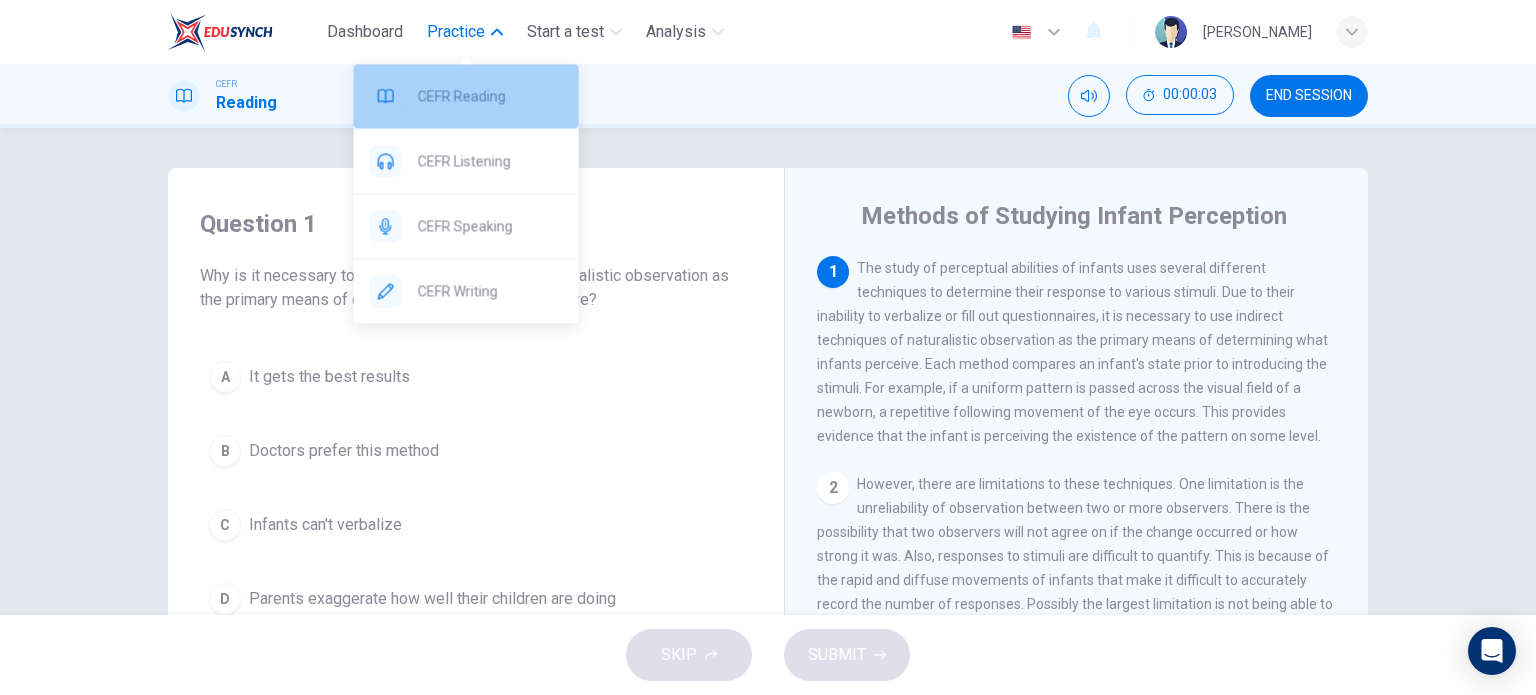 click on "CEFR Reading" at bounding box center [466, 96] 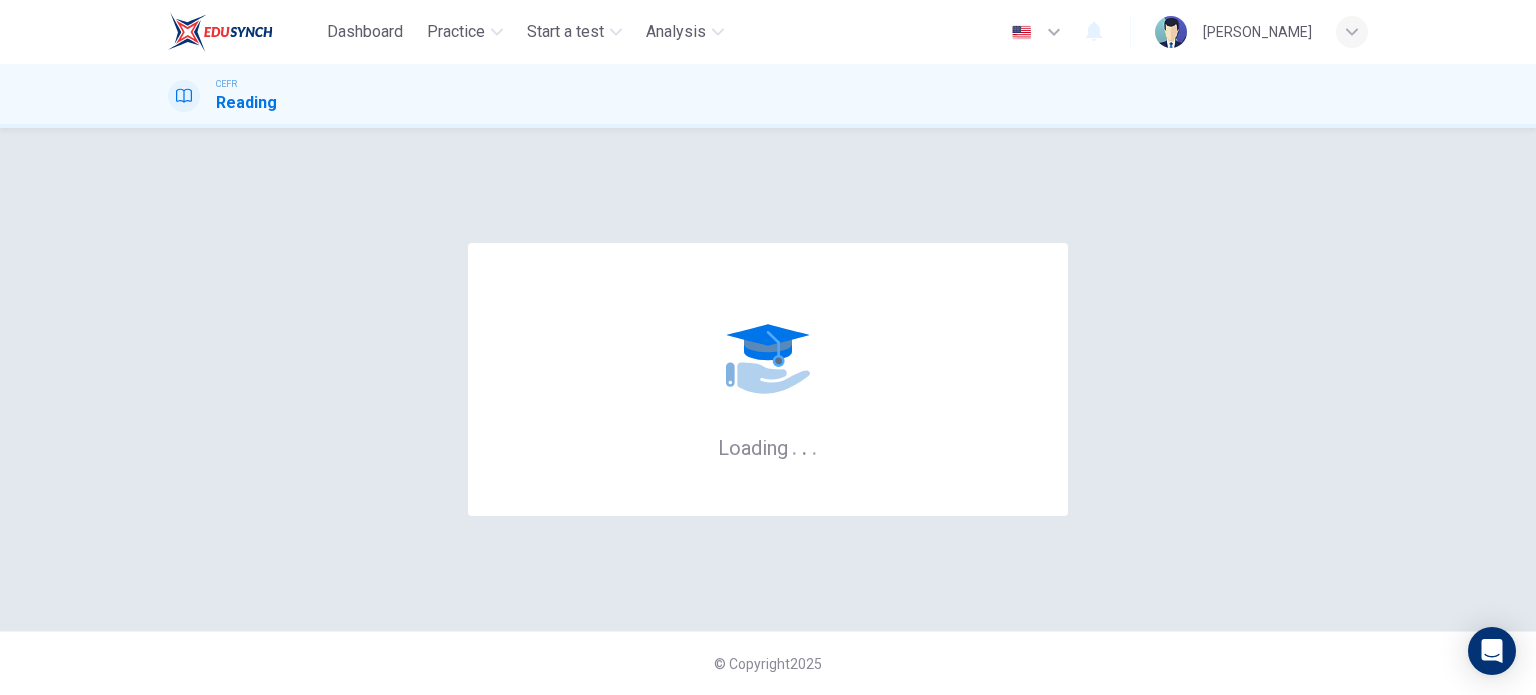 scroll, scrollTop: 0, scrollLeft: 0, axis: both 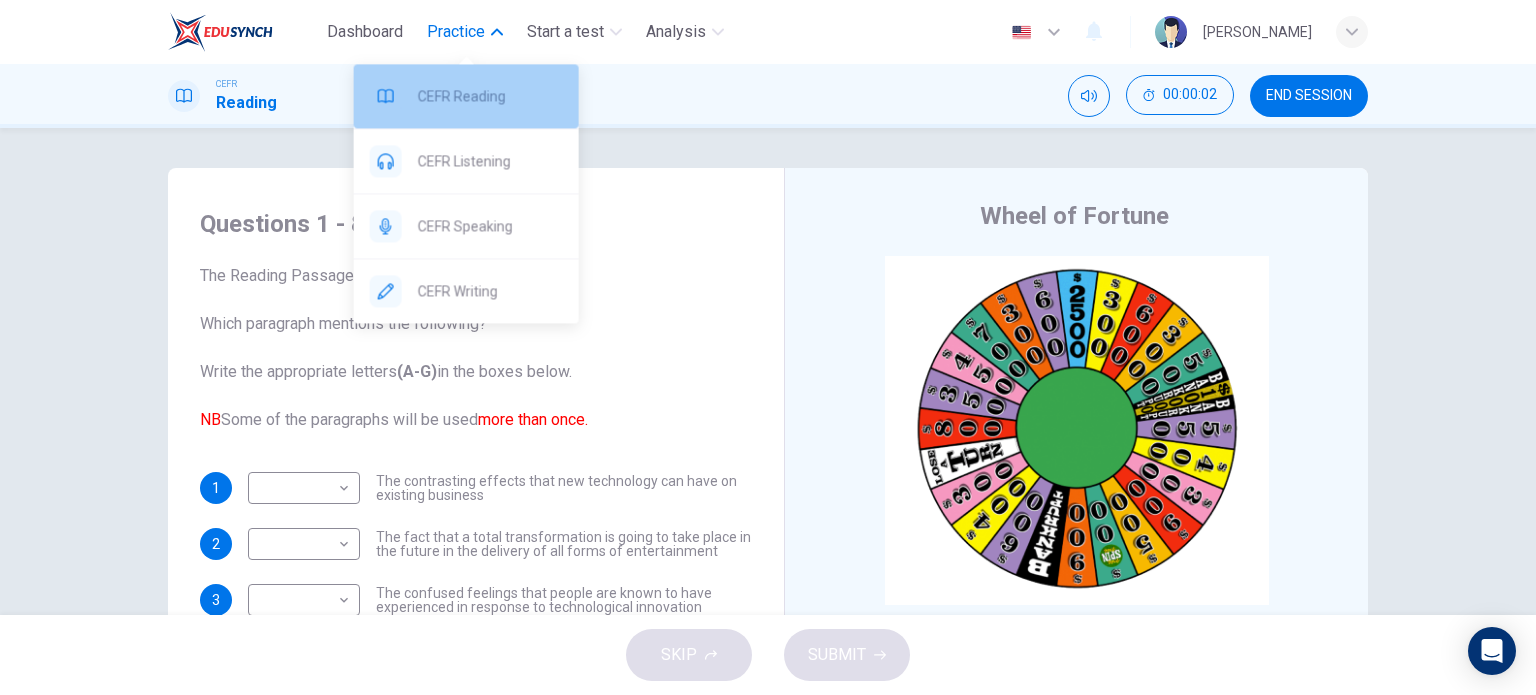 click on "CEFR Reading" at bounding box center (466, 96) 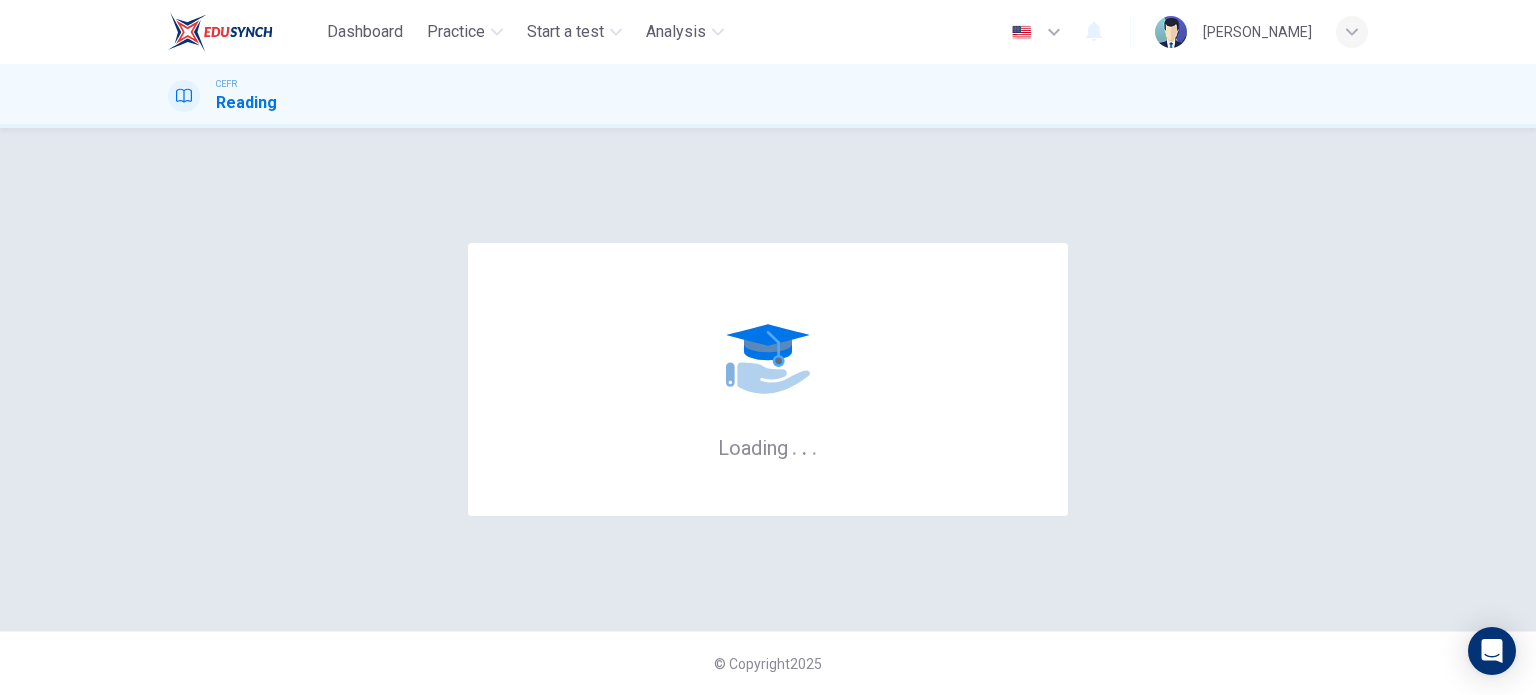 scroll, scrollTop: 0, scrollLeft: 0, axis: both 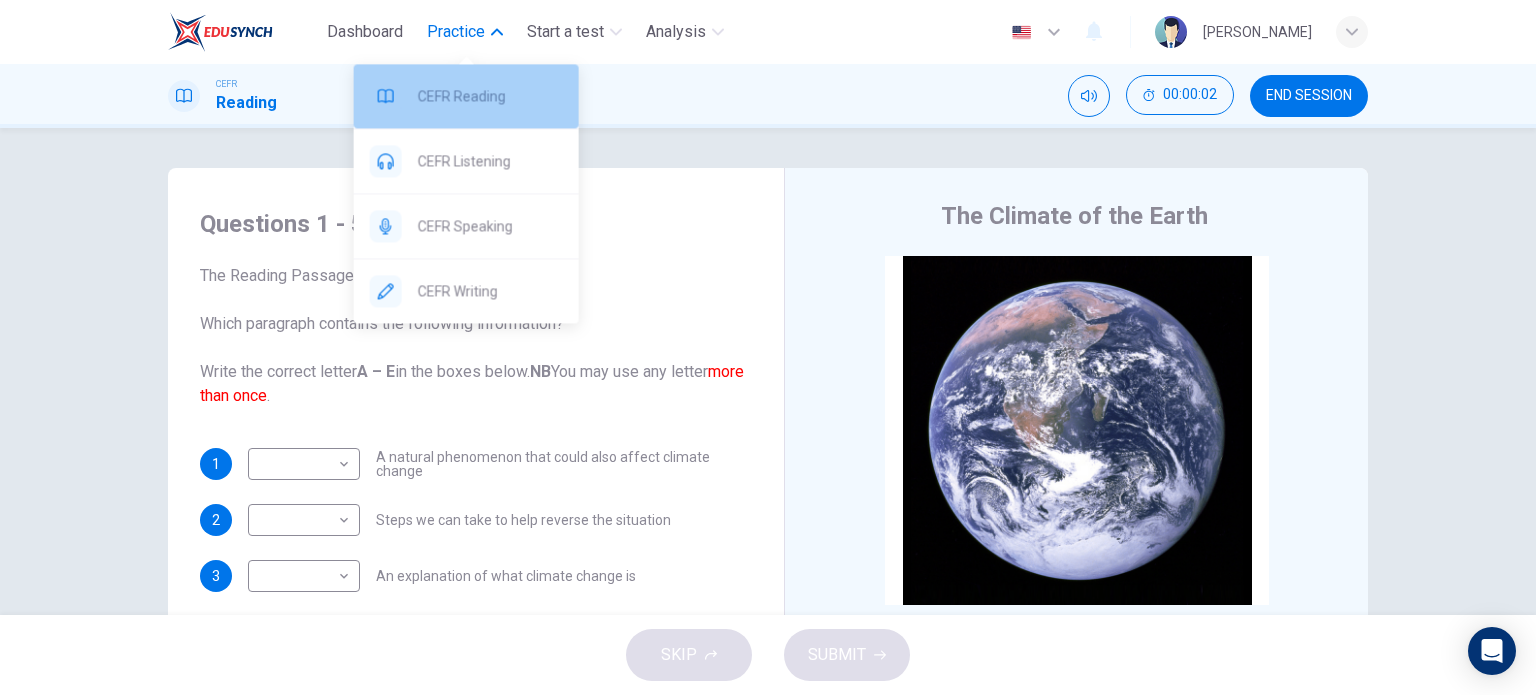 click on "CEFR Reading" at bounding box center [466, 96] 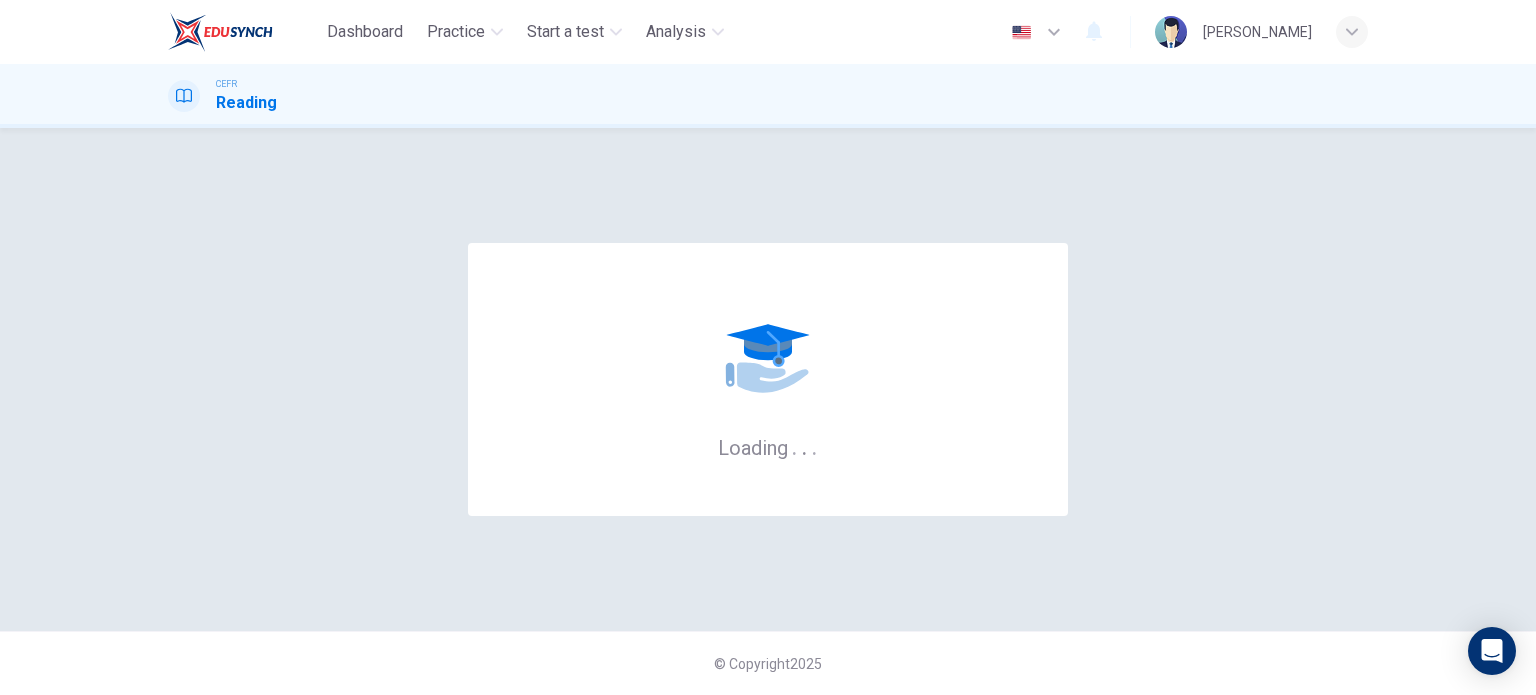 scroll, scrollTop: 0, scrollLeft: 0, axis: both 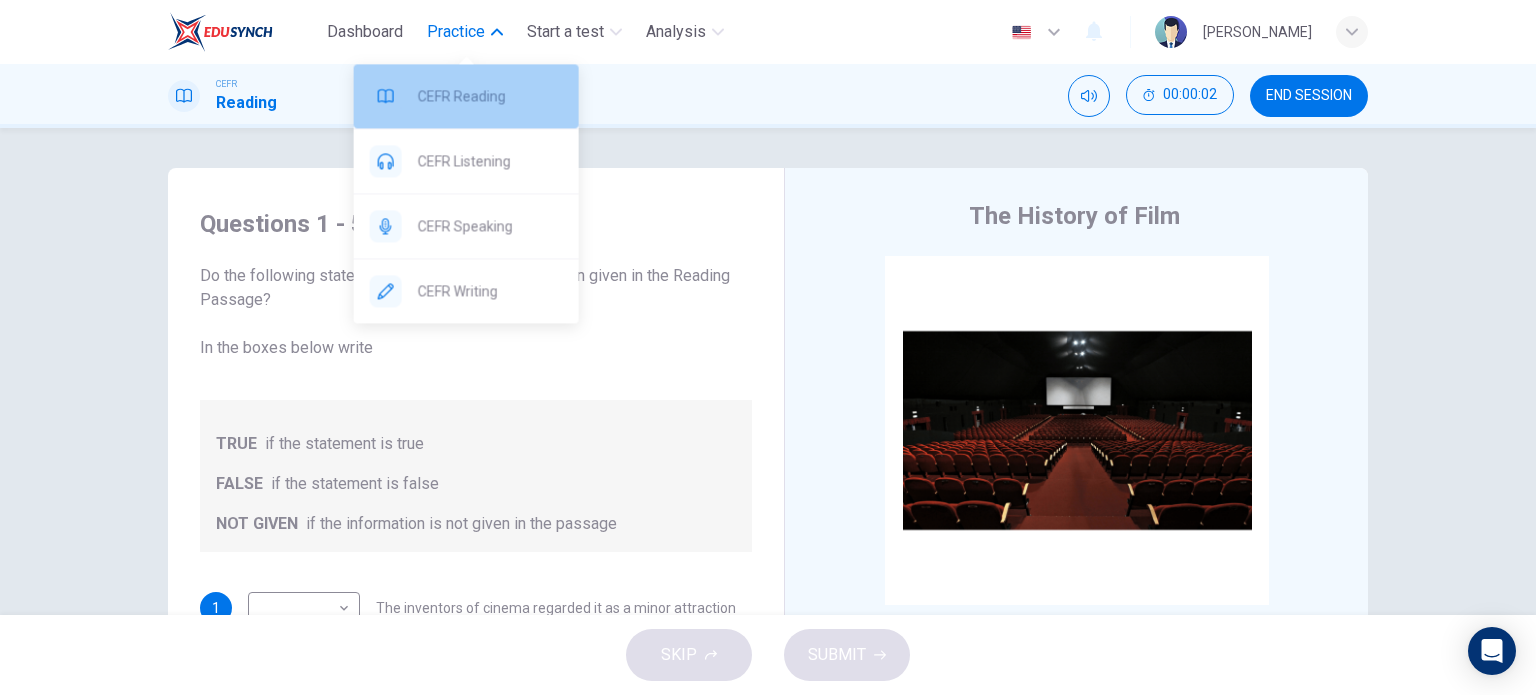 click on "CEFR Reading" at bounding box center (490, 96) 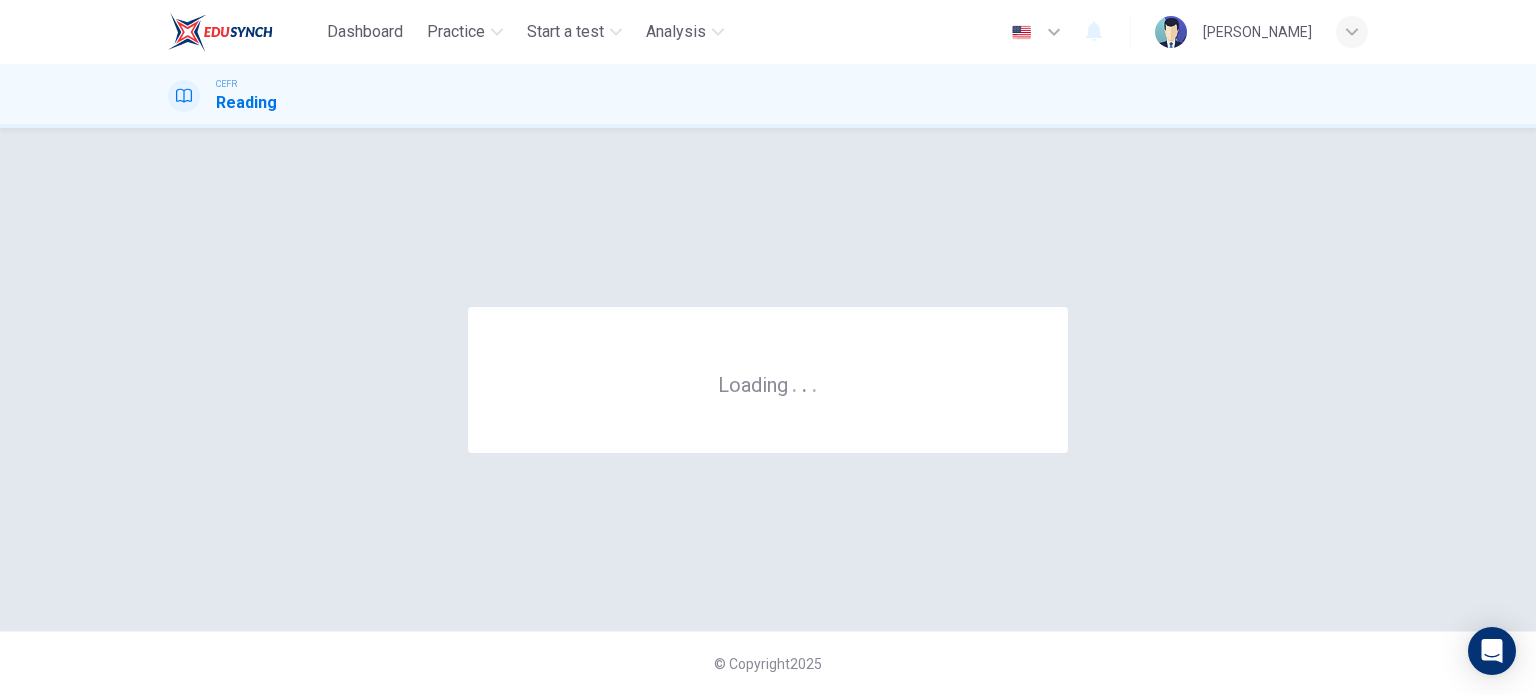 scroll, scrollTop: 0, scrollLeft: 0, axis: both 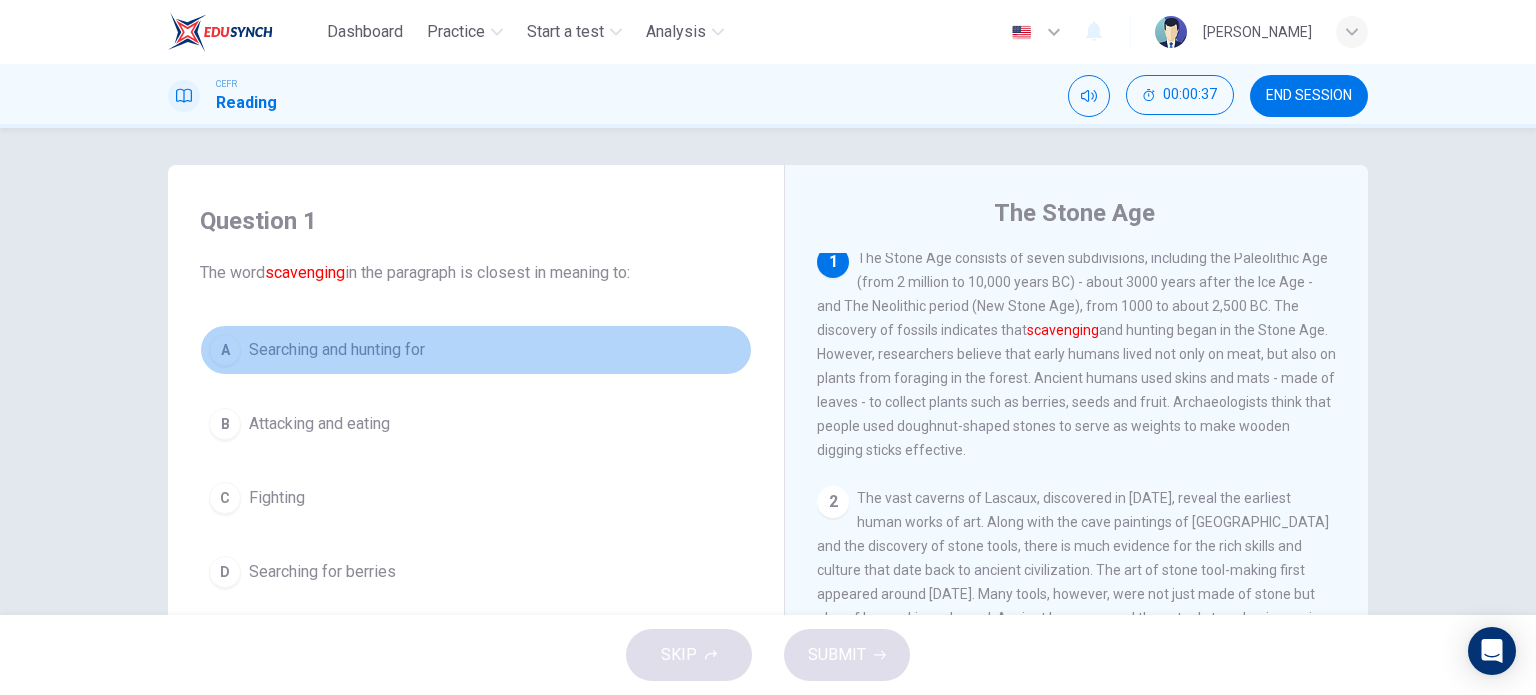 click on "Searching and hunting for" at bounding box center (337, 350) 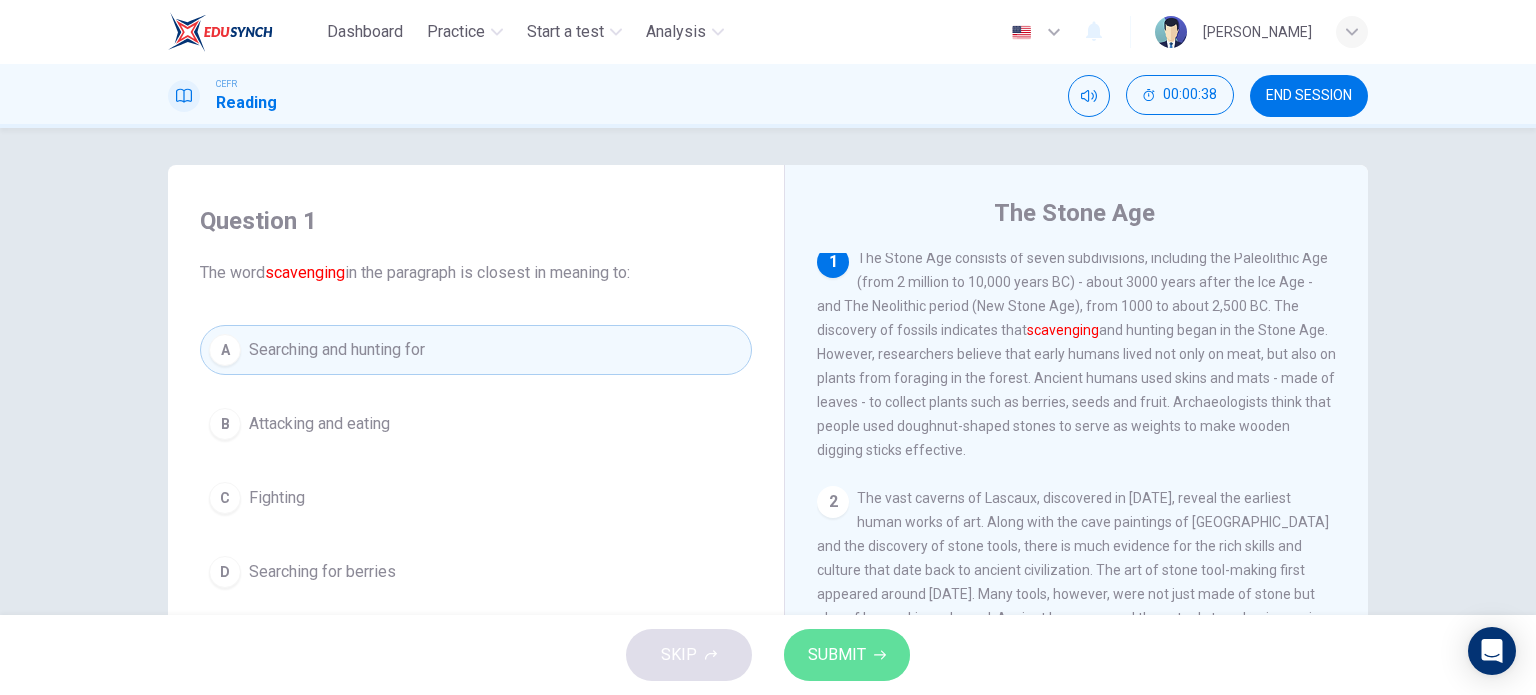 click on "SUBMIT" at bounding box center [837, 655] 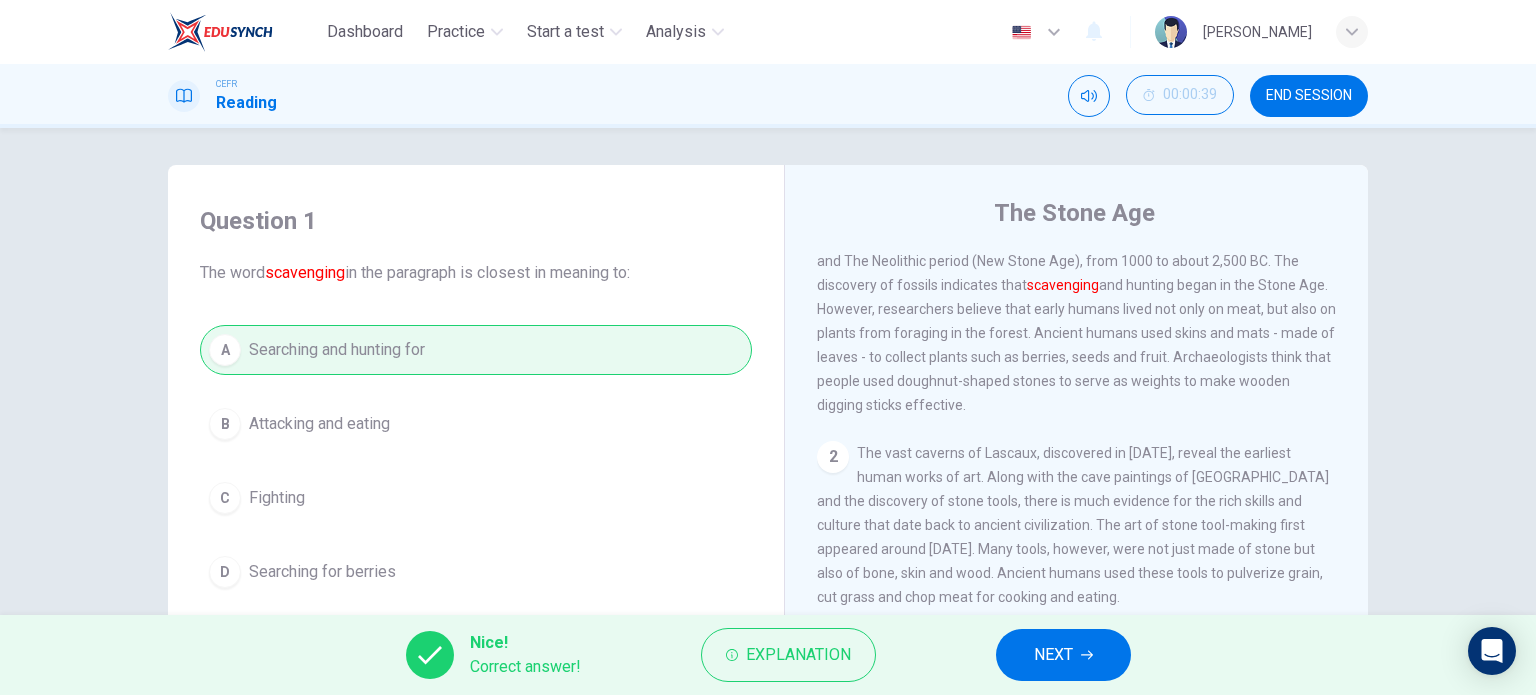 scroll, scrollTop: 55, scrollLeft: 0, axis: vertical 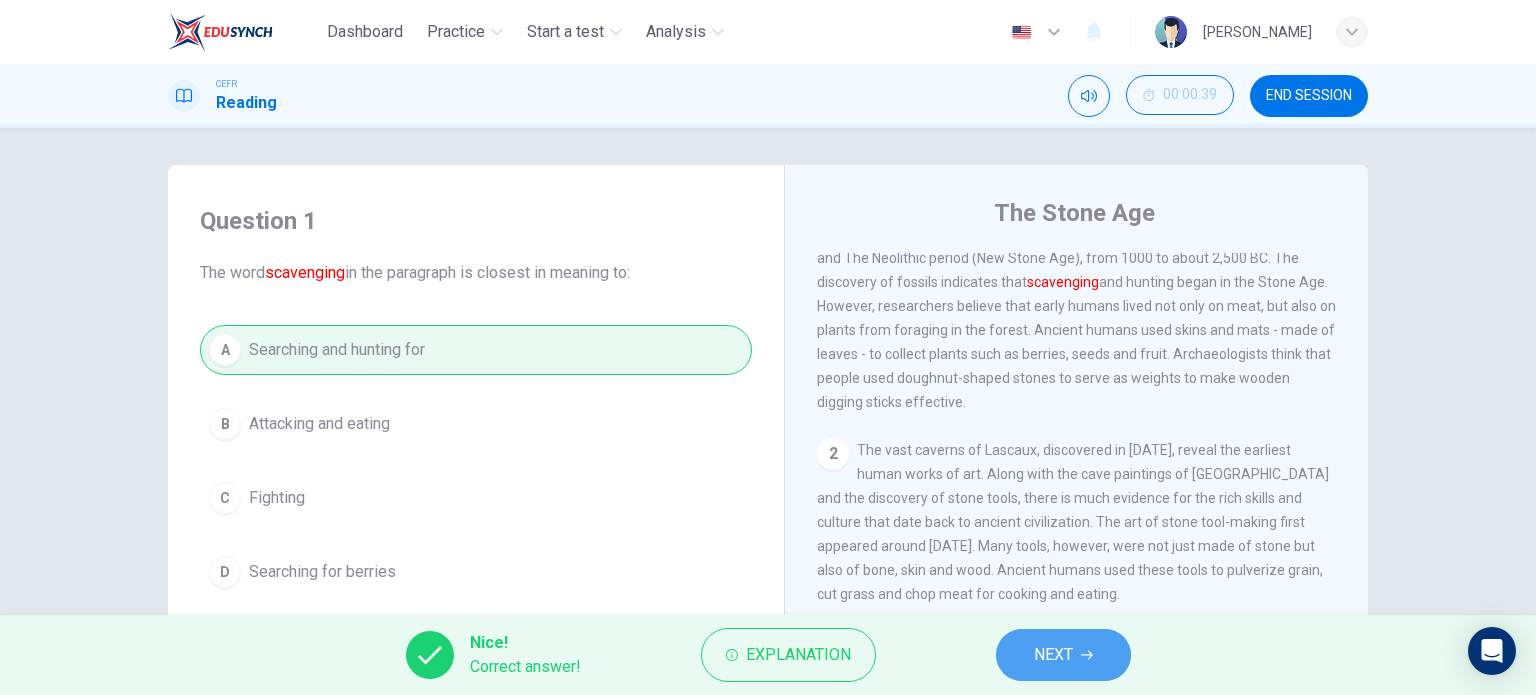 click on "NEXT" at bounding box center (1053, 655) 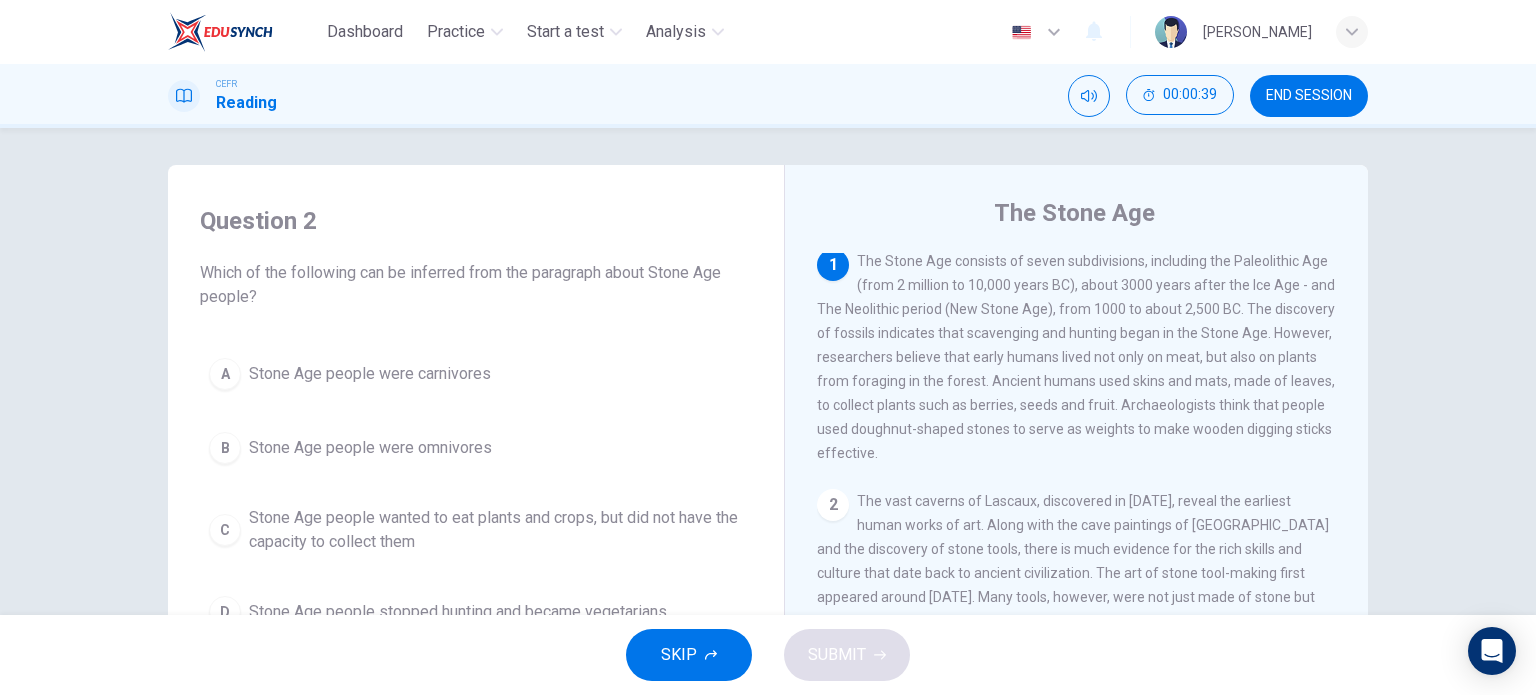 scroll, scrollTop: 0, scrollLeft: 0, axis: both 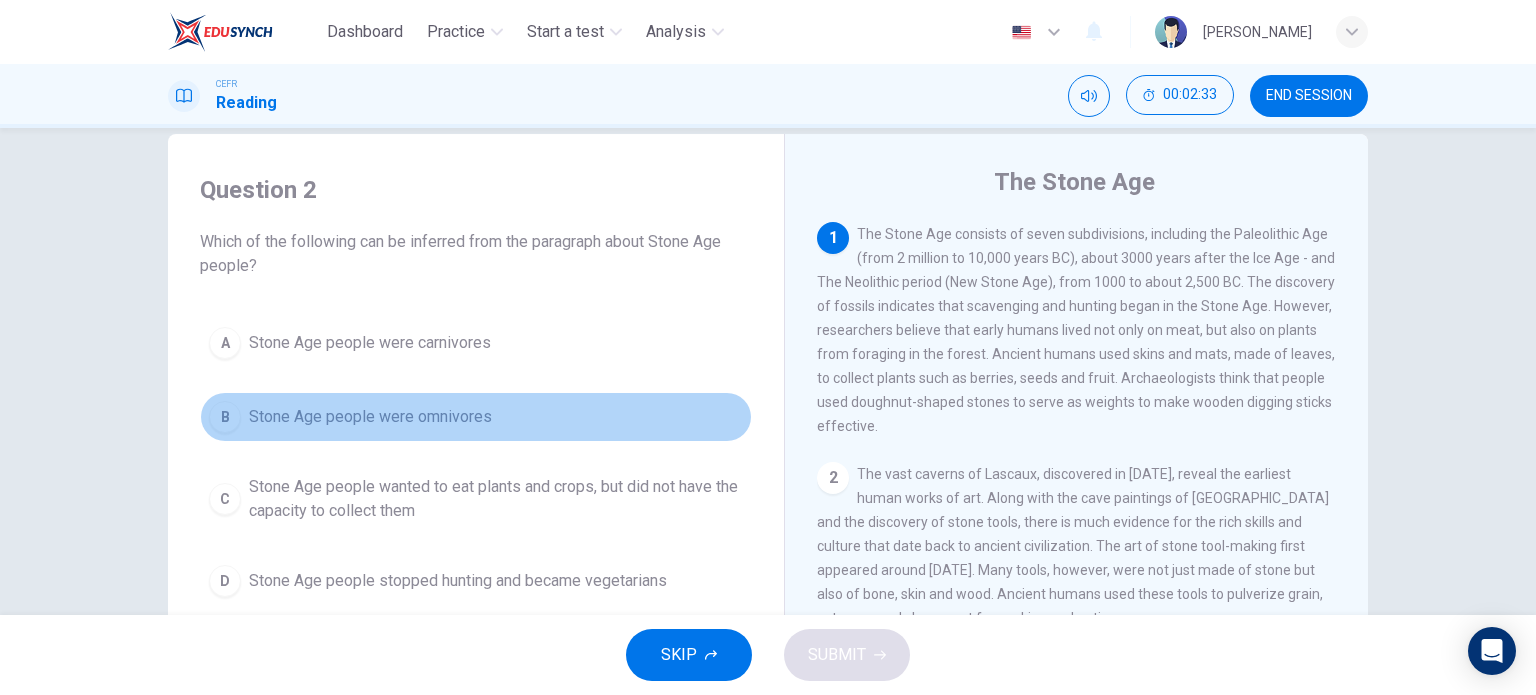 click on "Stone Age people were omnivores" at bounding box center [370, 417] 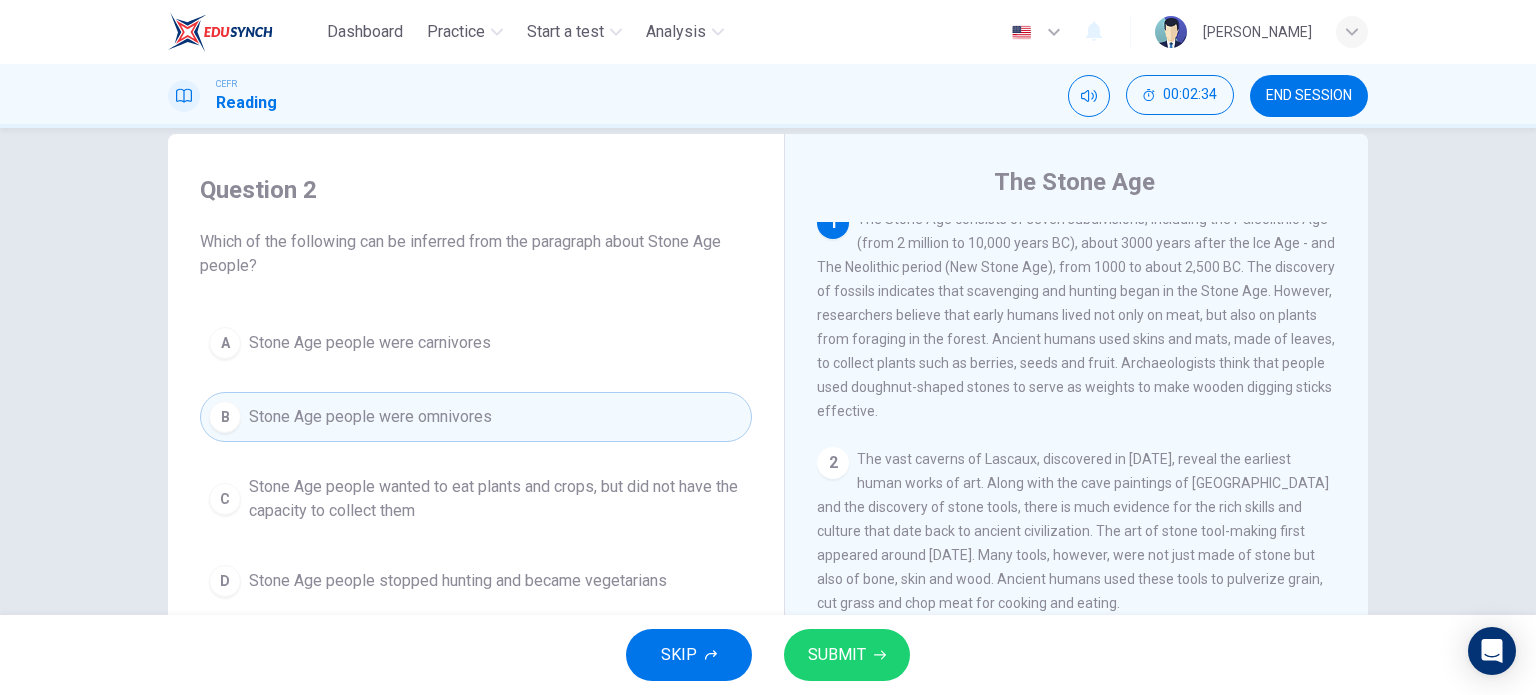 scroll, scrollTop: 16, scrollLeft: 0, axis: vertical 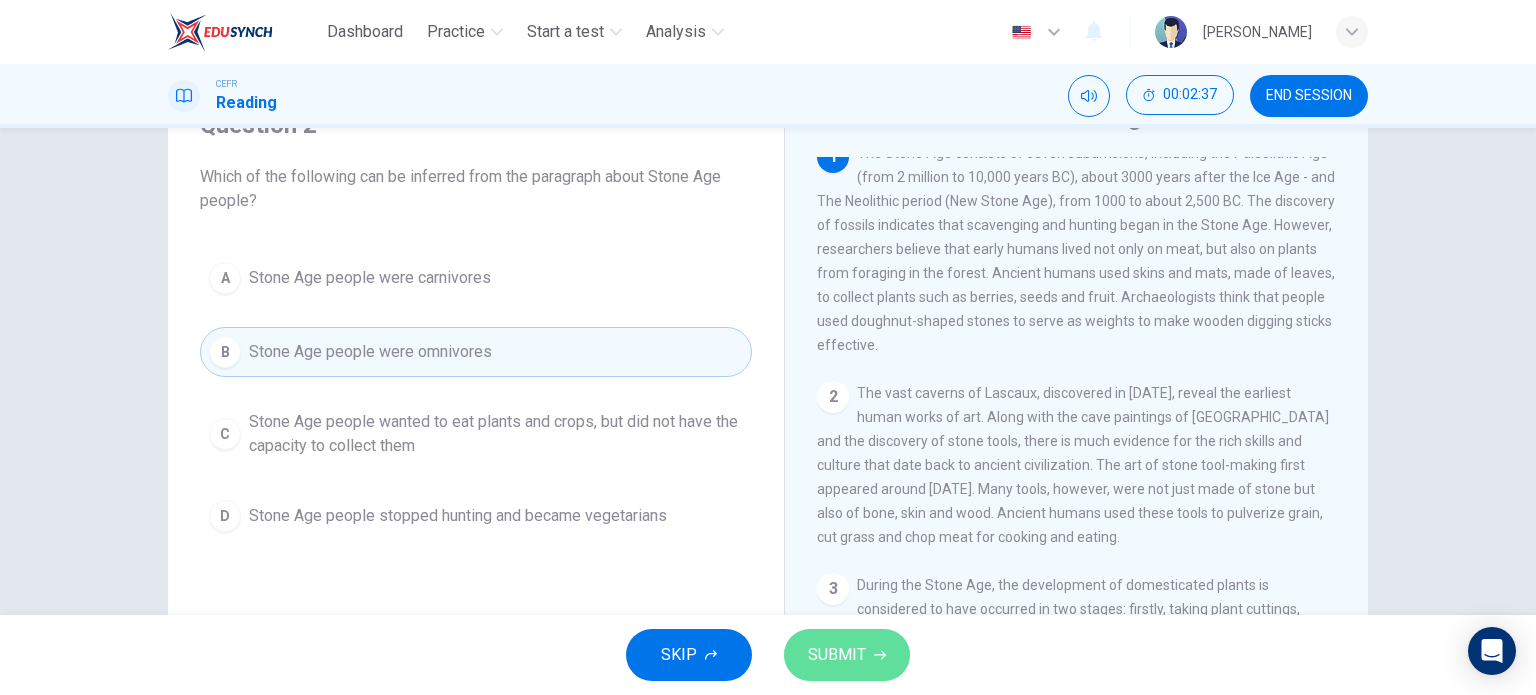 click on "SUBMIT" at bounding box center [847, 655] 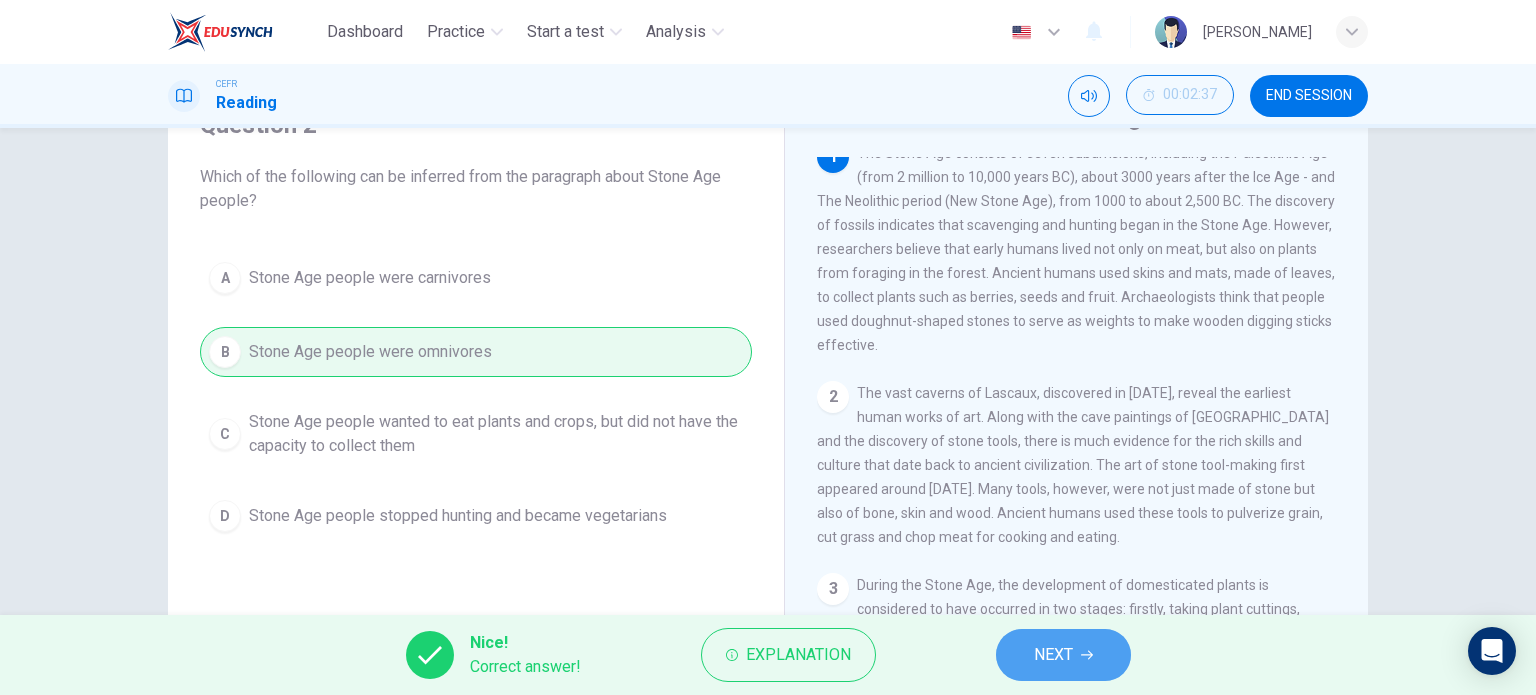 click on "NEXT" at bounding box center (1063, 655) 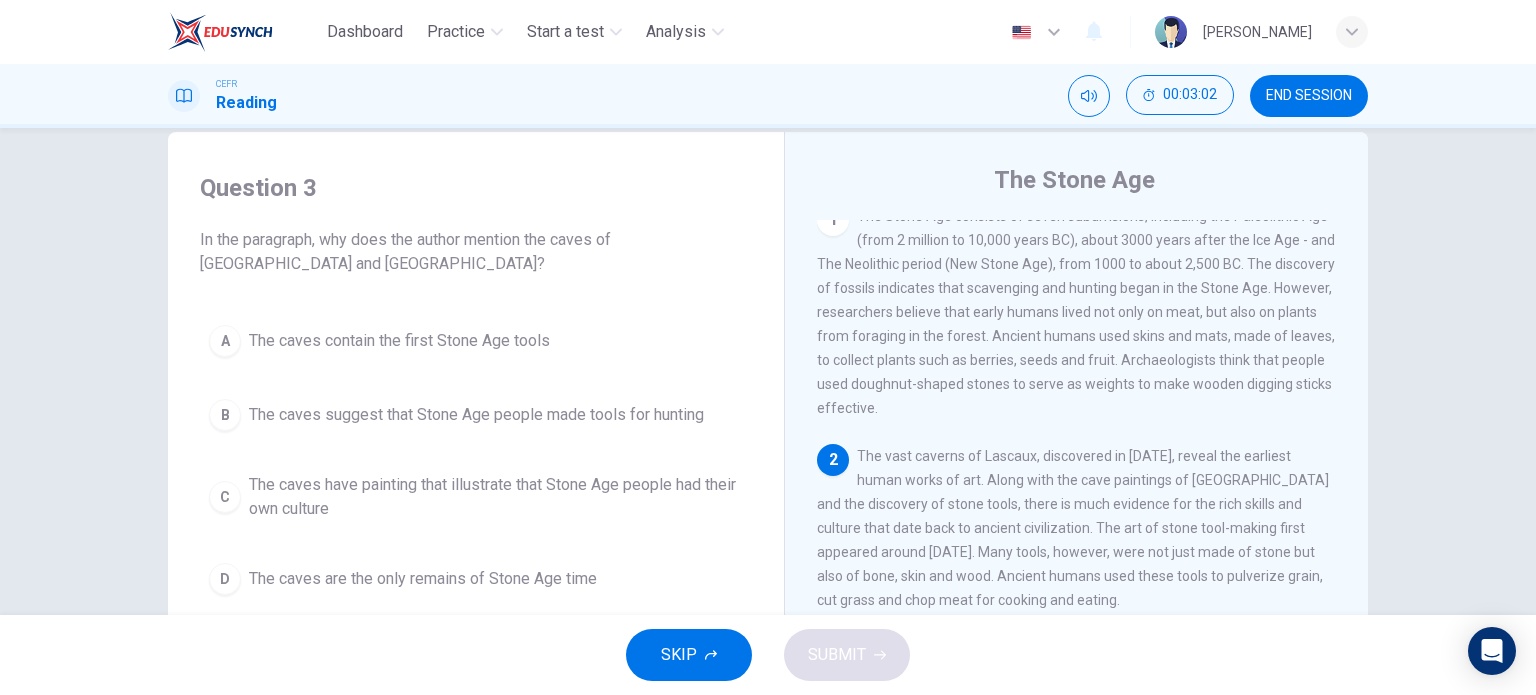 scroll, scrollTop: 36, scrollLeft: 0, axis: vertical 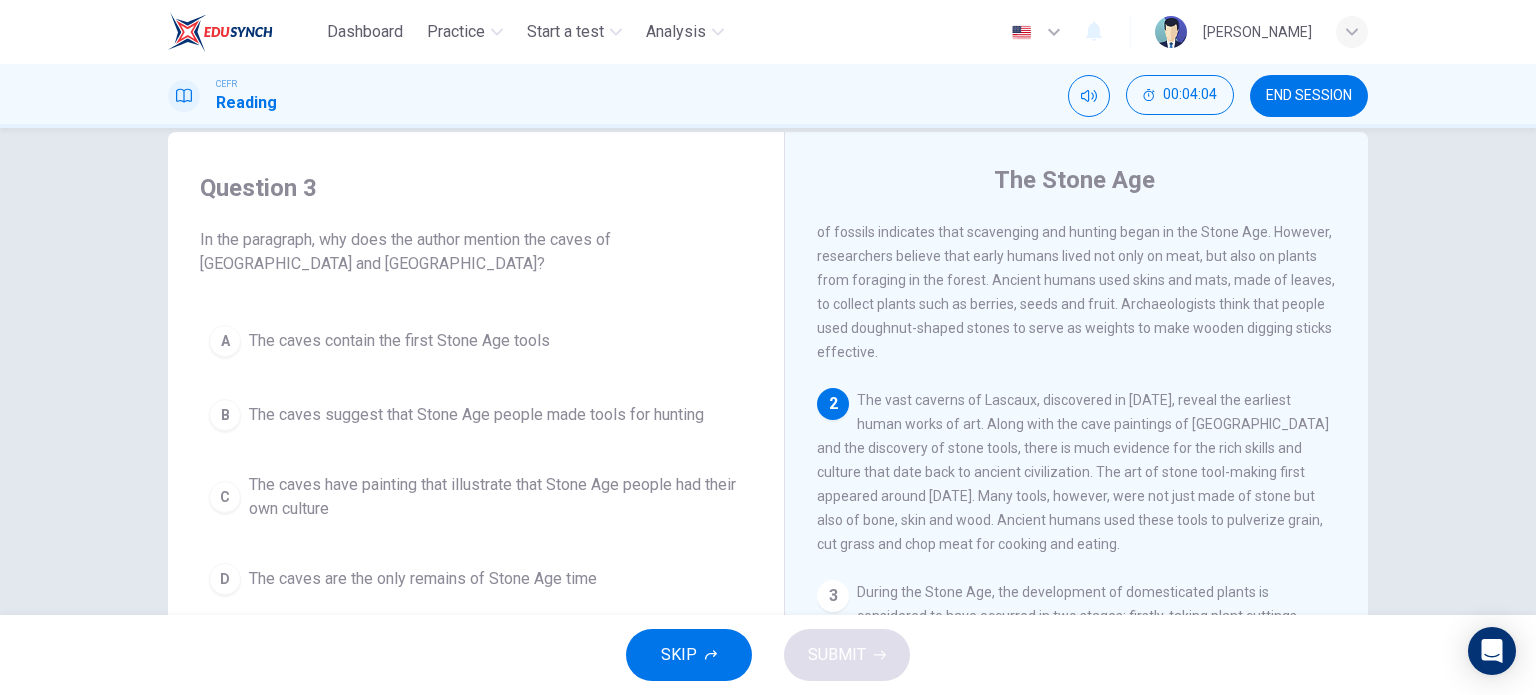 click on "The caves suggest that Stone Age people made tools for hunting" at bounding box center (476, 415) 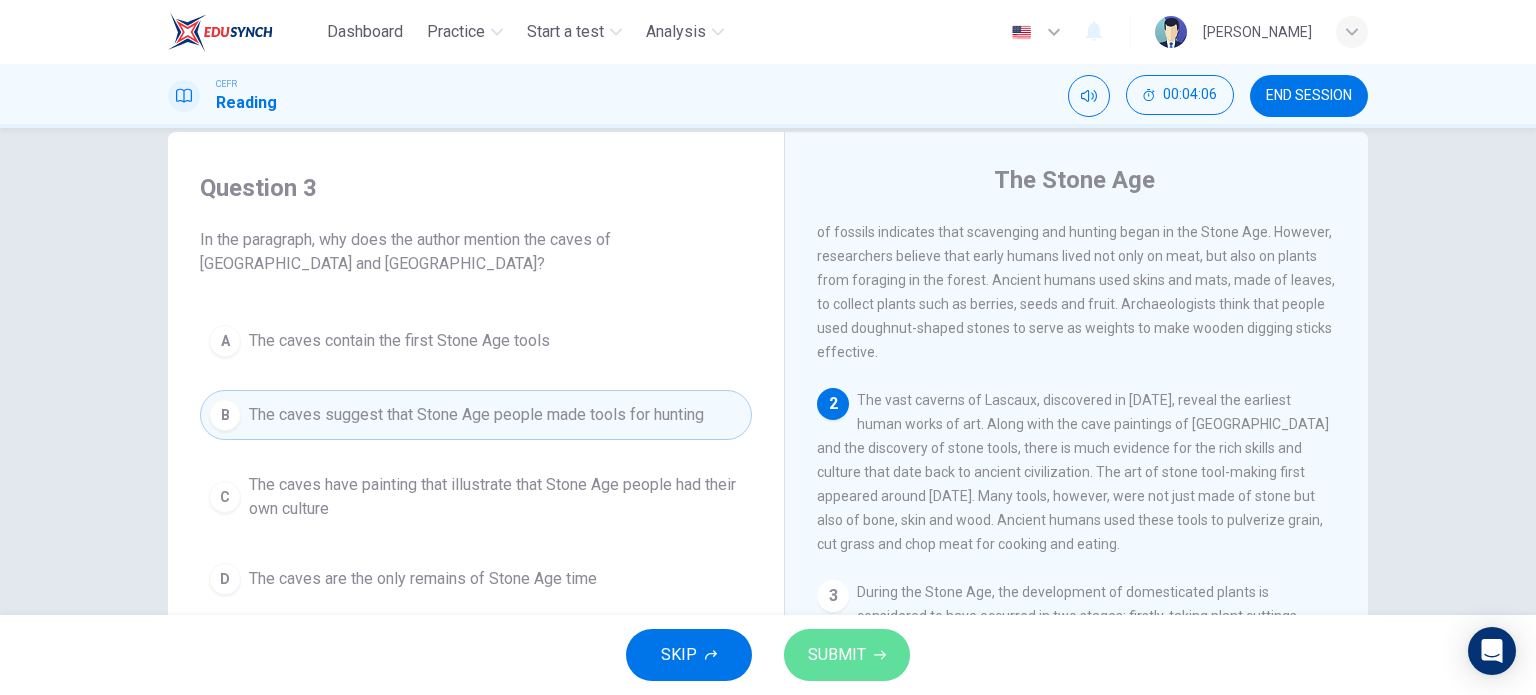 click 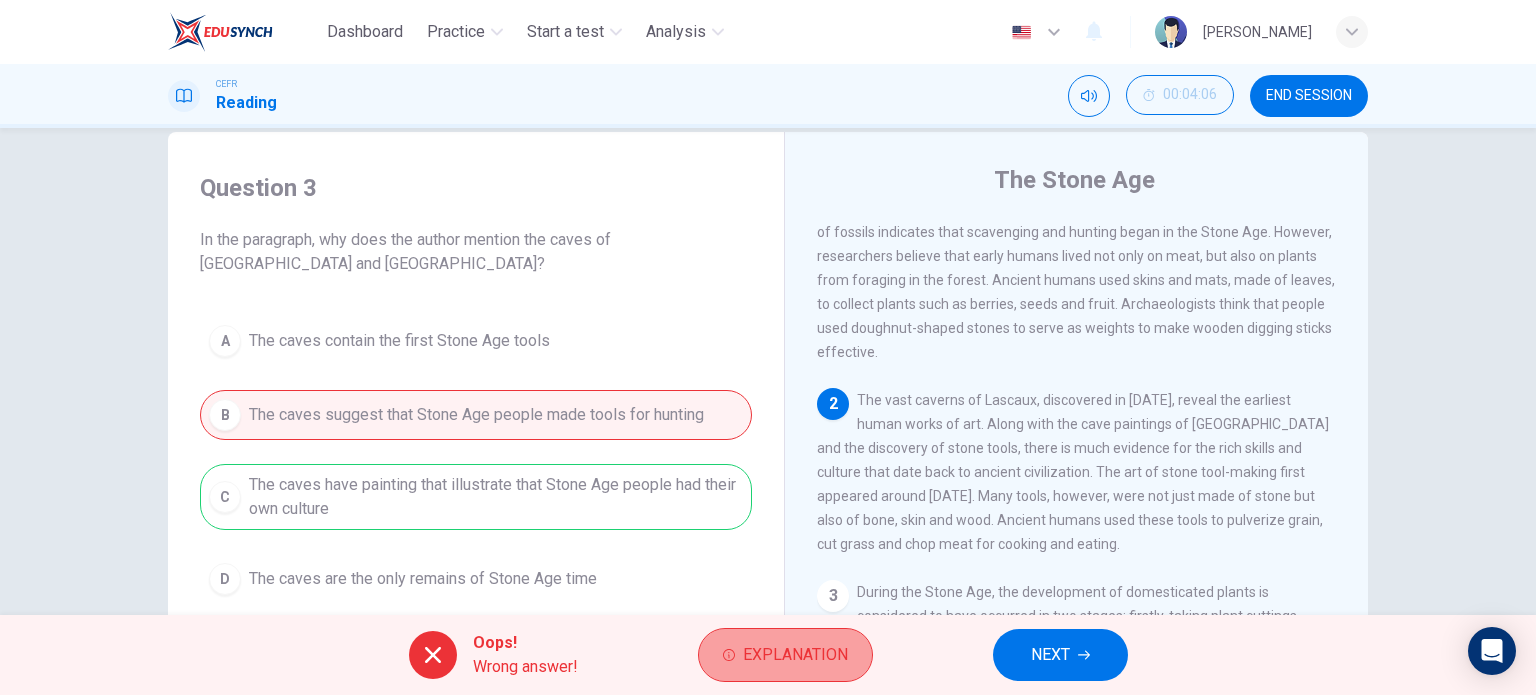 click on "Explanation" at bounding box center [795, 655] 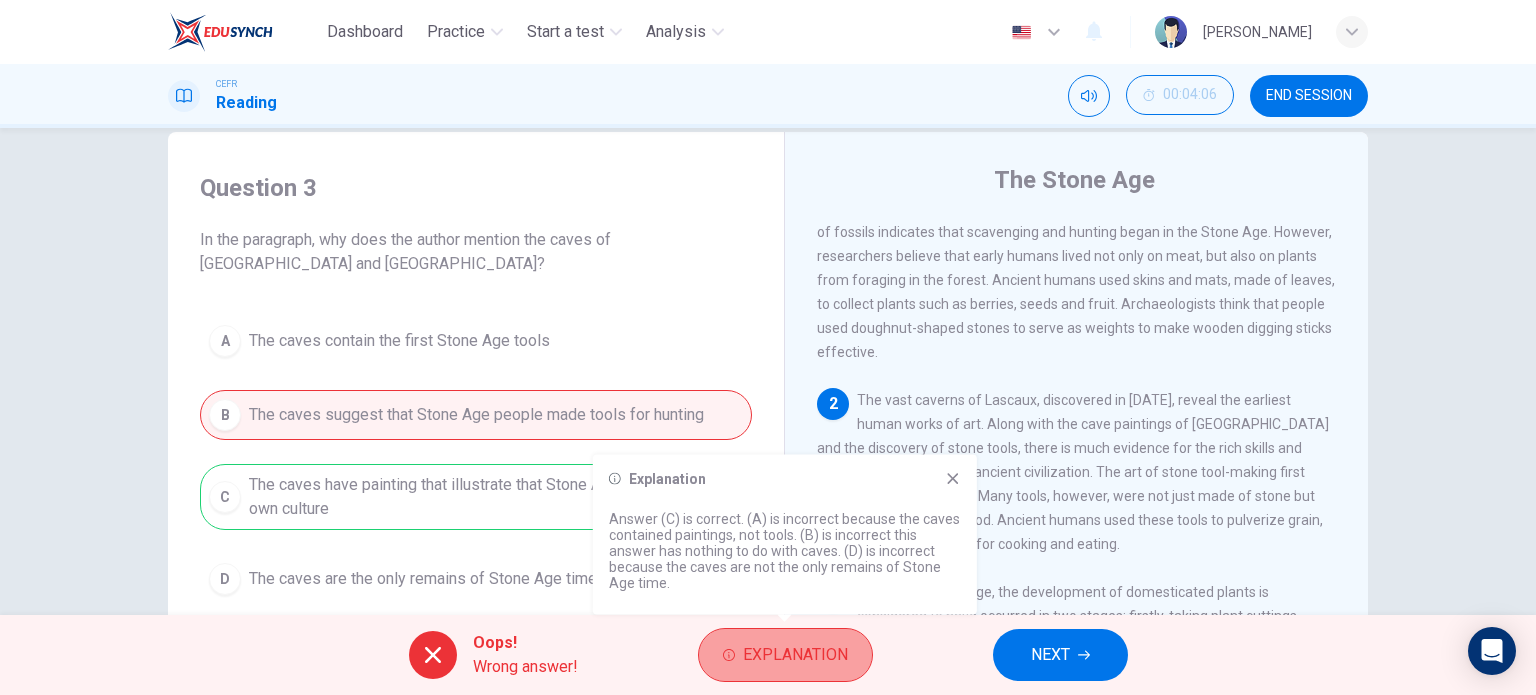 click on "Explanation" at bounding box center (795, 655) 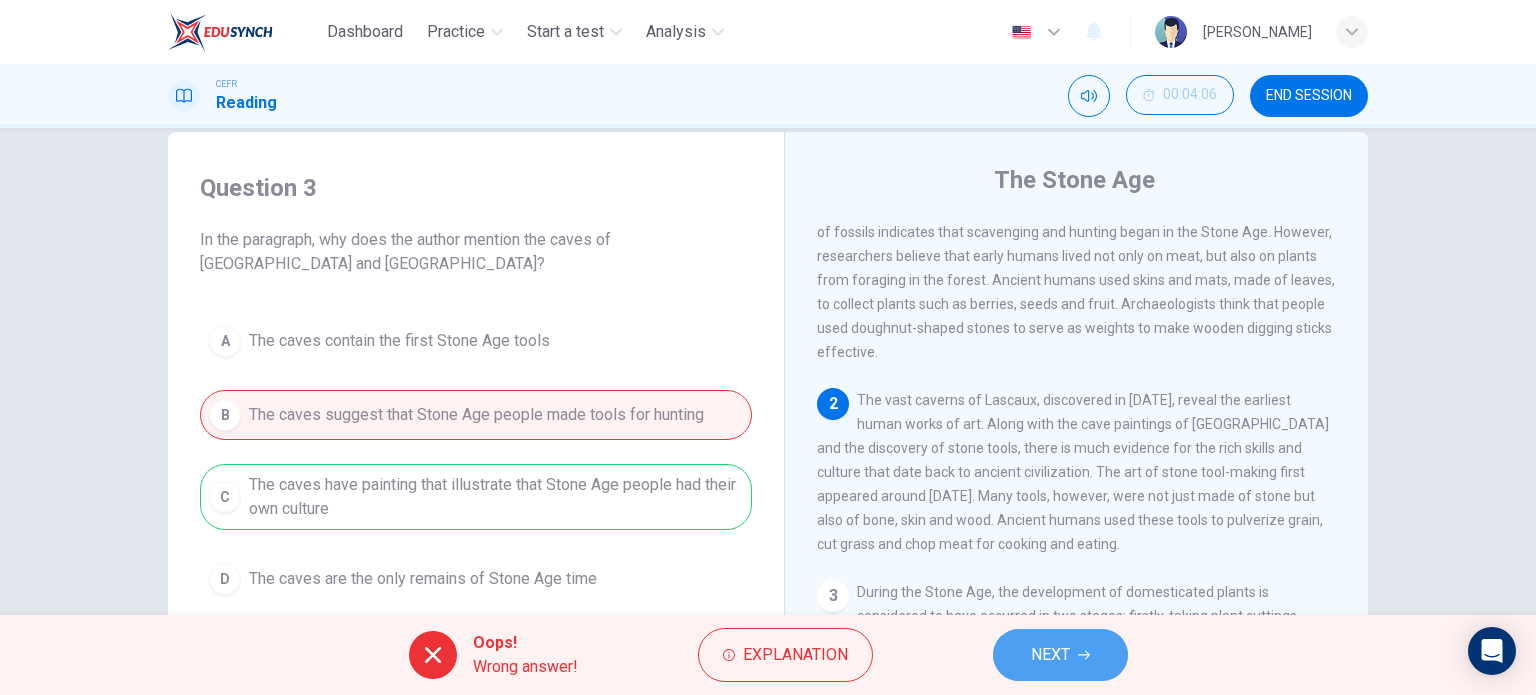 click on "NEXT" at bounding box center [1050, 655] 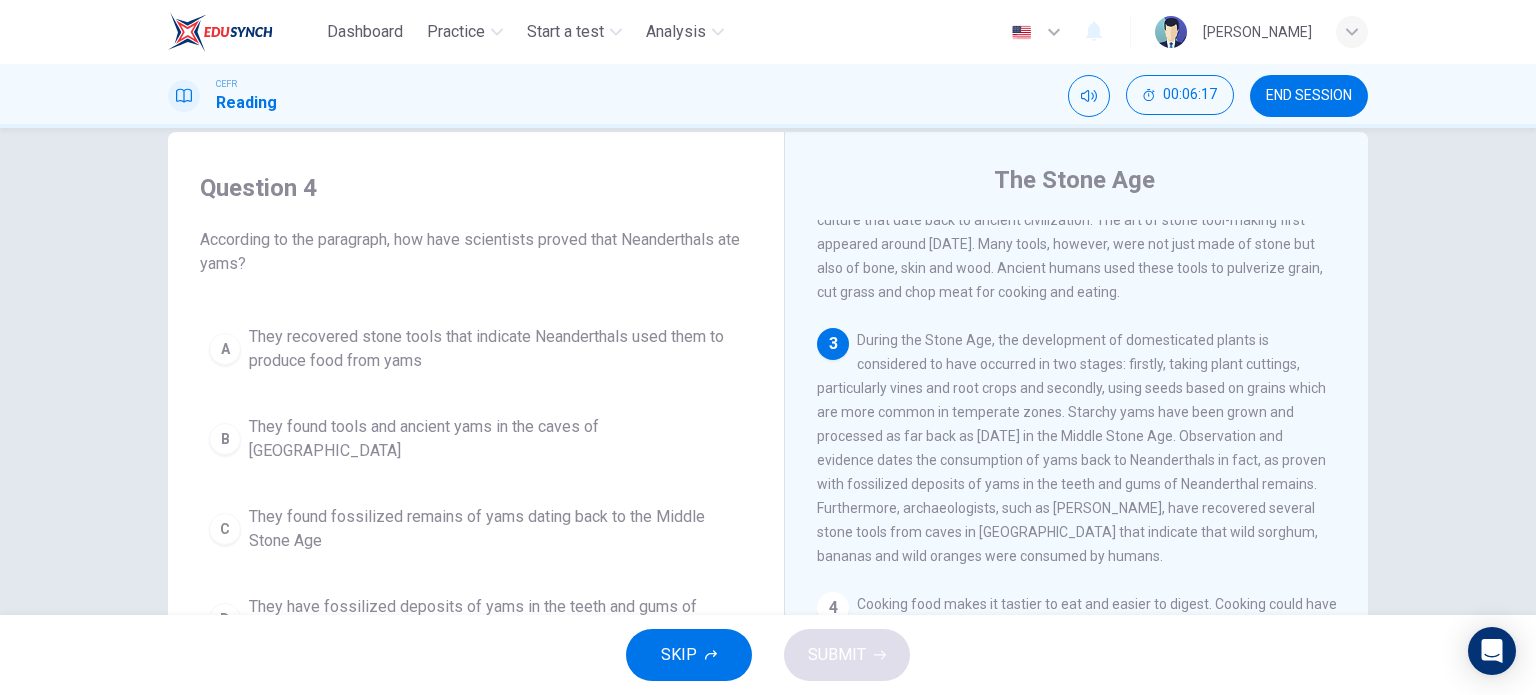 scroll, scrollTop: 352, scrollLeft: 0, axis: vertical 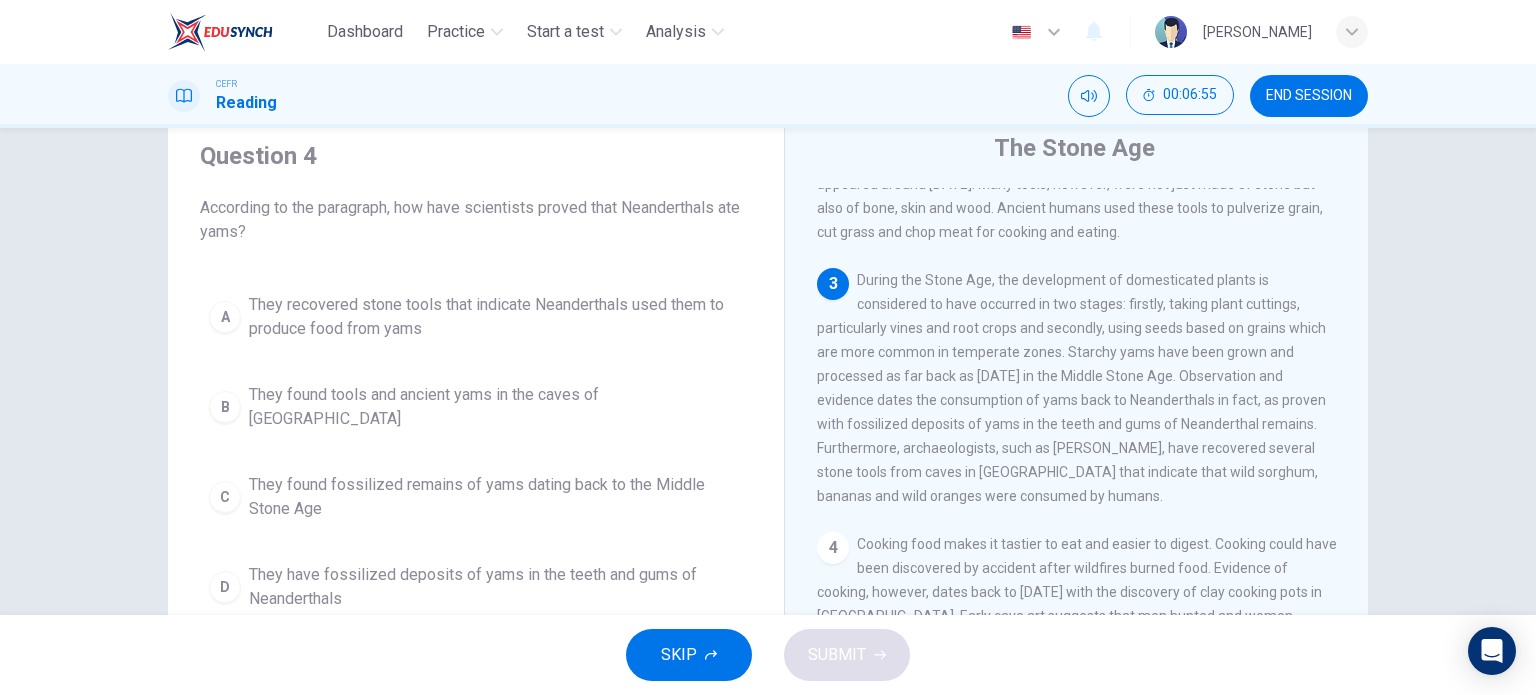 click on "A They recovered stone tools that indicate Neanderthals used them to produce food from yams B They found tools and ancient yams in the caves of Mozambique C They found fossilized remains of yams dating back to the Middle Stone Age D They have fossilized deposits of yams in the teeth and gums of Neanderthals" at bounding box center [476, 452] 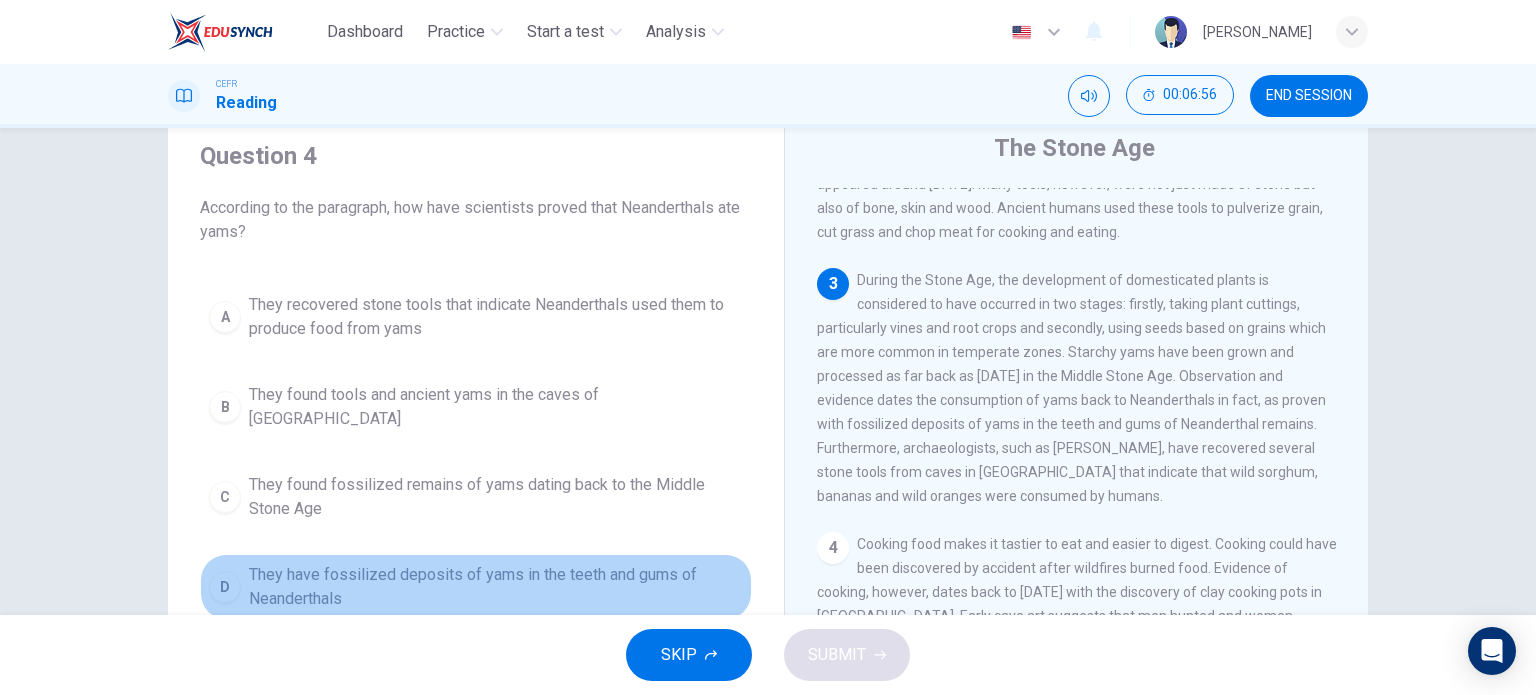 click on "They have fossilized deposits of yams in the teeth and gums of Neanderthals" at bounding box center [496, 587] 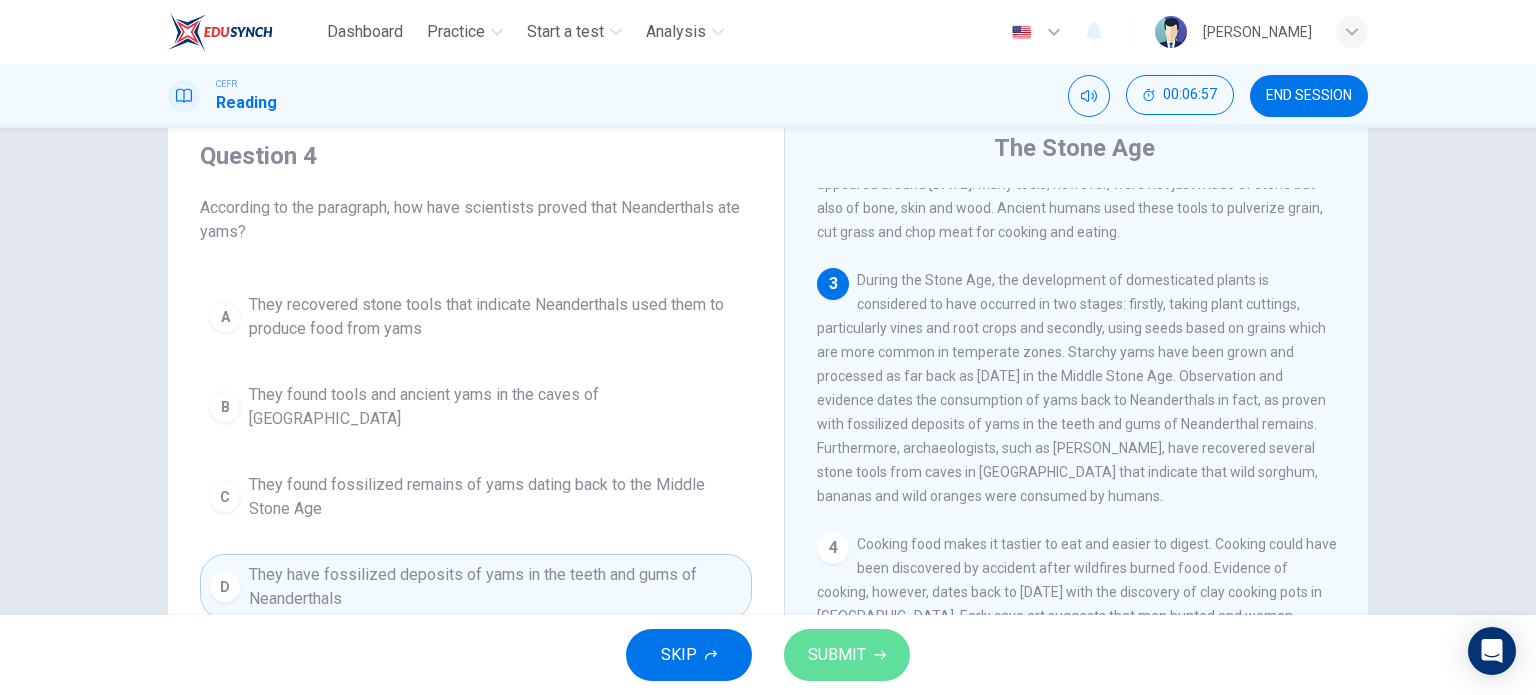 click on "SUBMIT" at bounding box center [837, 655] 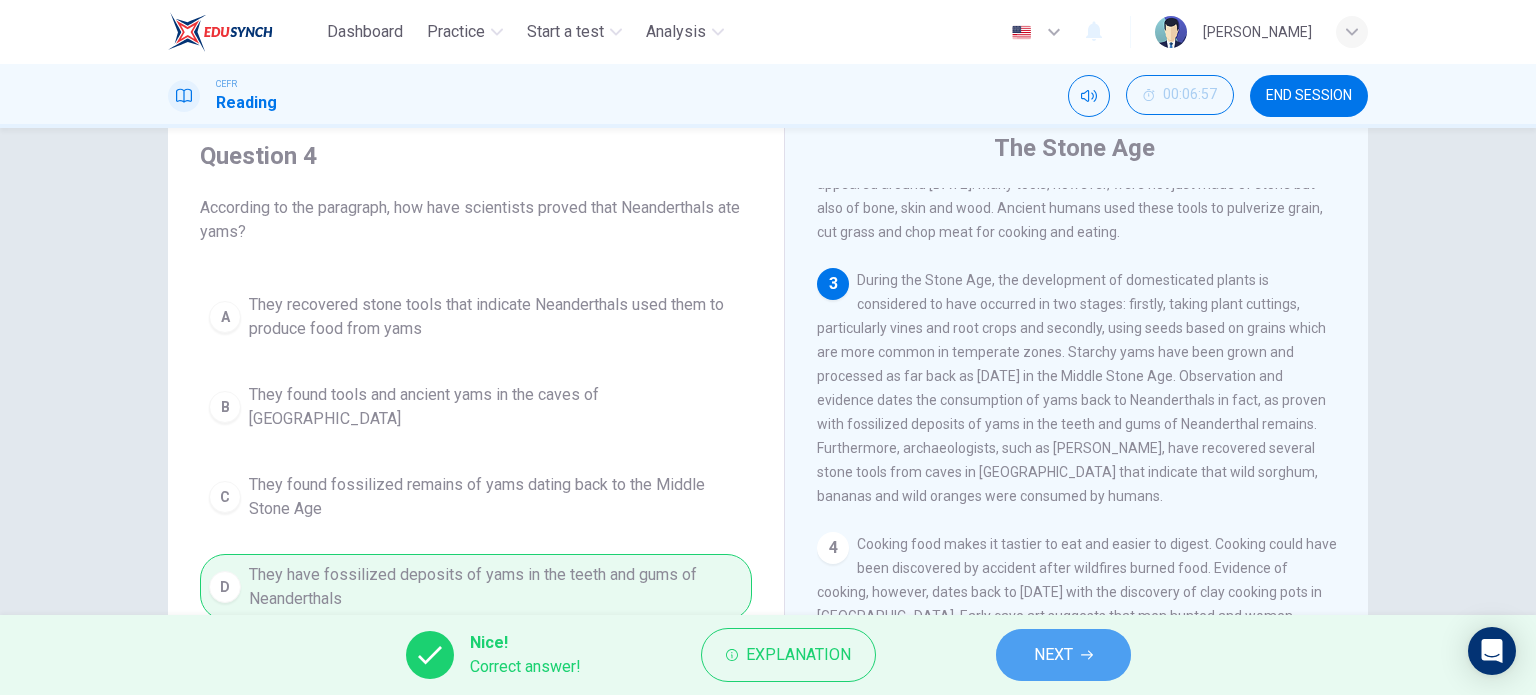 click on "NEXT" at bounding box center [1053, 655] 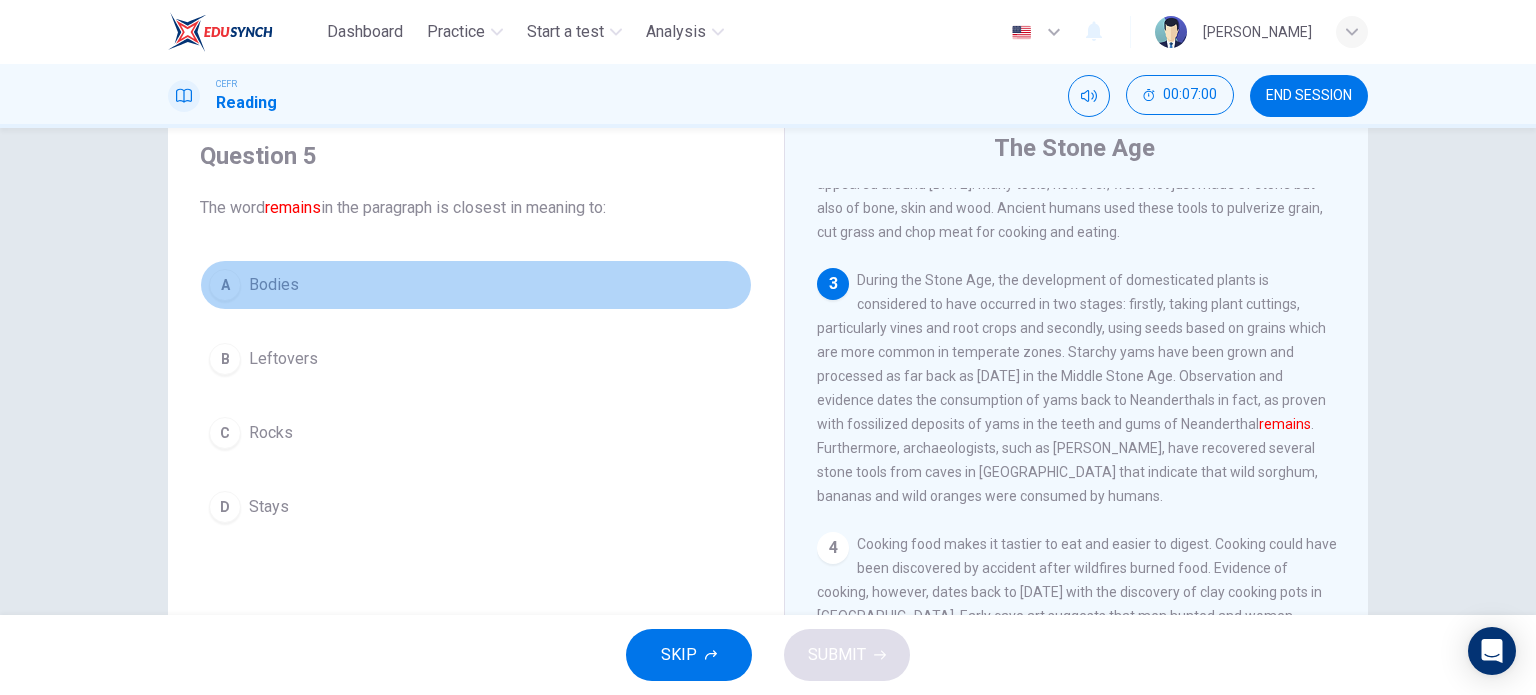 click on "A Bodies" at bounding box center [476, 285] 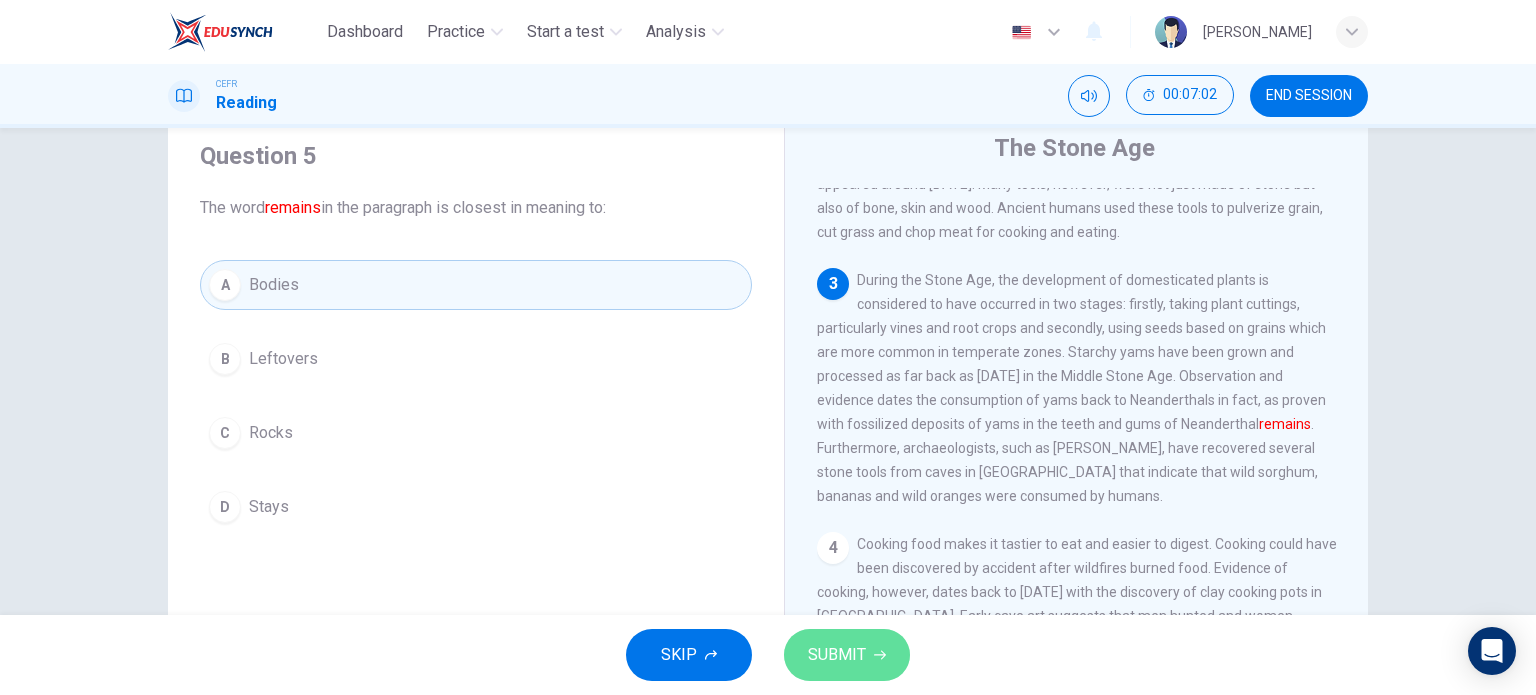 click on "SUBMIT" at bounding box center [837, 655] 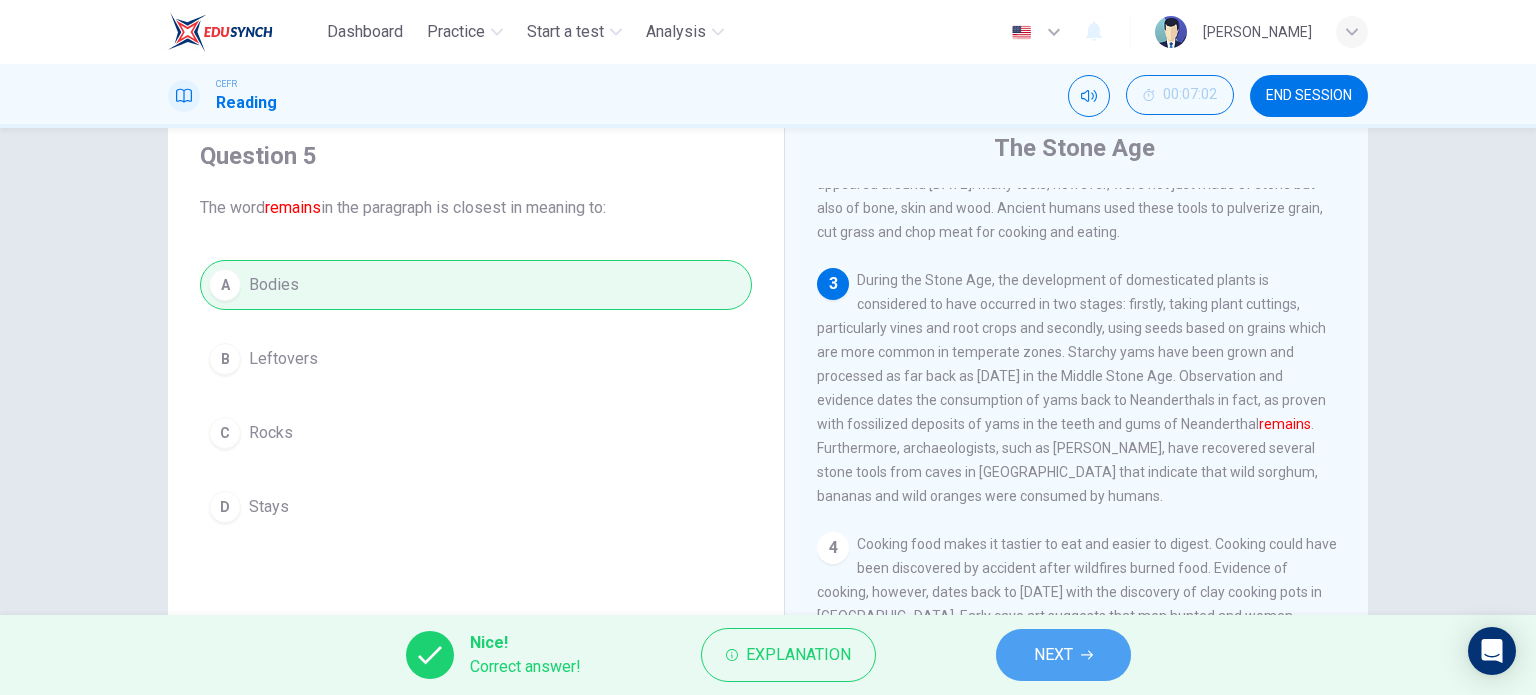click on "NEXT" at bounding box center [1063, 655] 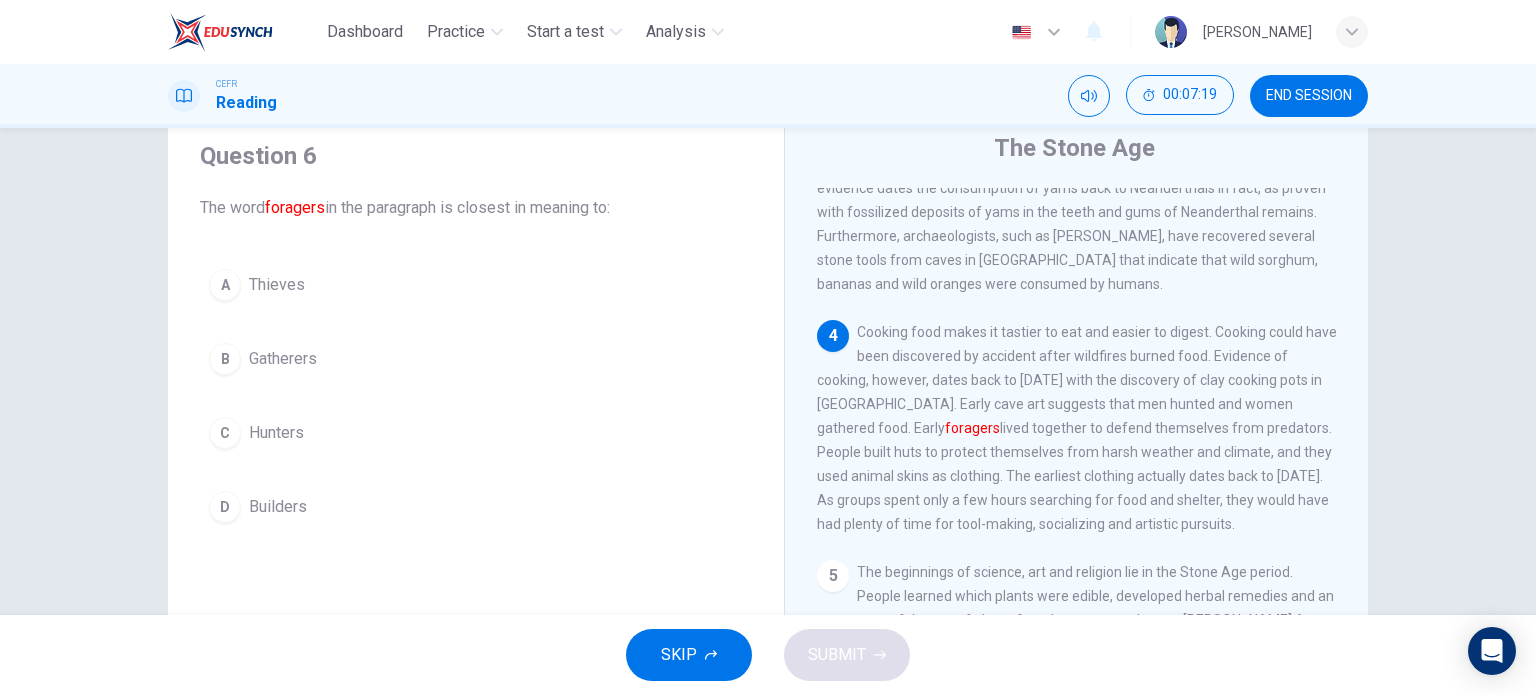 scroll, scrollTop: 564, scrollLeft: 0, axis: vertical 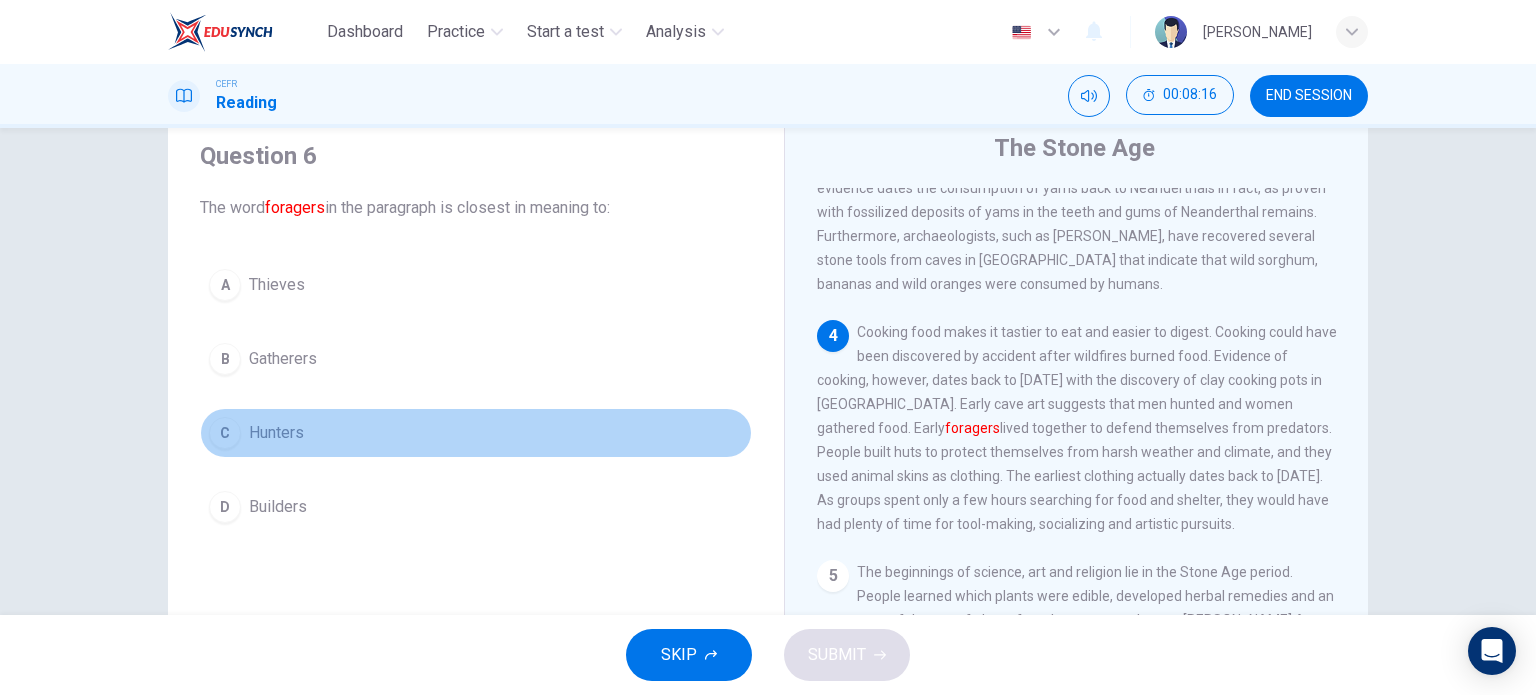 click on "Hunters" at bounding box center [276, 433] 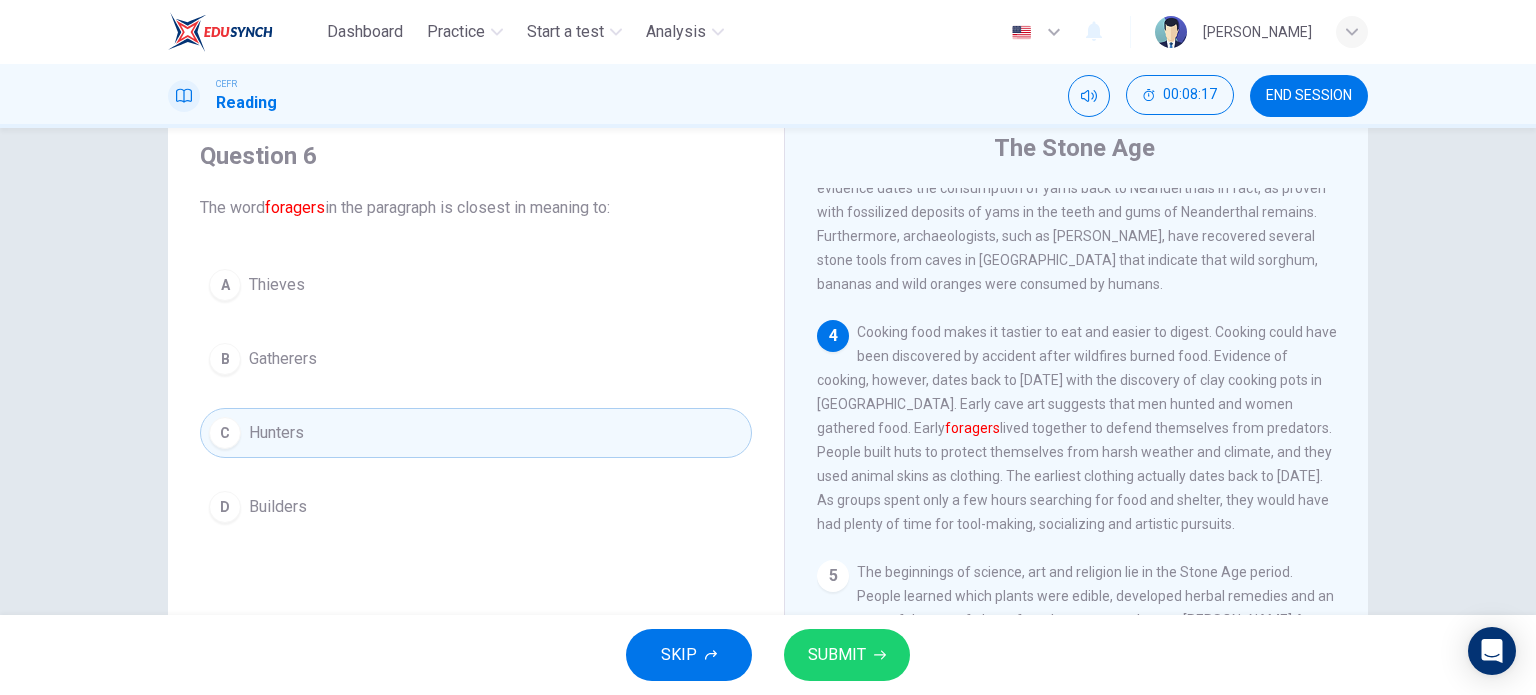 click on "SUBMIT" at bounding box center (837, 655) 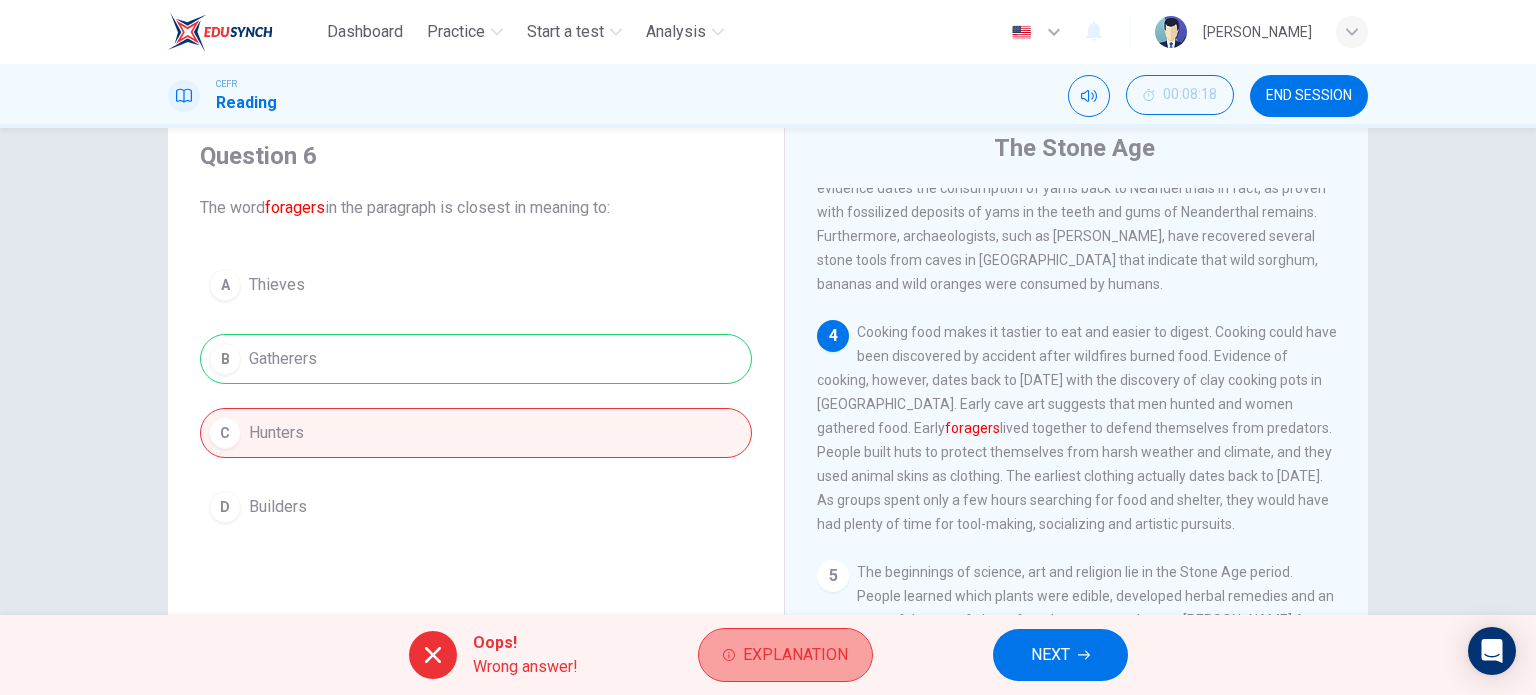 click on "Explanation" at bounding box center [795, 655] 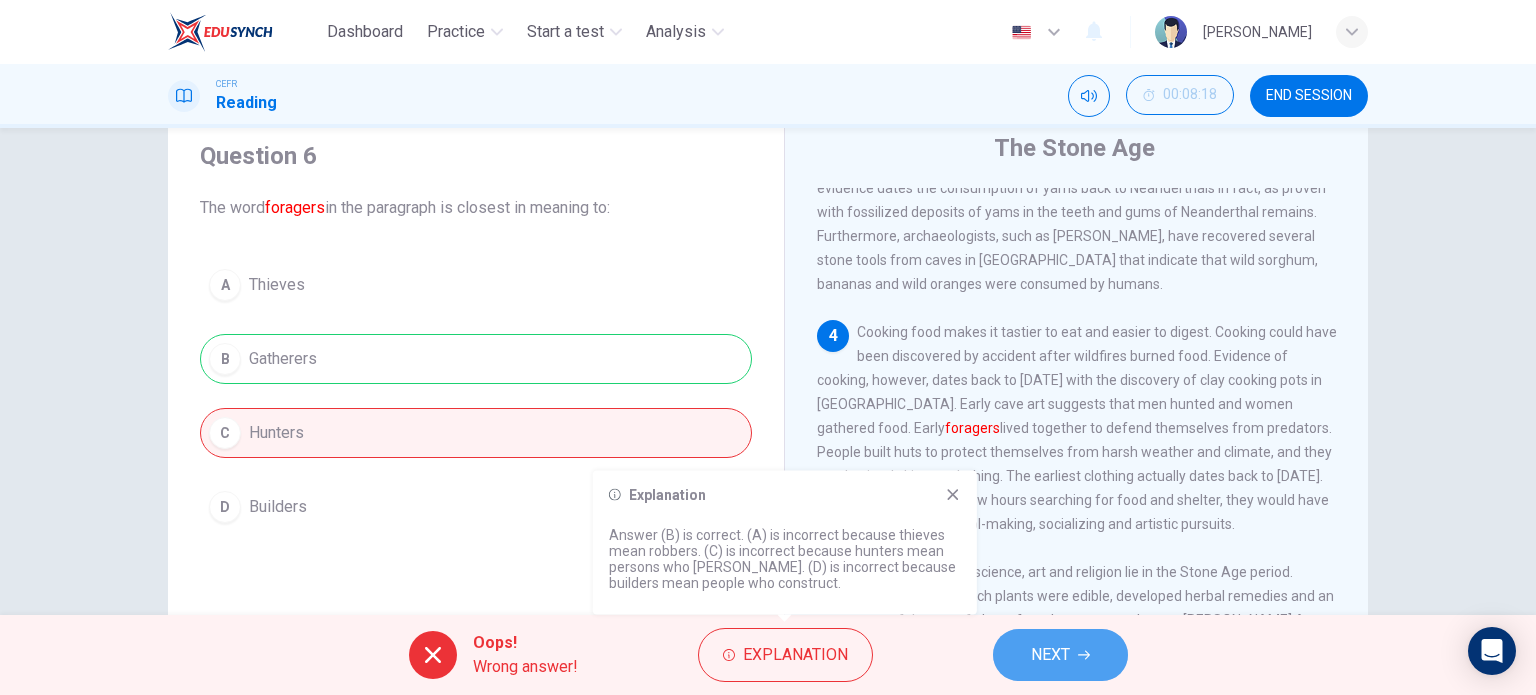 click on "NEXT" at bounding box center (1060, 655) 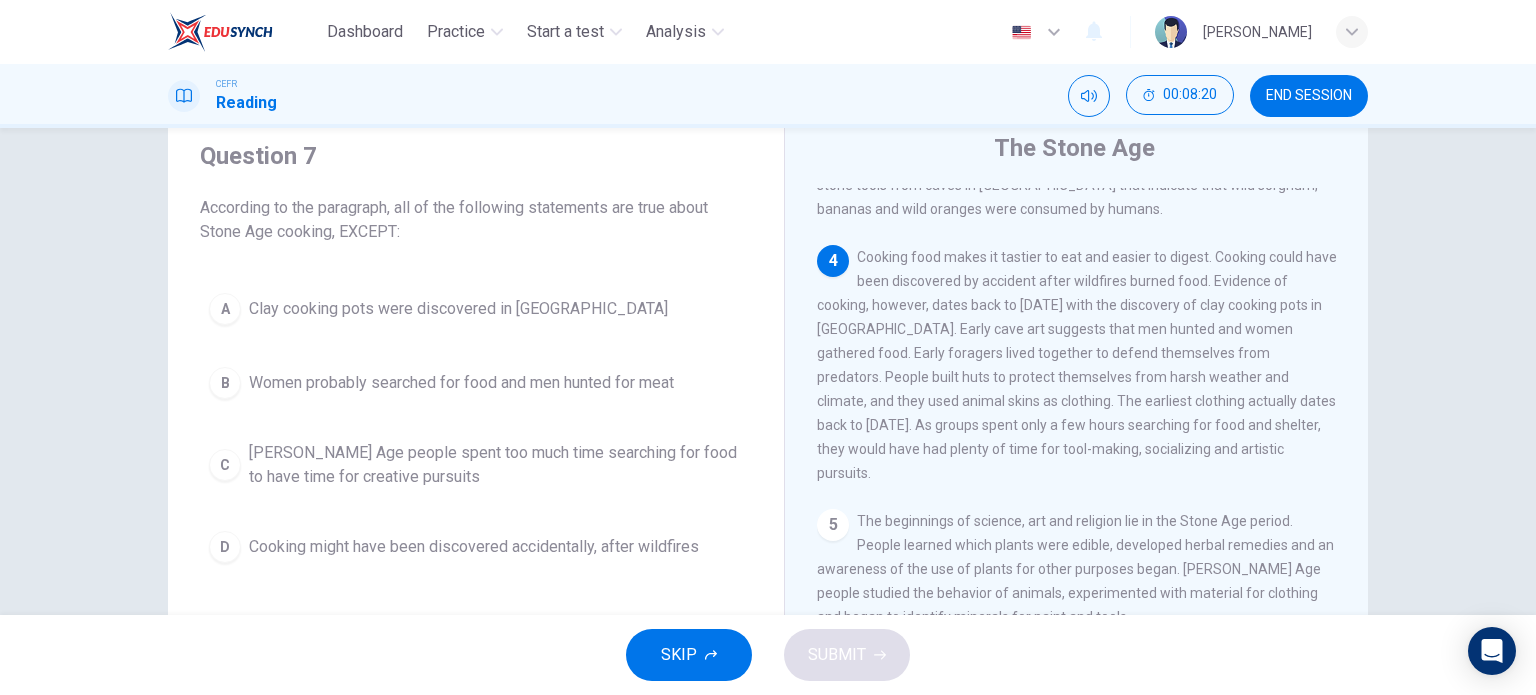 scroll, scrollTop: 638, scrollLeft: 0, axis: vertical 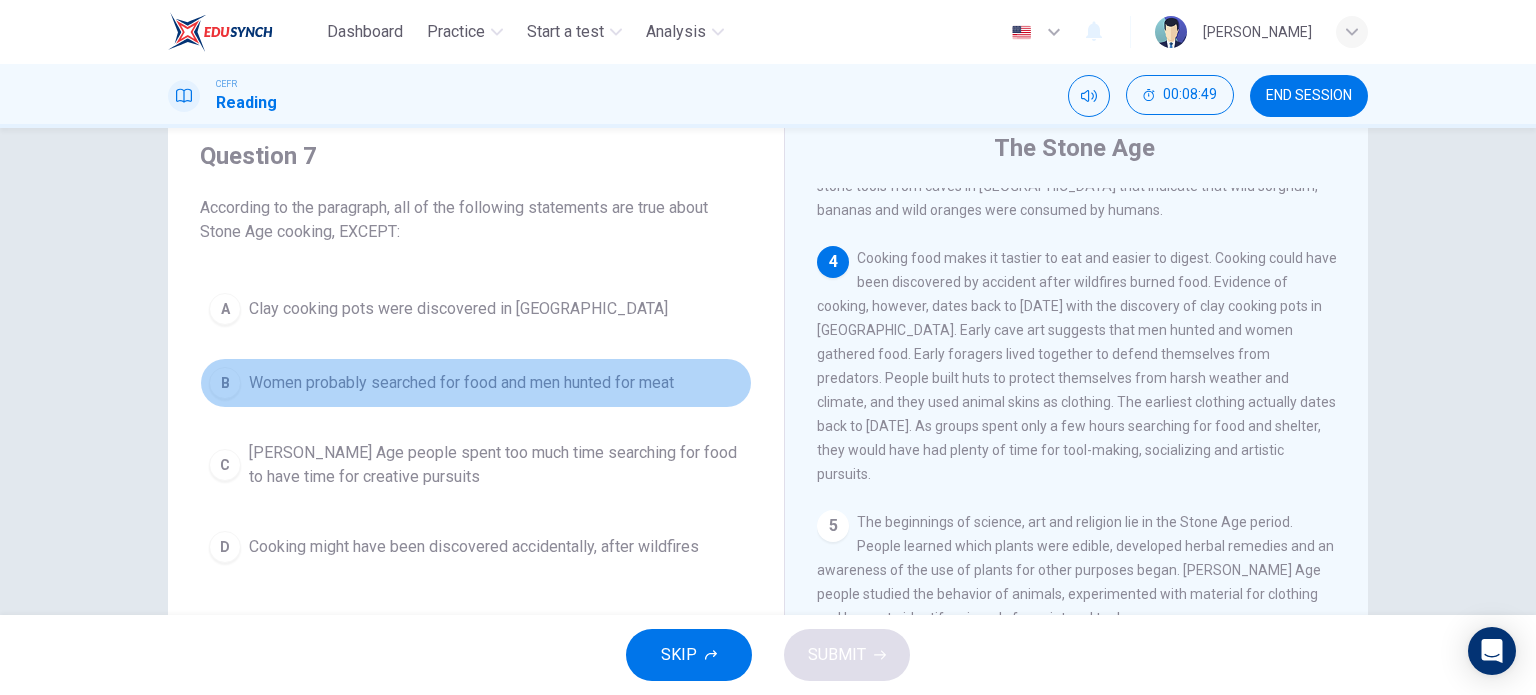 click on "B Women probably searched for food and men hunted for meat" at bounding box center (476, 383) 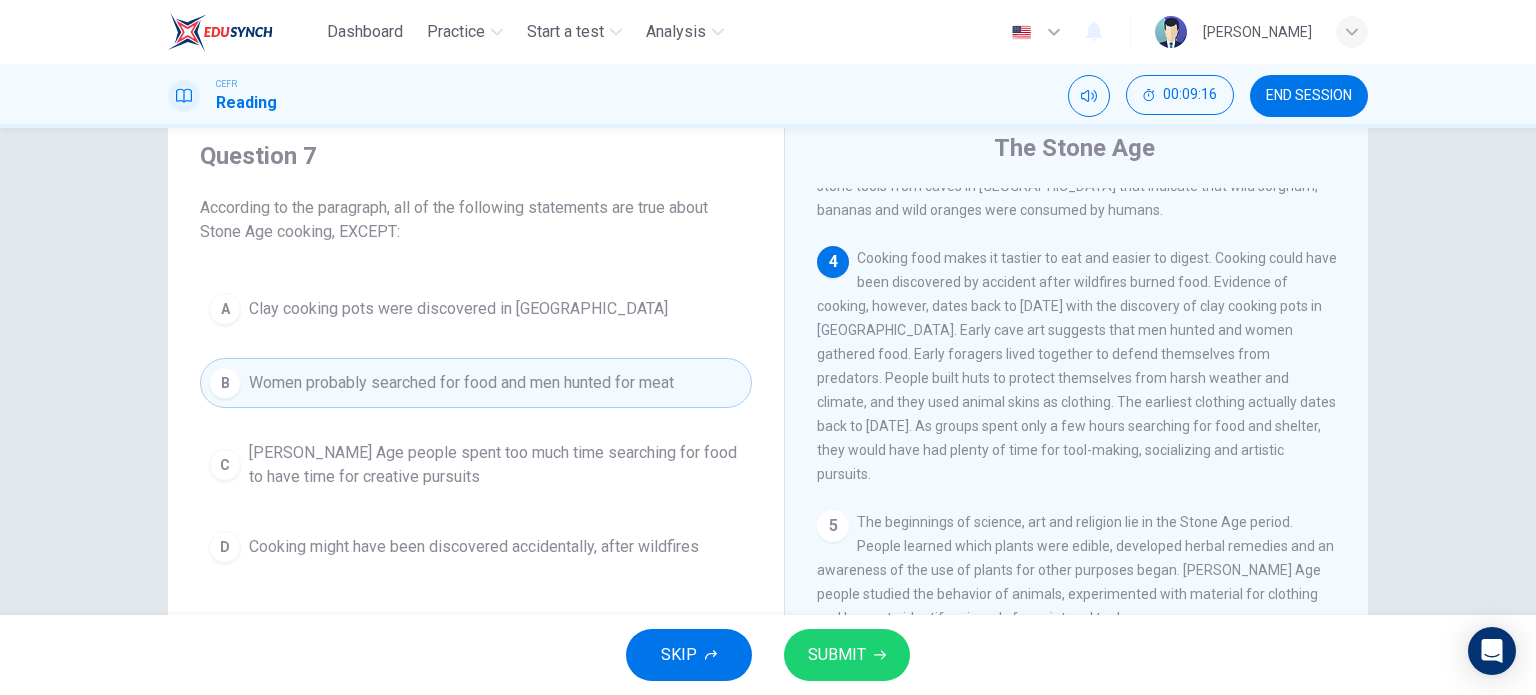click on "Stone Age people spent too much time searching for food to have time for creative pursuits" at bounding box center (496, 465) 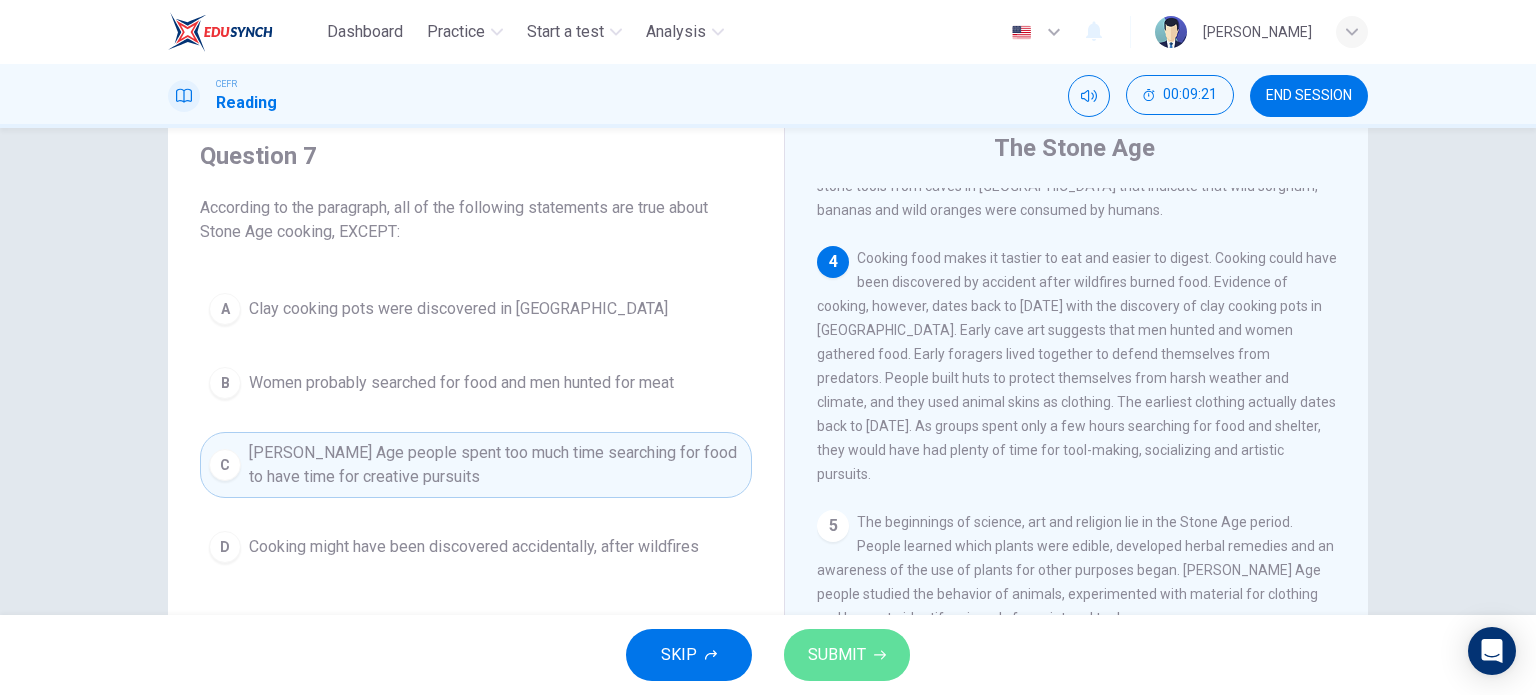 click on "SUBMIT" at bounding box center (847, 655) 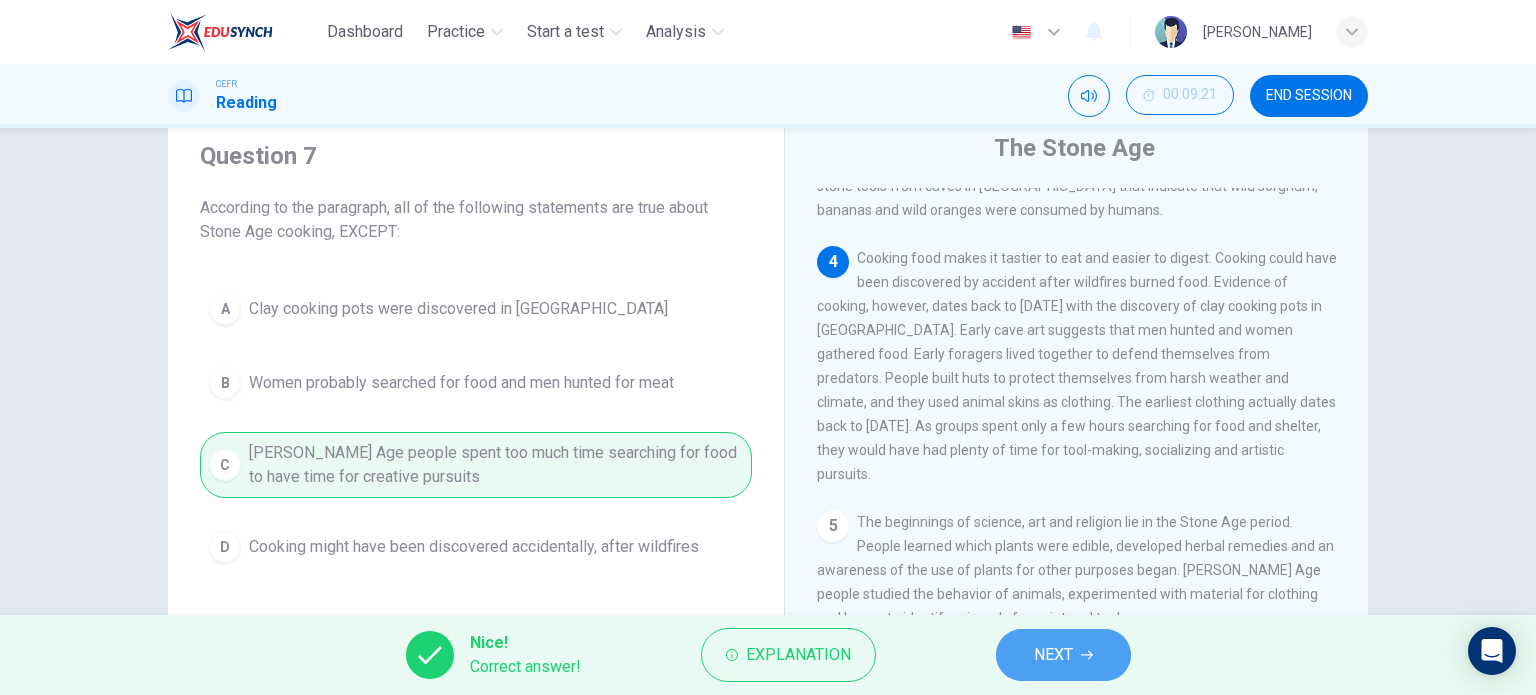 click on "NEXT" at bounding box center (1053, 655) 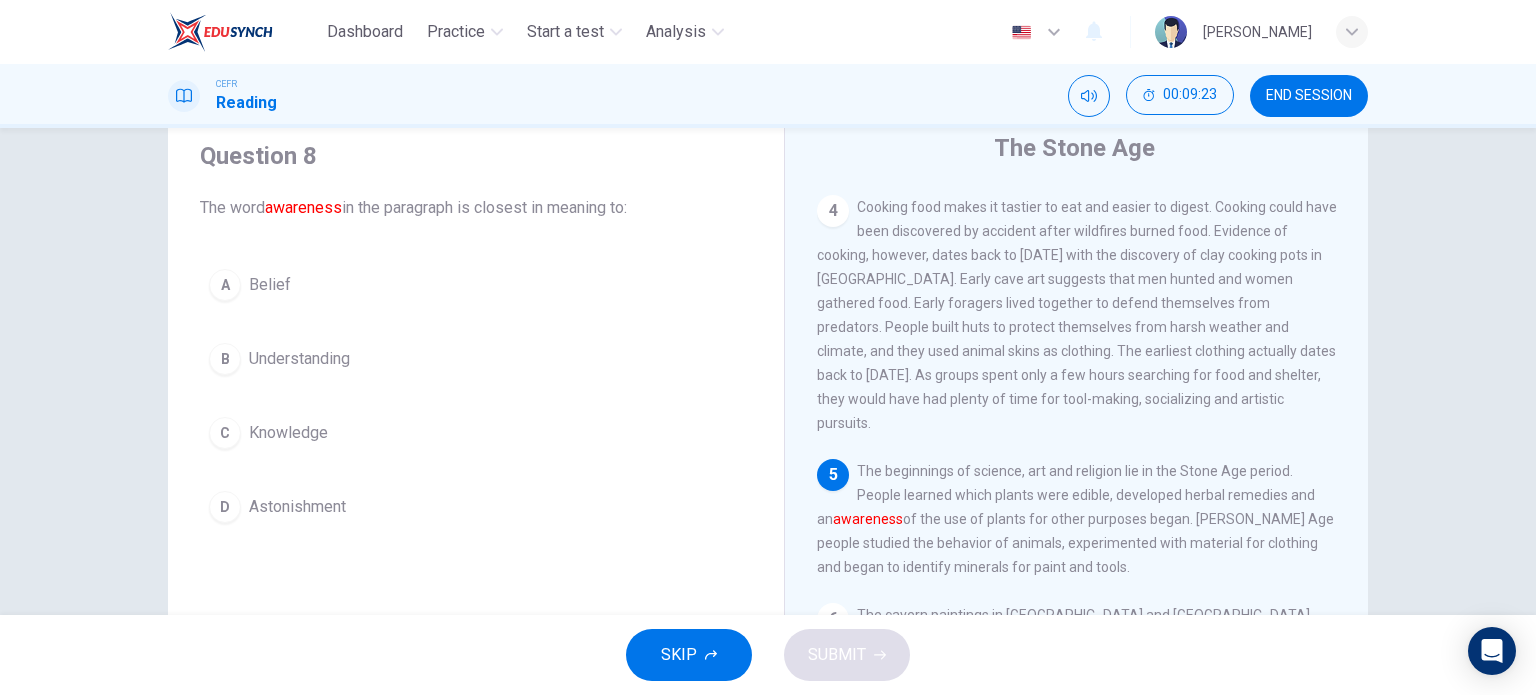 scroll, scrollTop: 700, scrollLeft: 0, axis: vertical 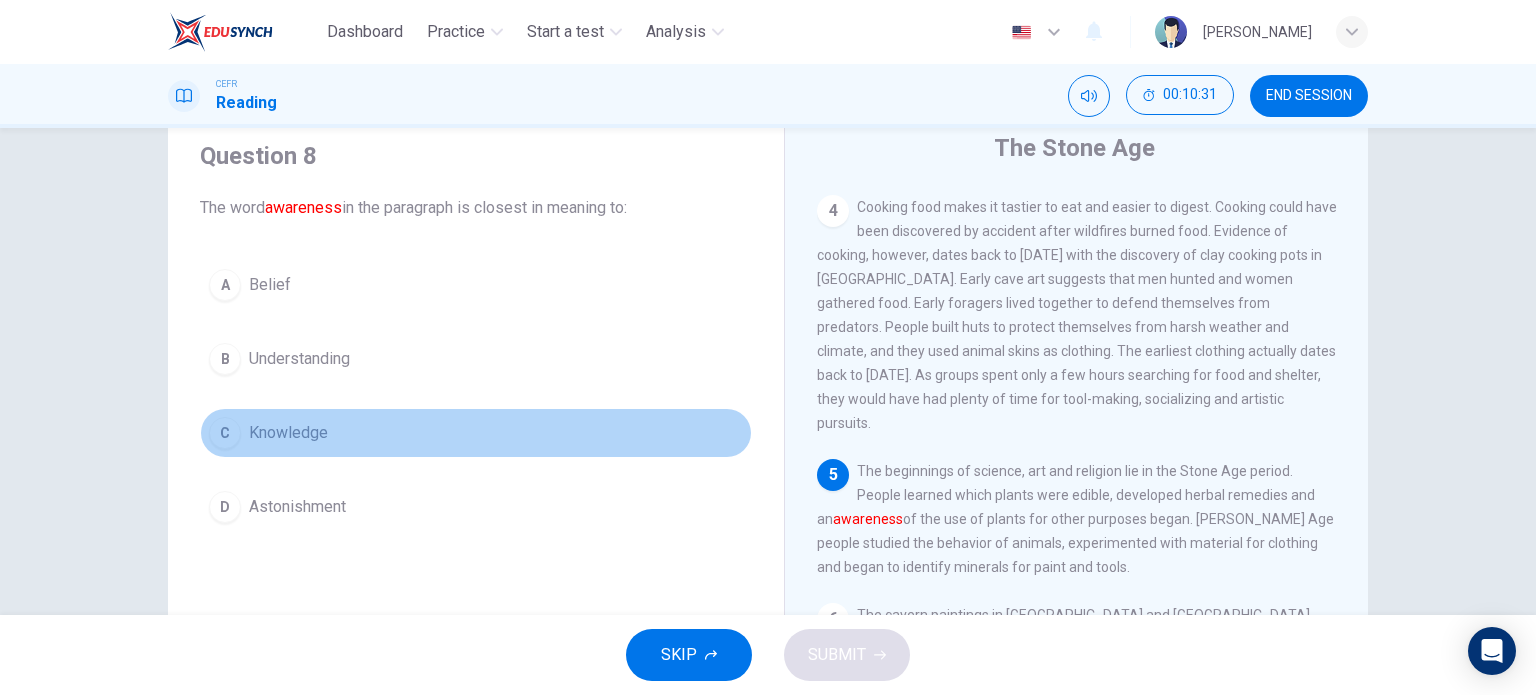 click on "Knowledge" at bounding box center [288, 433] 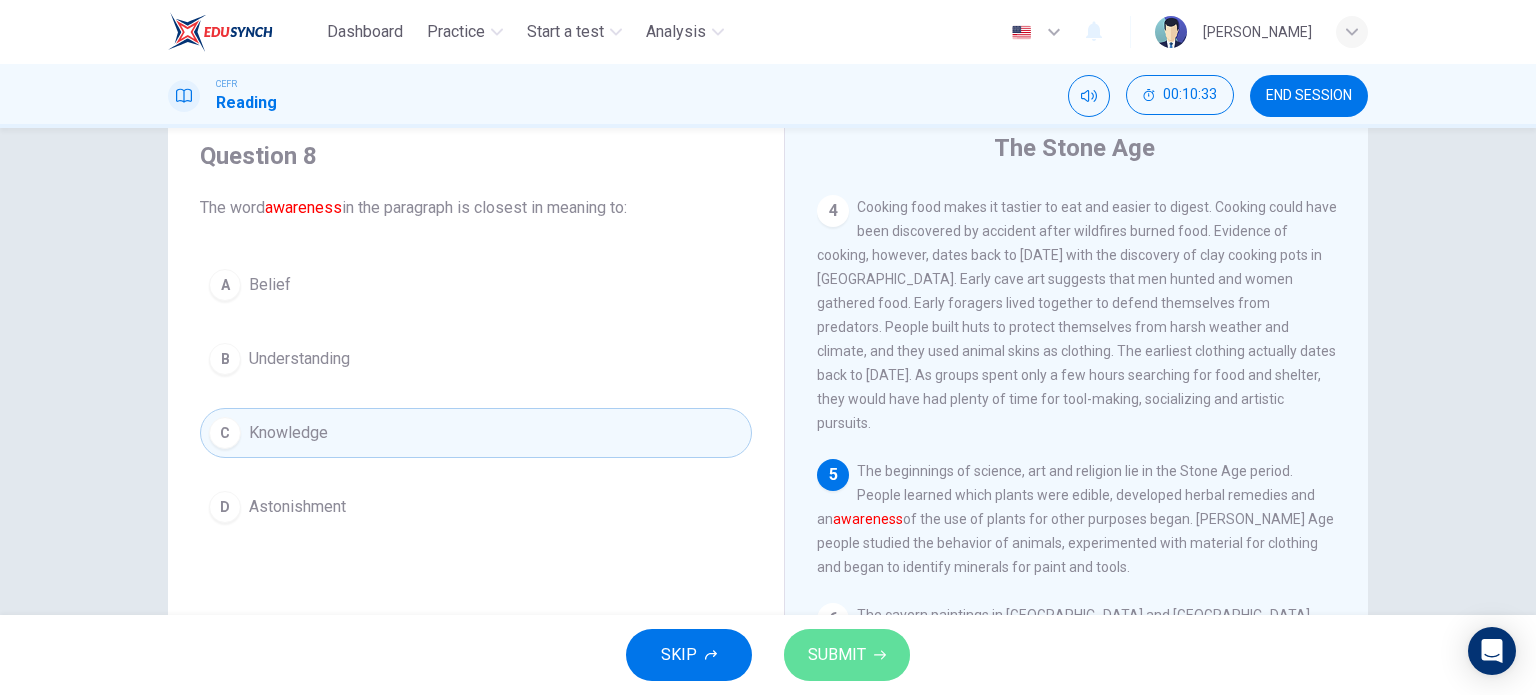 click on "SUBMIT" at bounding box center [847, 655] 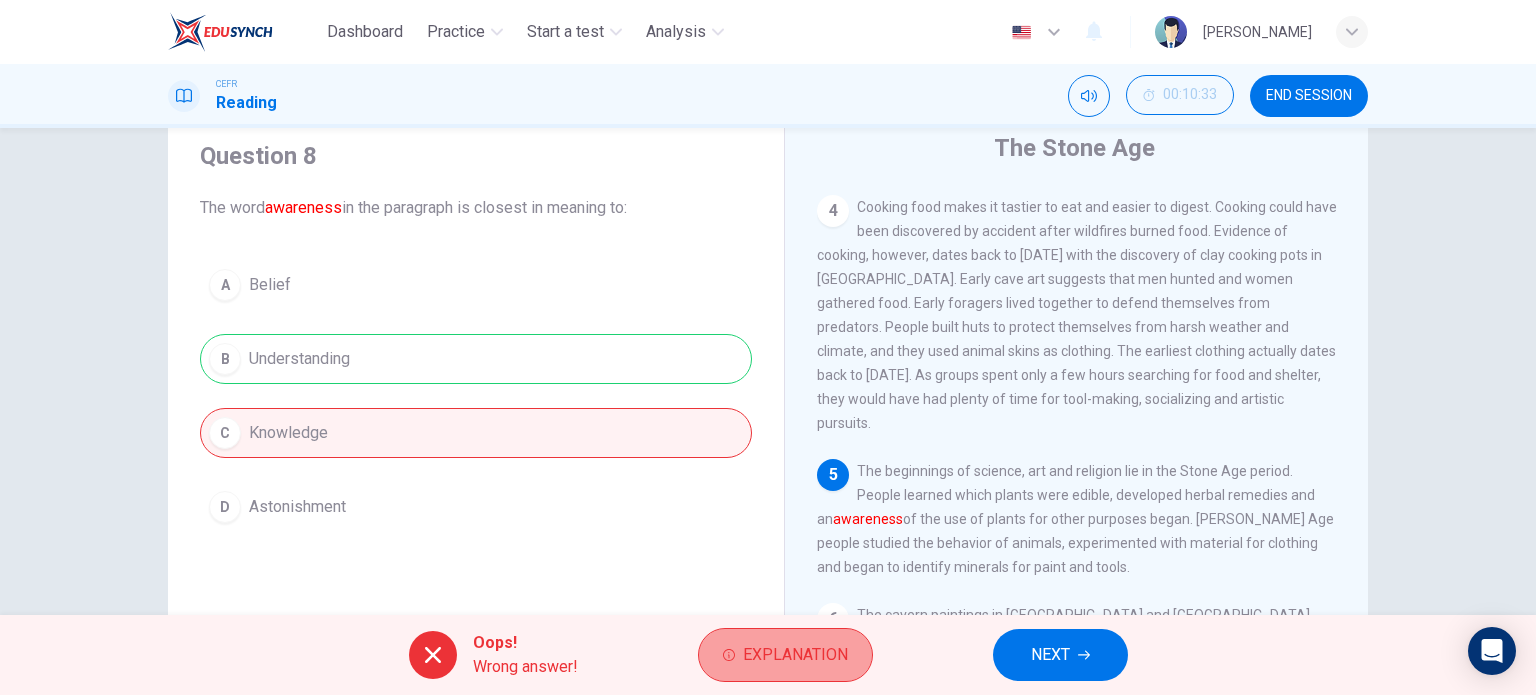 click on "Explanation" at bounding box center (795, 655) 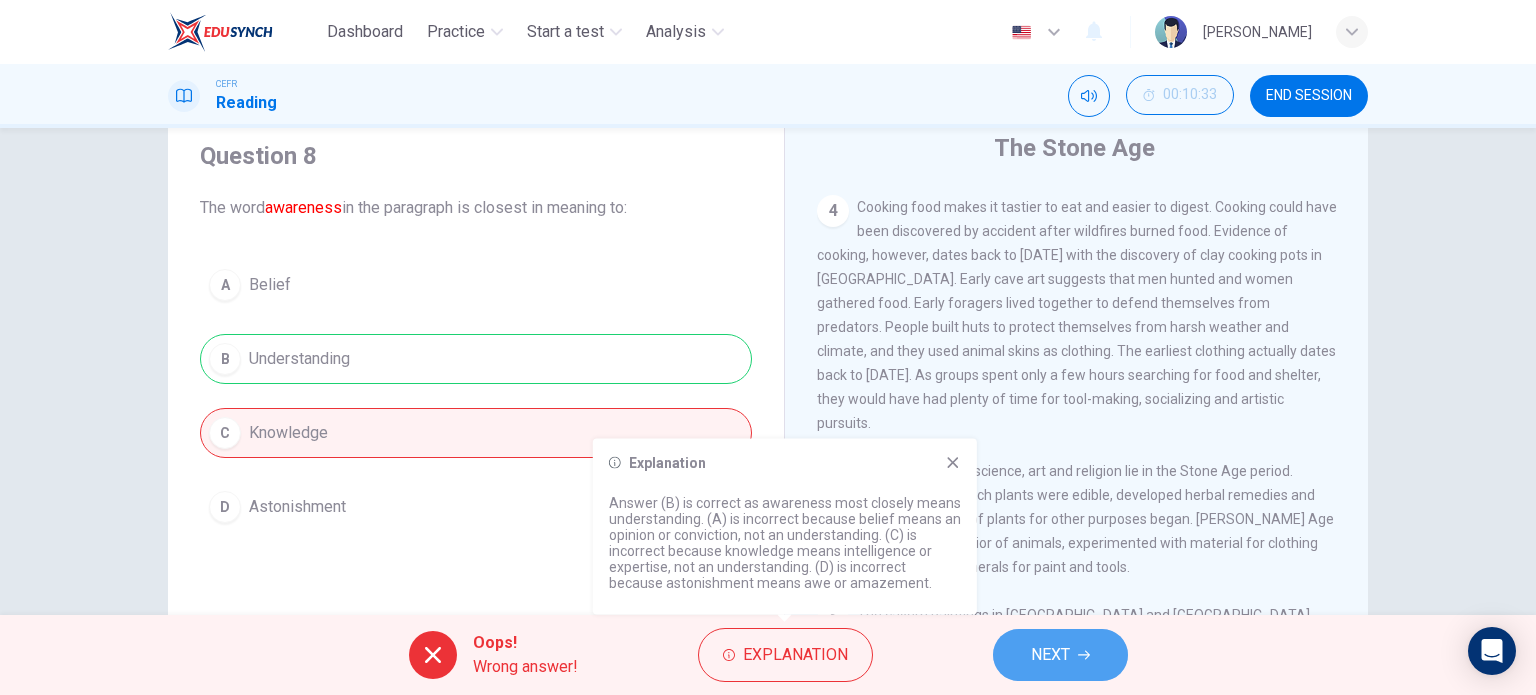 click on "NEXT" at bounding box center [1050, 655] 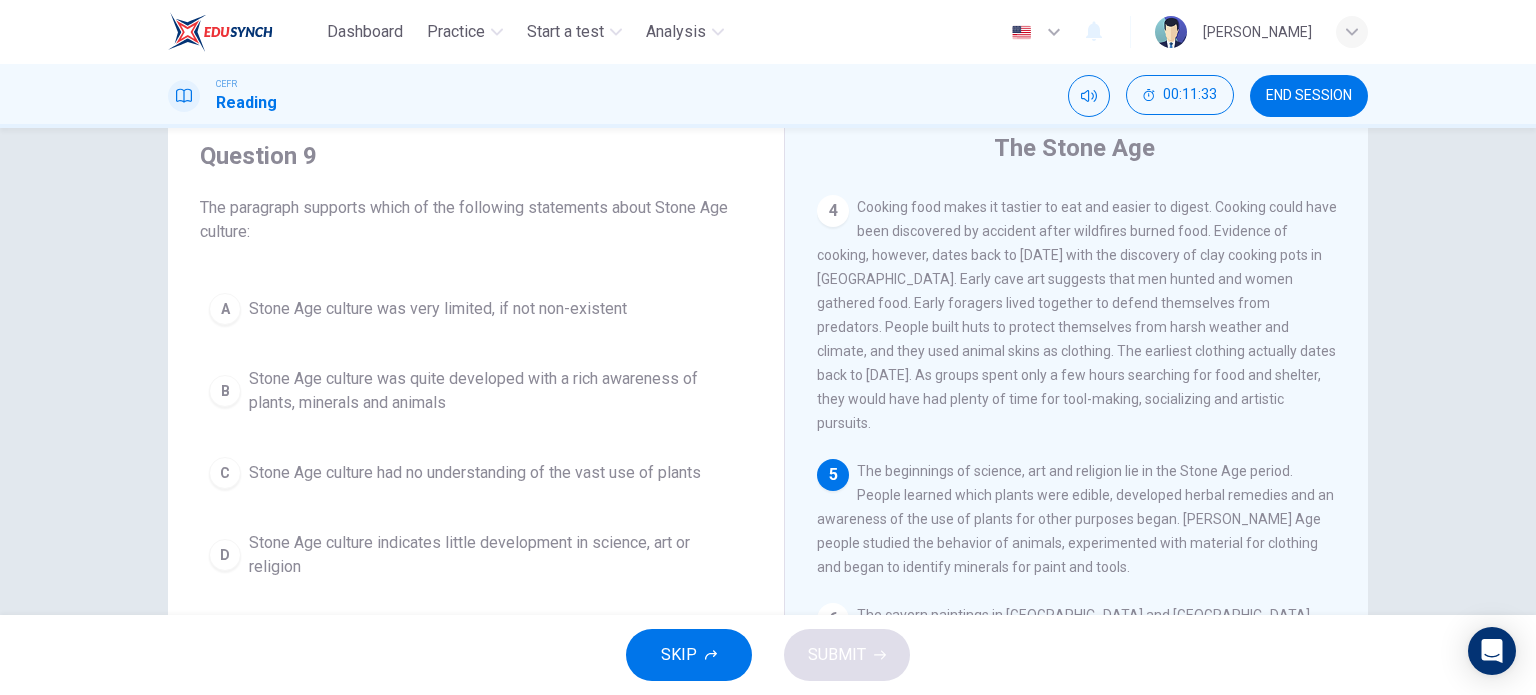 scroll, scrollTop: 702, scrollLeft: 0, axis: vertical 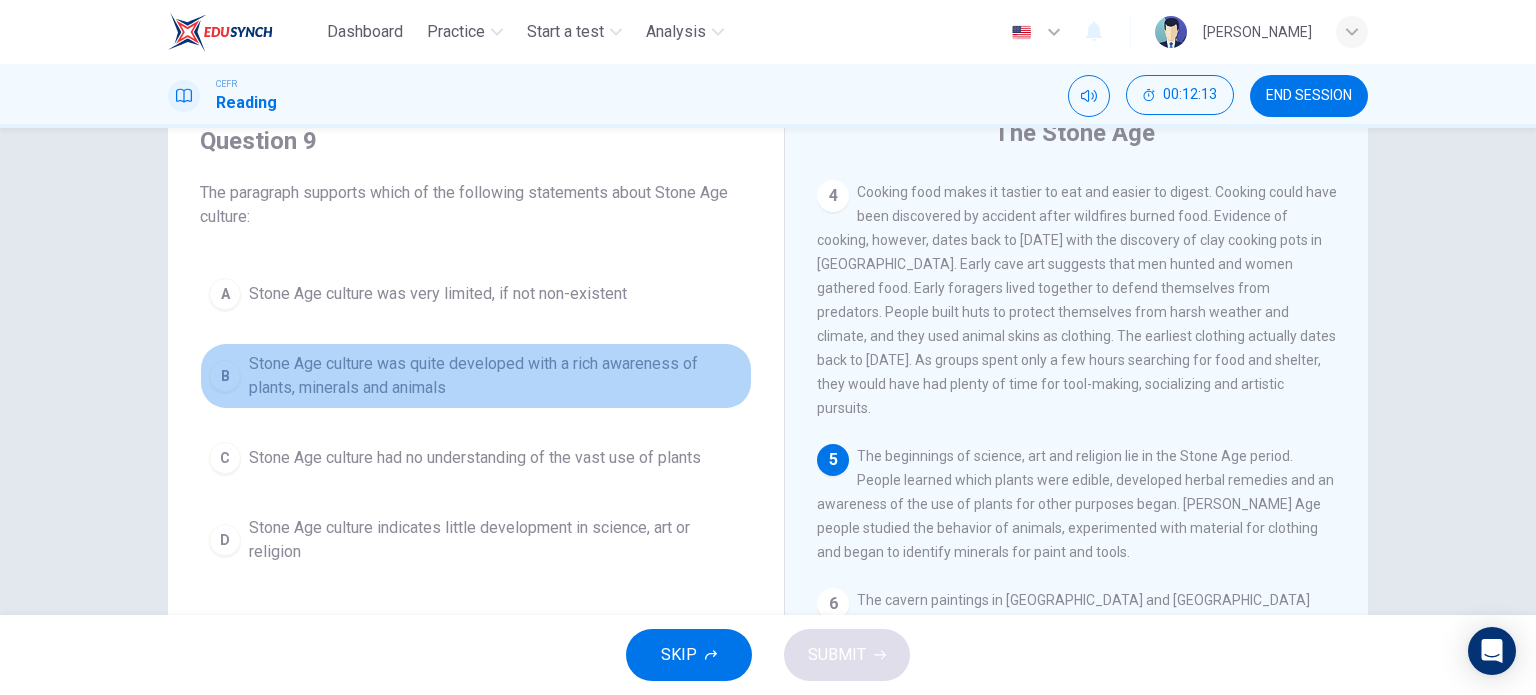 click on "Stone Age culture was quite developed with a rich awareness of plants, minerals and animals" at bounding box center [496, 376] 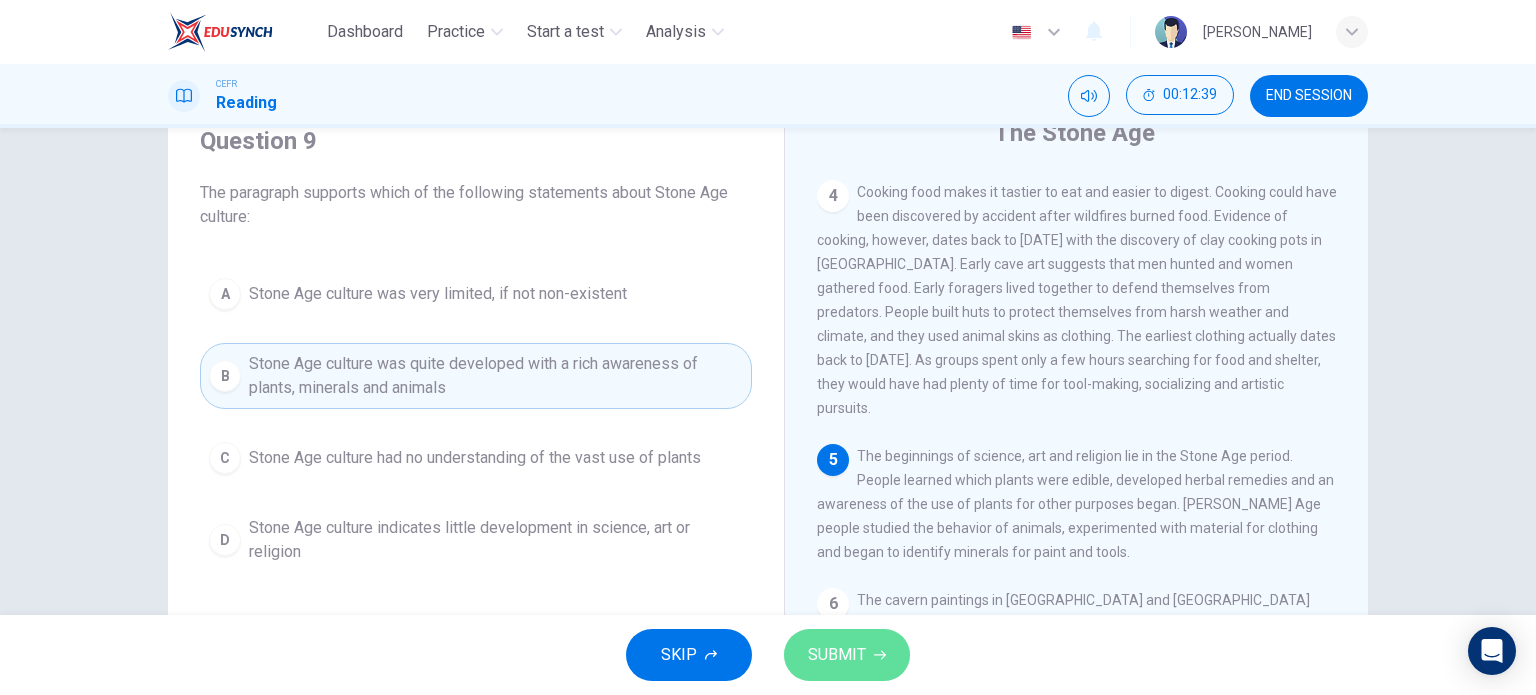 click on "SUBMIT" at bounding box center (847, 655) 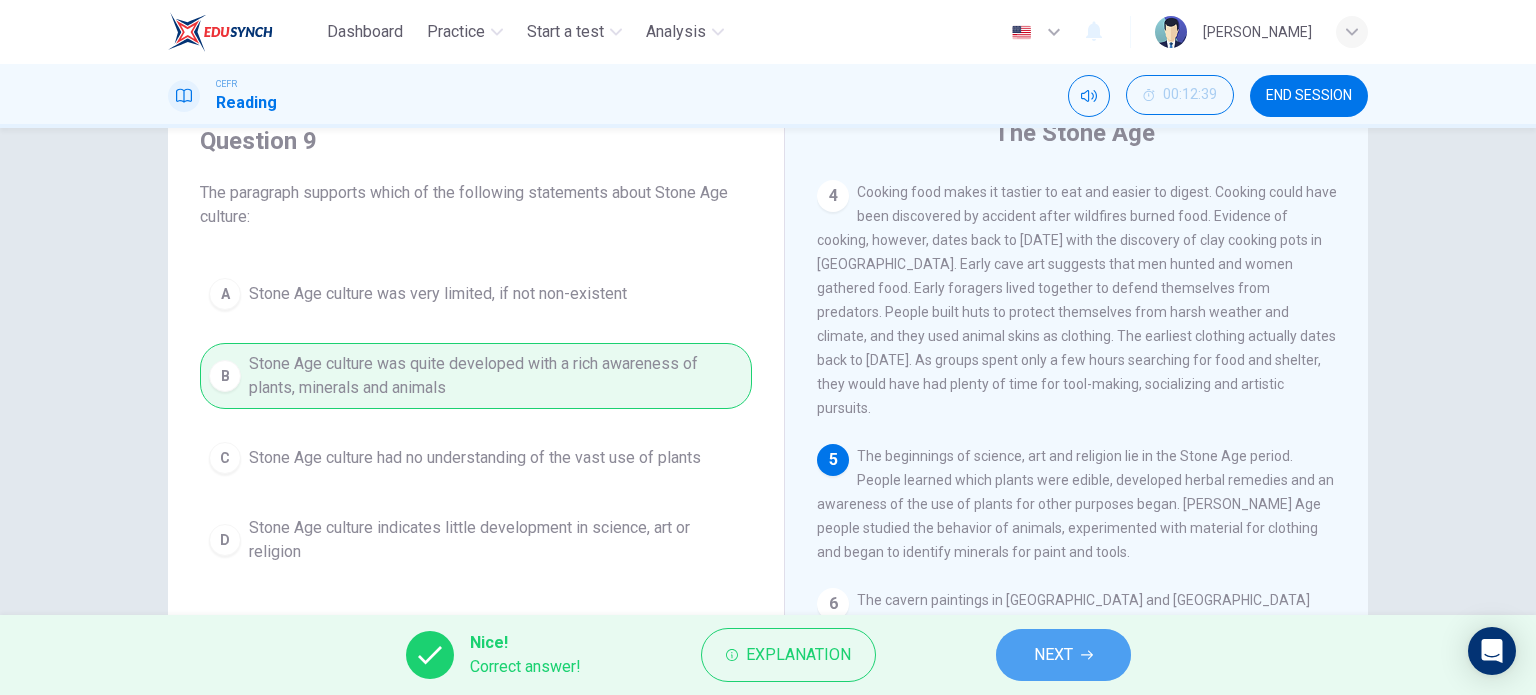 click on "NEXT" at bounding box center (1063, 655) 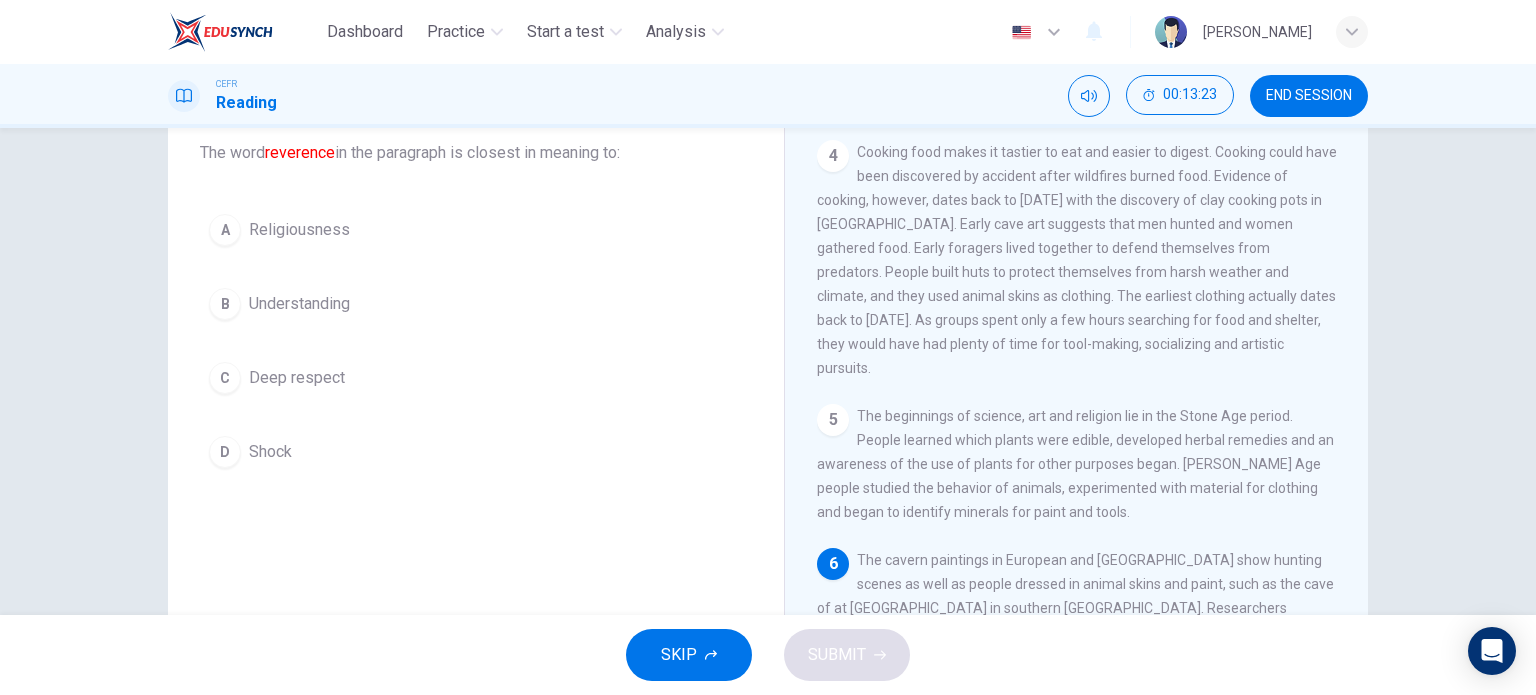 scroll, scrollTop: 120, scrollLeft: 0, axis: vertical 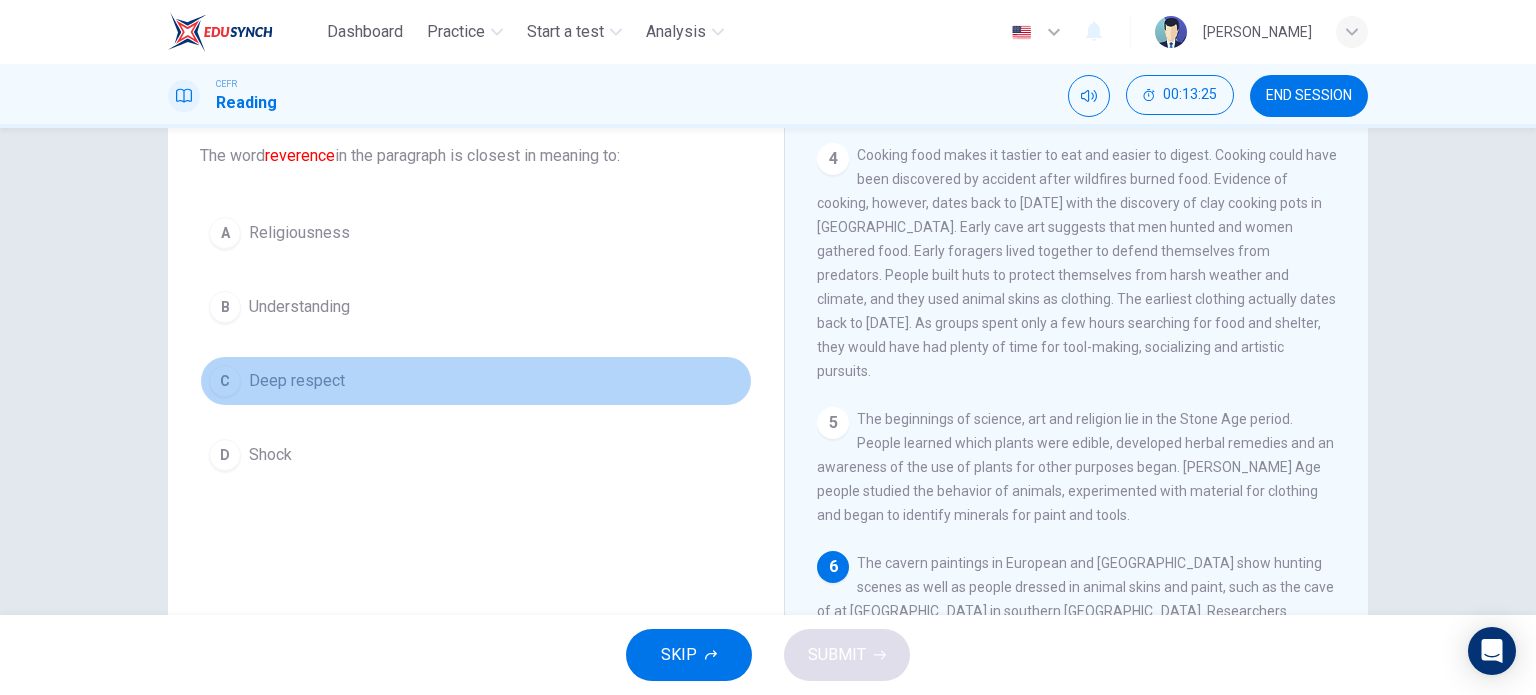 click on "C Deep respect" at bounding box center [476, 381] 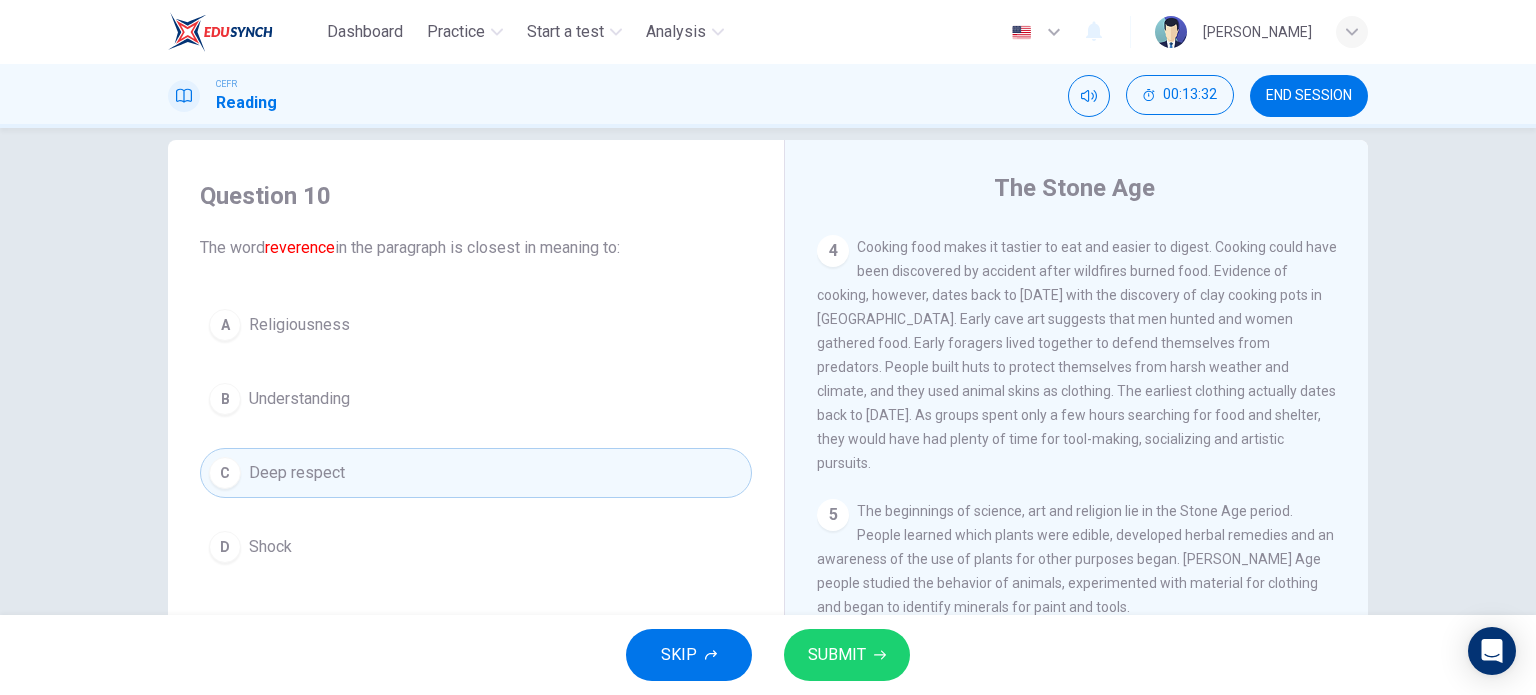scroll, scrollTop: 0, scrollLeft: 0, axis: both 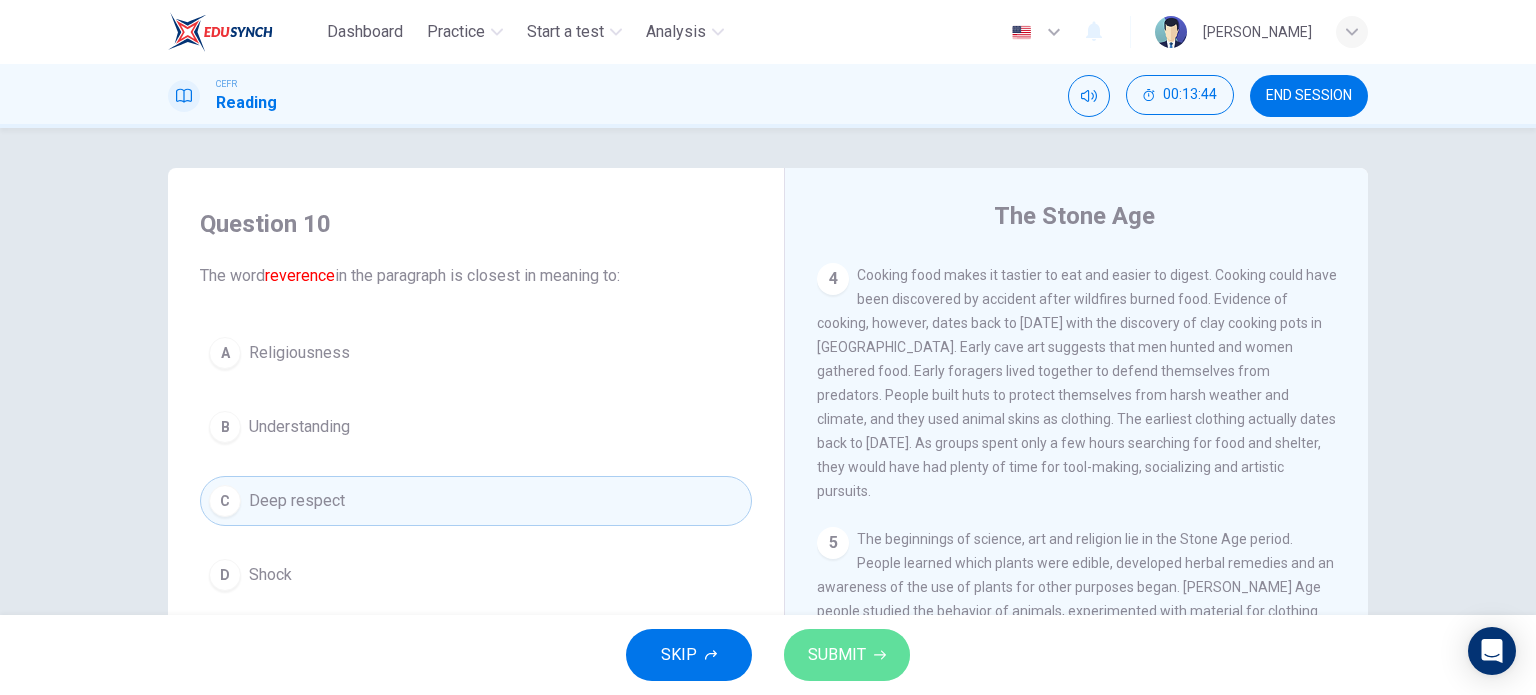 click on "SUBMIT" at bounding box center [847, 655] 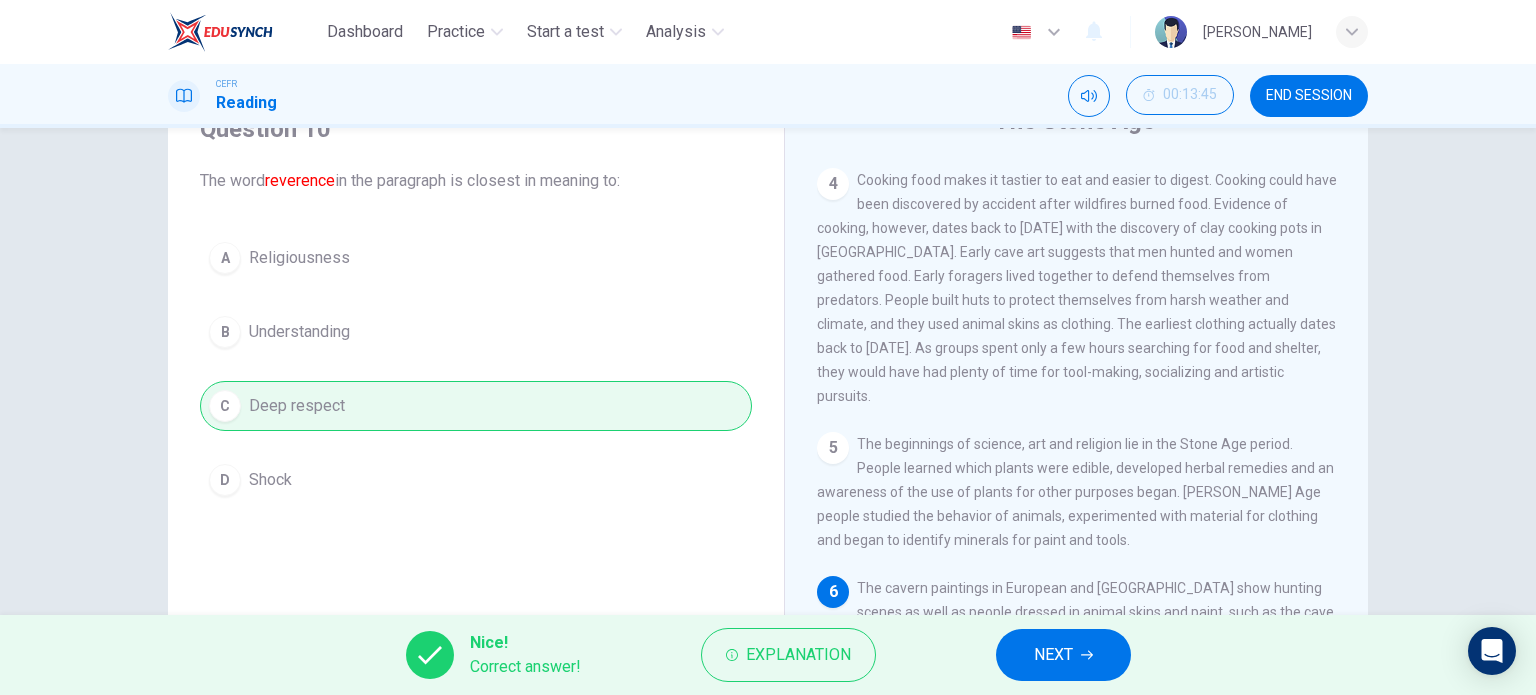 scroll, scrollTop: 104, scrollLeft: 0, axis: vertical 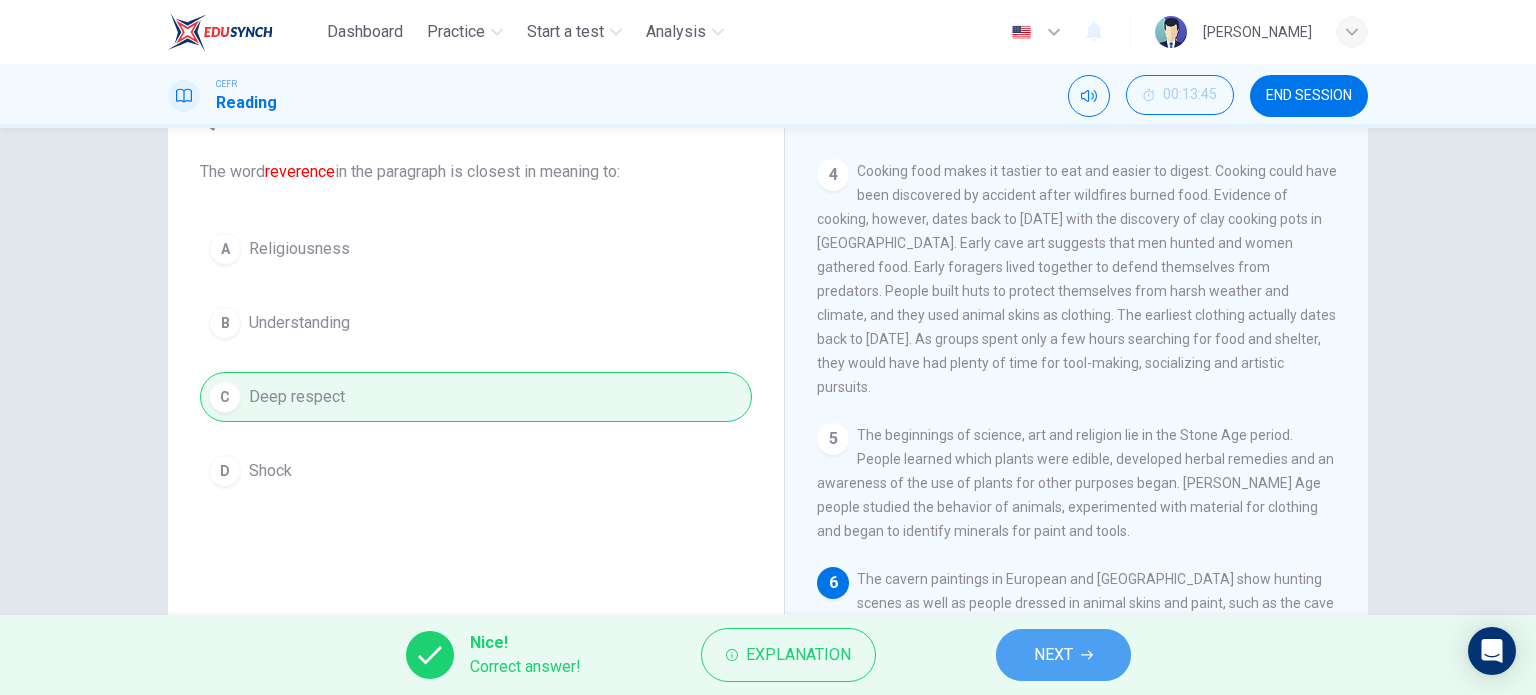 click on "NEXT" at bounding box center (1053, 655) 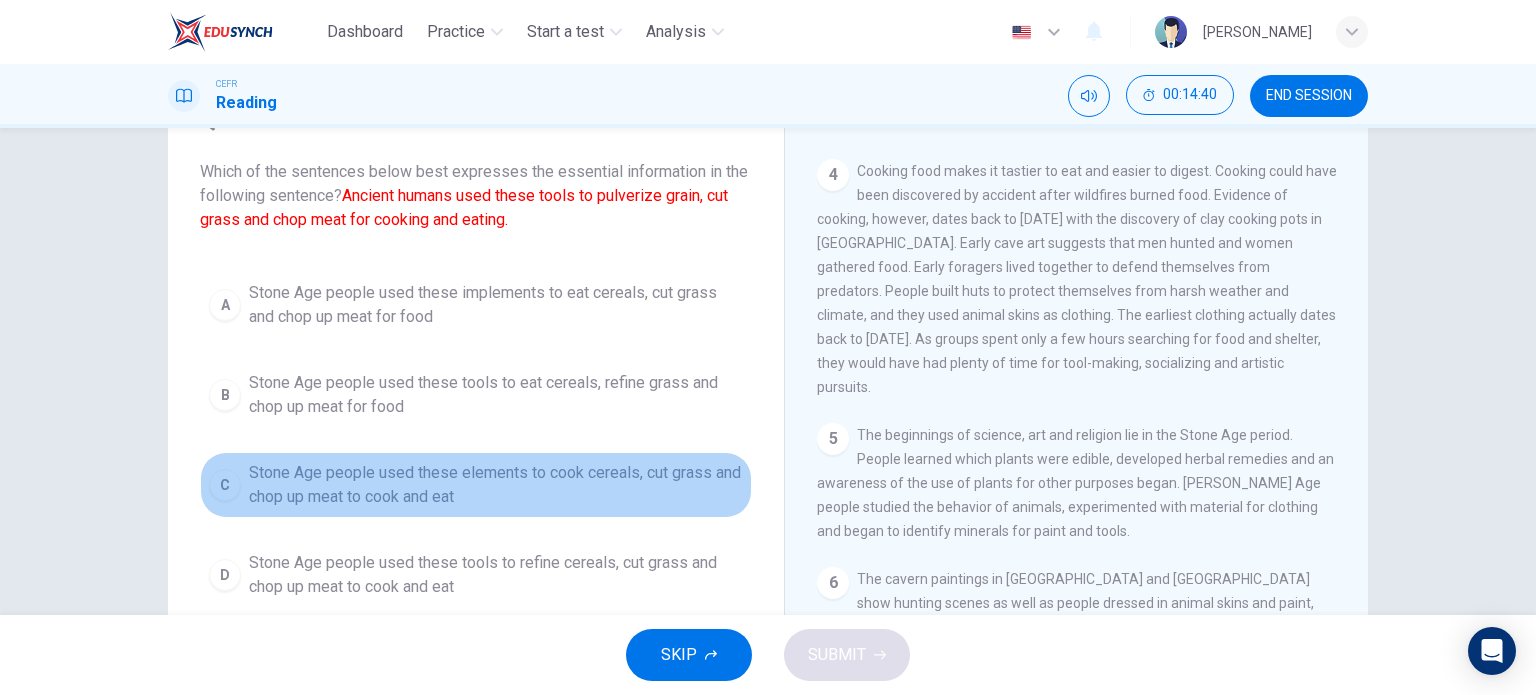 click on "Stone Age people used these elements to cook cereals, cut grass and chop up meat to cook and eat" at bounding box center [496, 485] 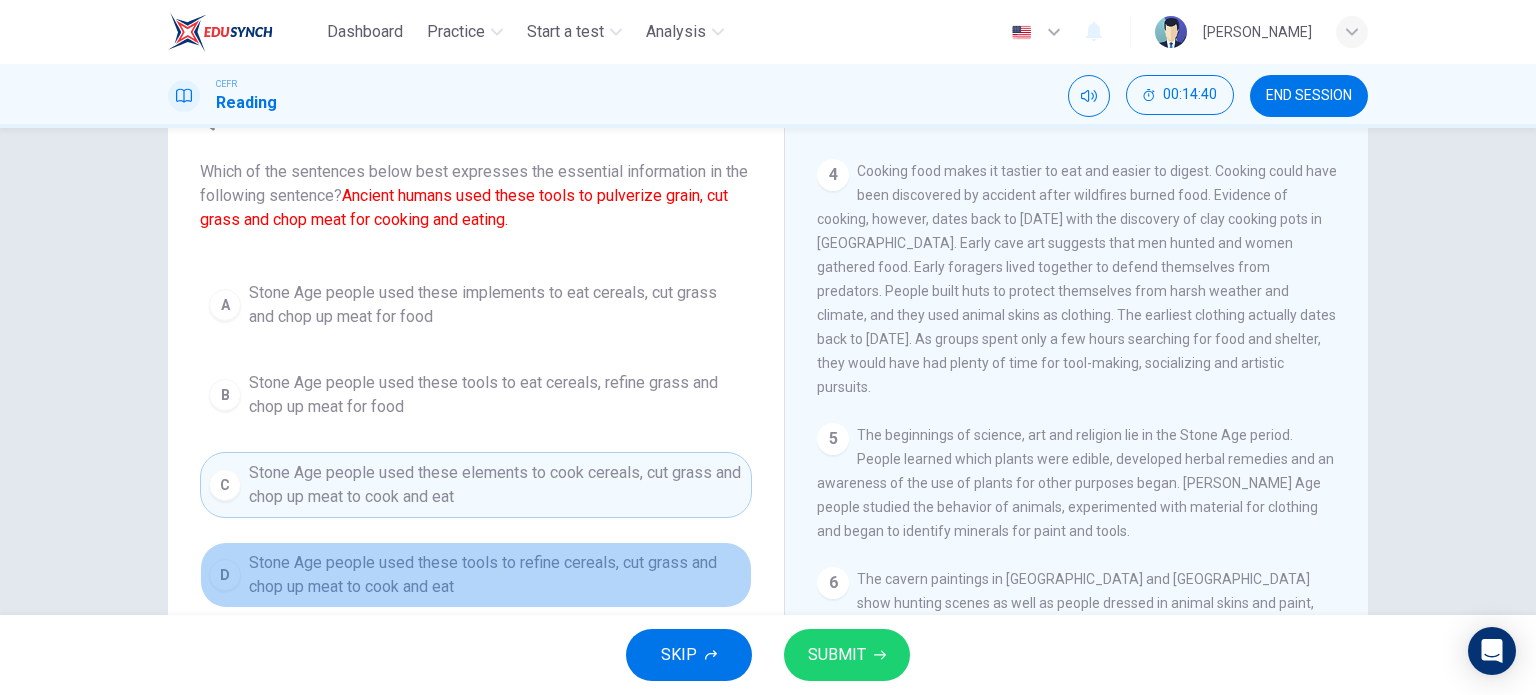 click on "Stone Age people used these tools to refine cereals, cut grass and chop up meat to cook and eat" at bounding box center (496, 575) 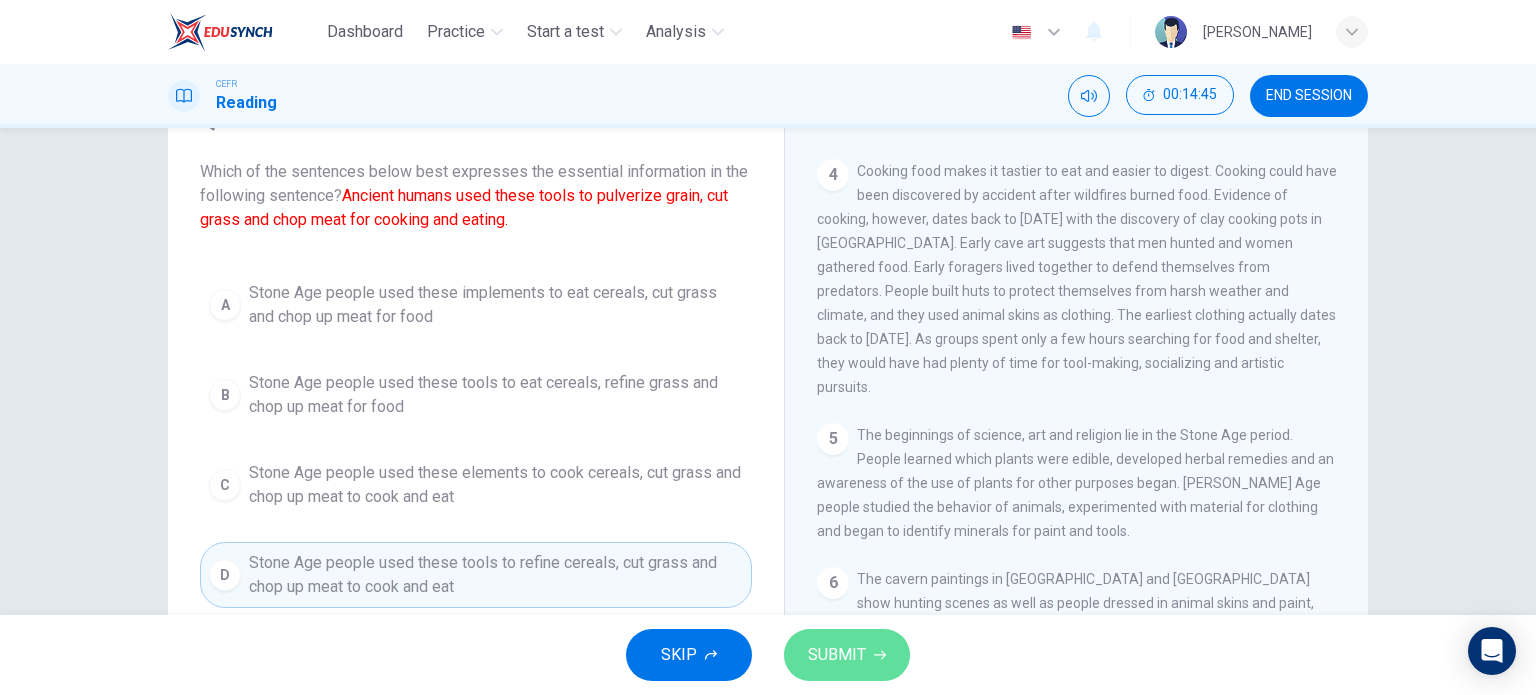 click on "SUBMIT" at bounding box center (847, 655) 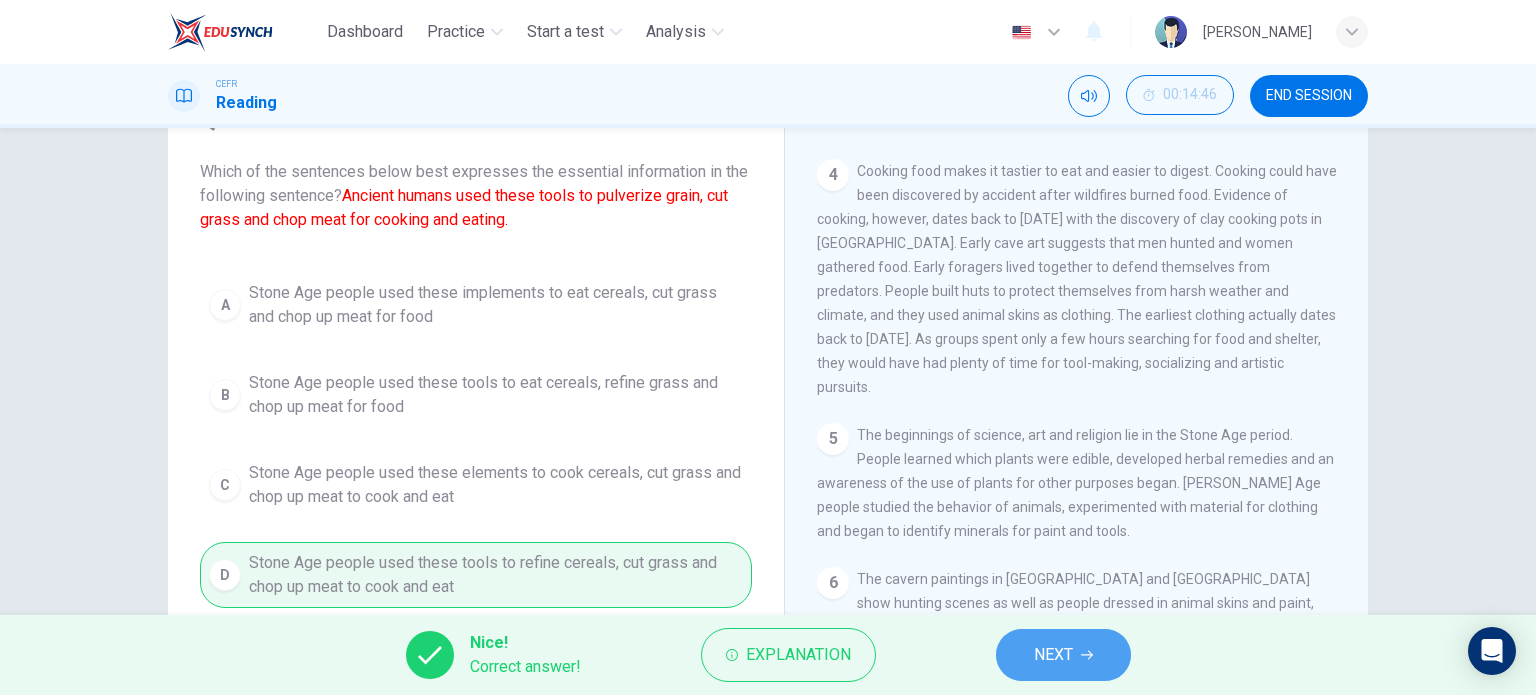 click on "NEXT" at bounding box center (1053, 655) 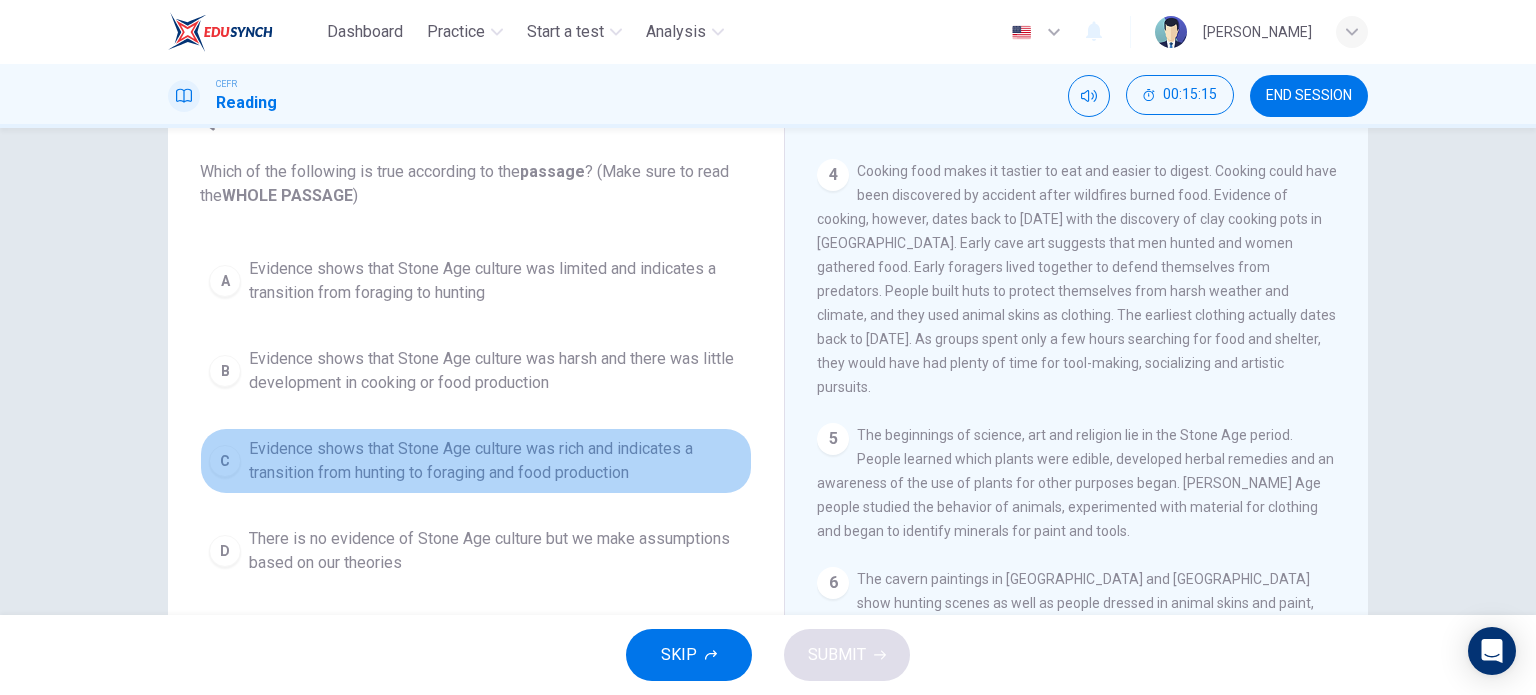 click on "Evidence shows that Stone Age culture was rich and indicates a transition from hunting to foraging and food production" at bounding box center [496, 461] 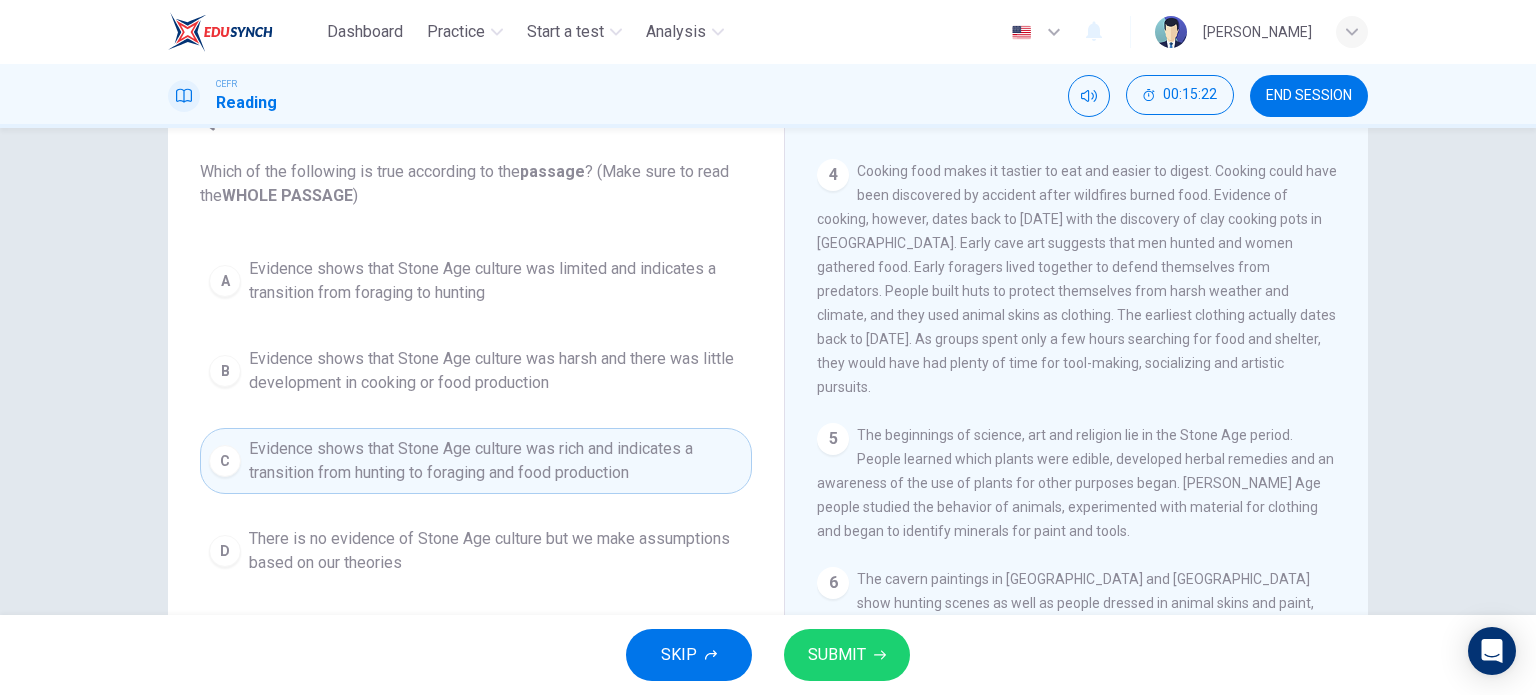 scroll, scrollTop: 702, scrollLeft: 0, axis: vertical 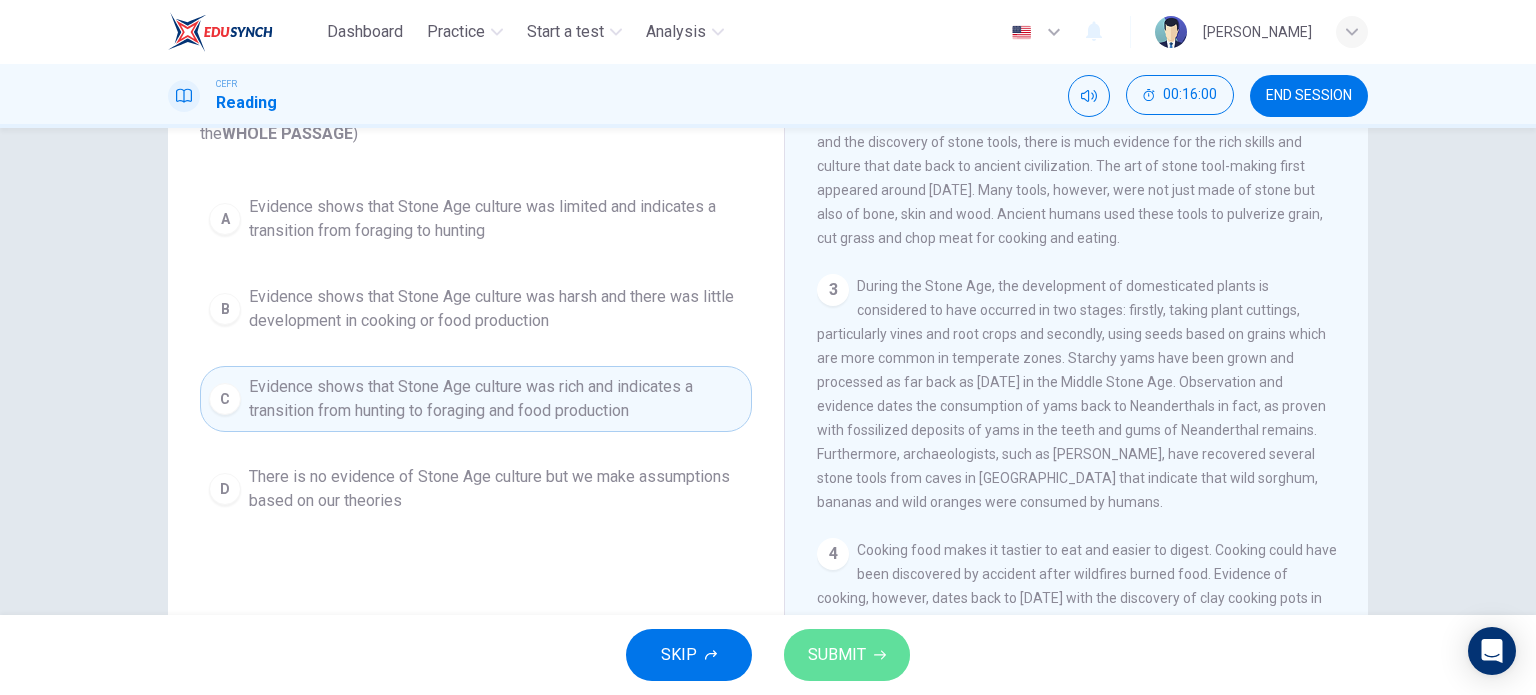click 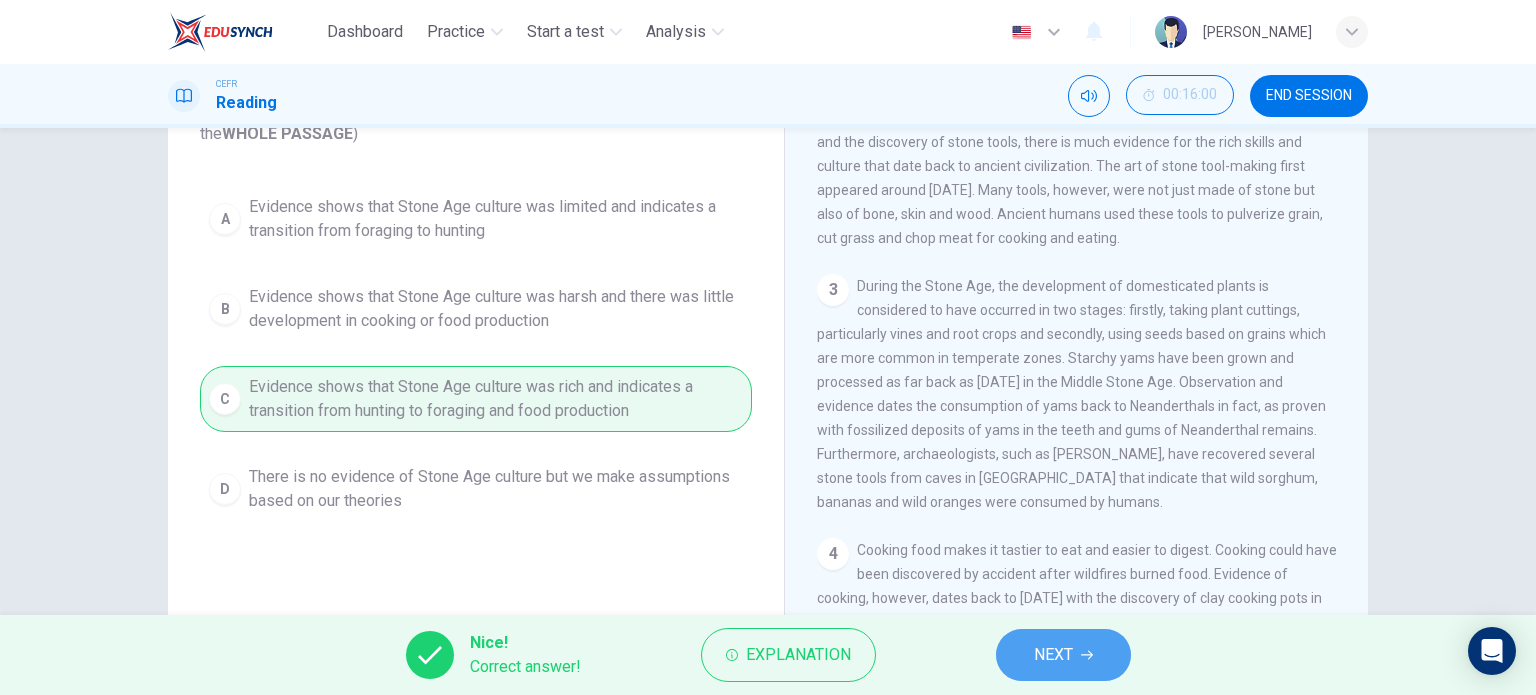 click on "NEXT" at bounding box center (1053, 655) 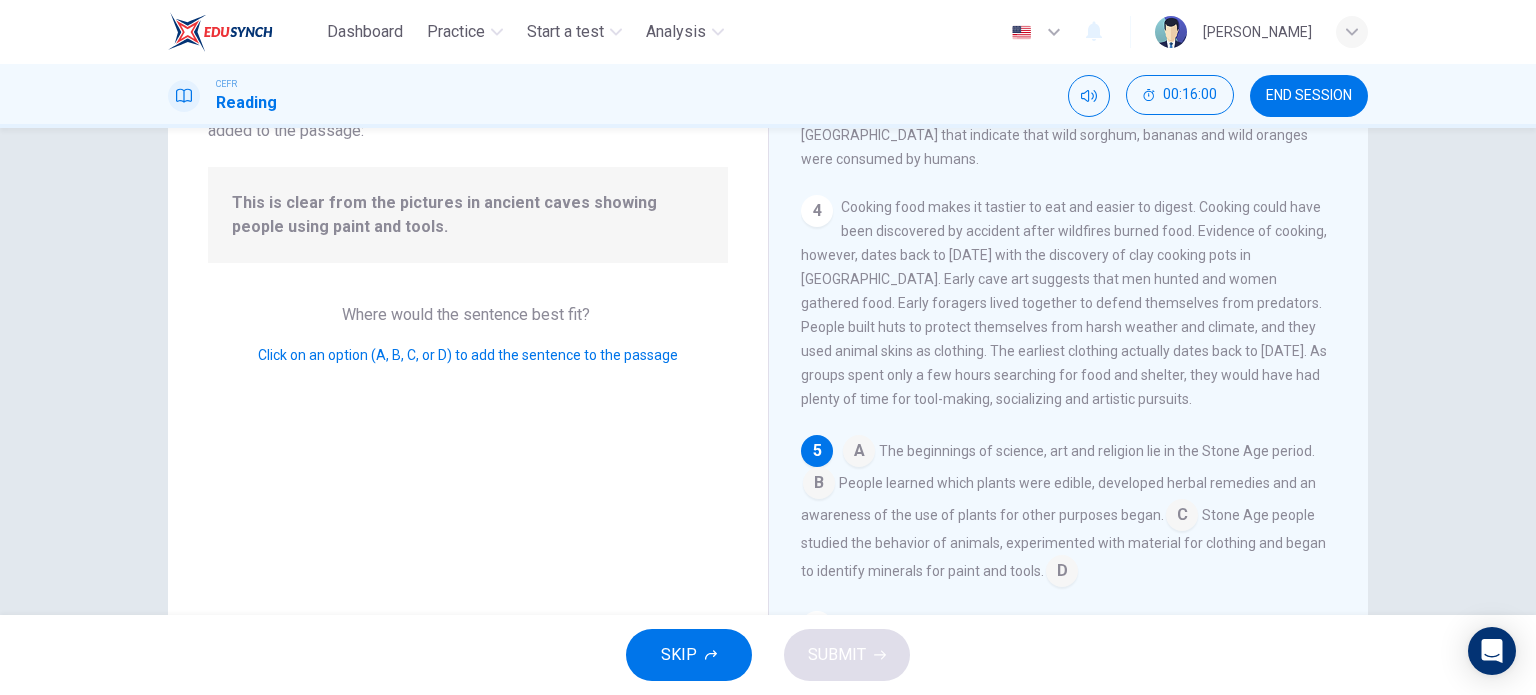 scroll, scrollTop: 737, scrollLeft: 0, axis: vertical 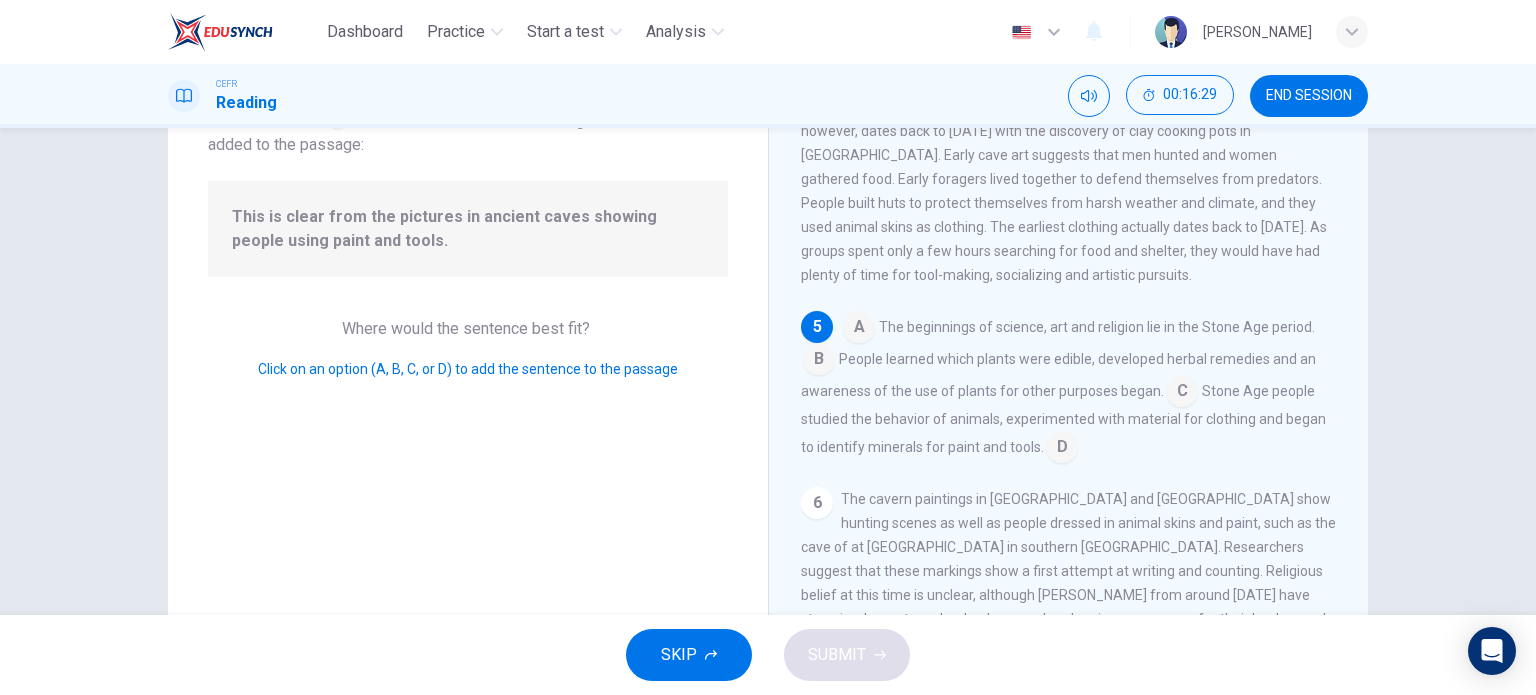 click at bounding box center (819, 361) 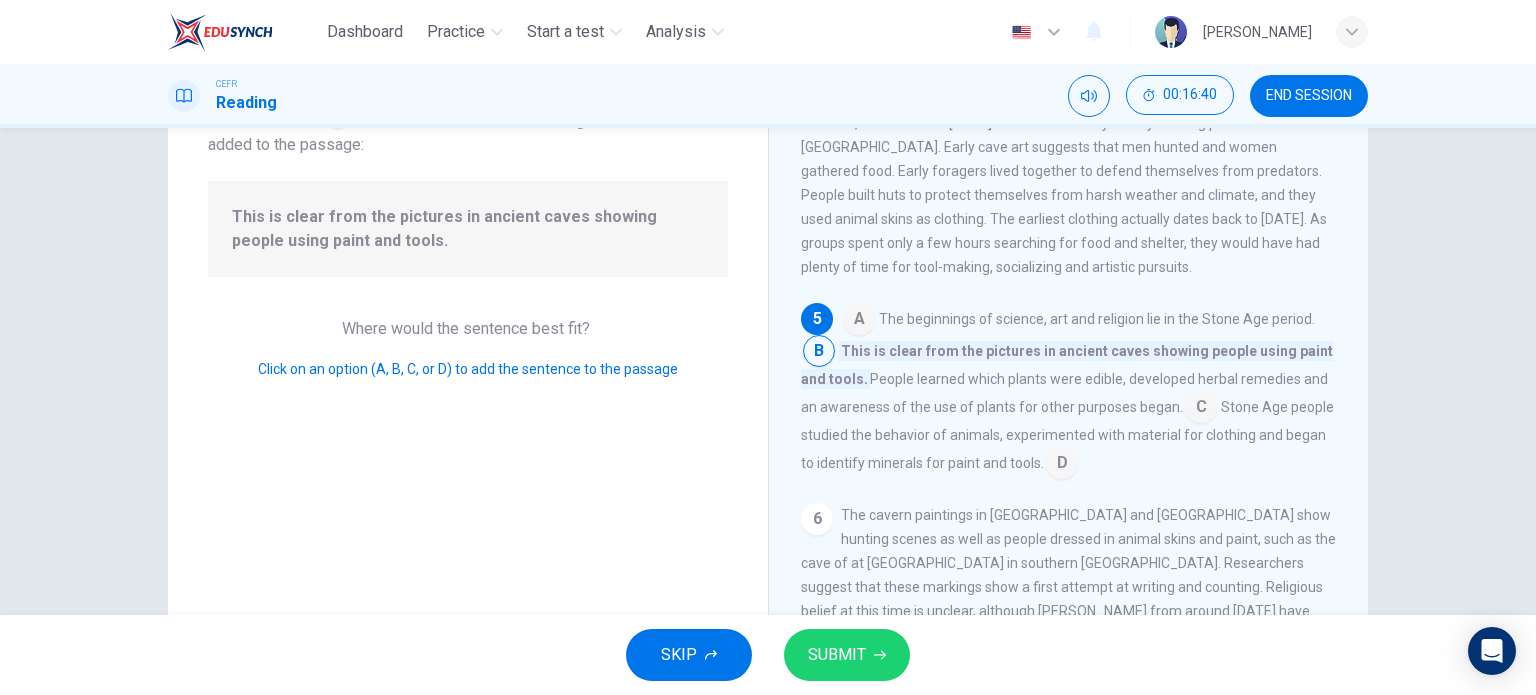 click at bounding box center (1062, 465) 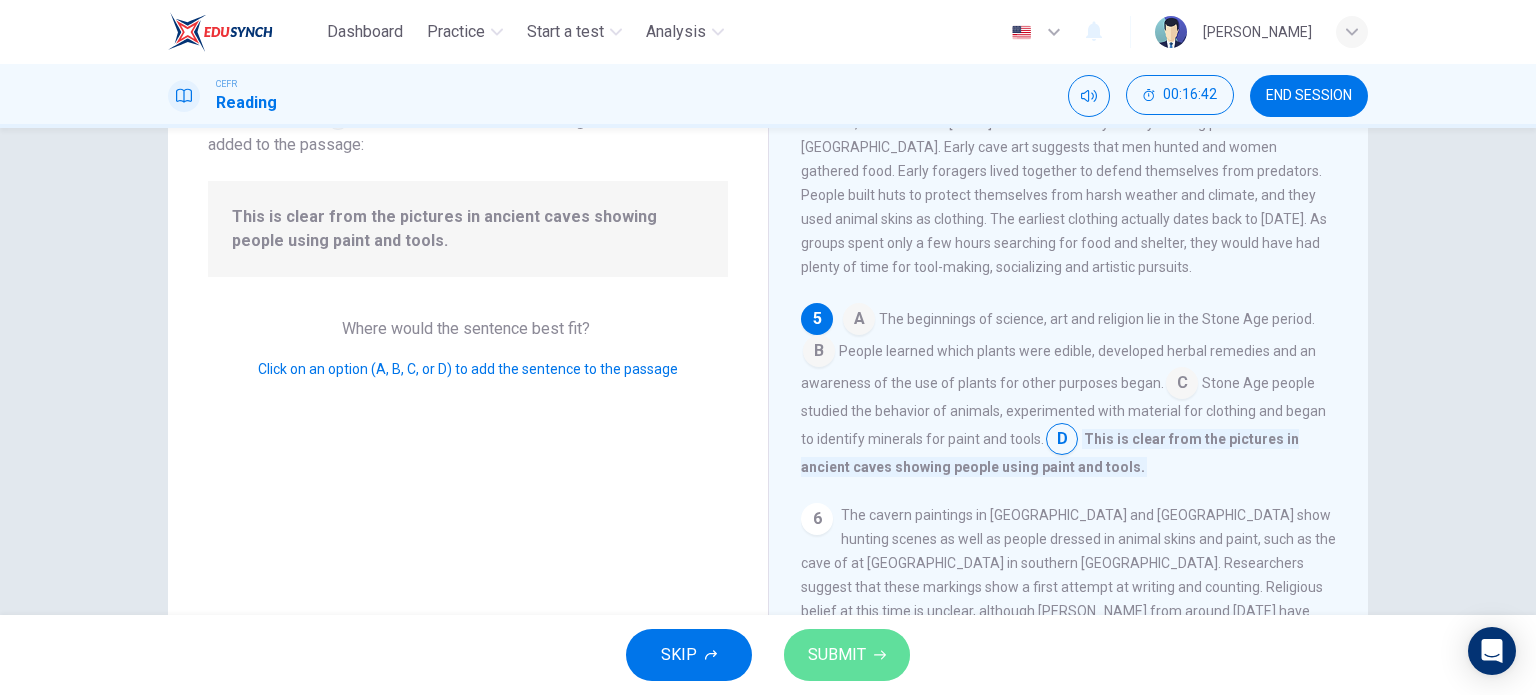 click 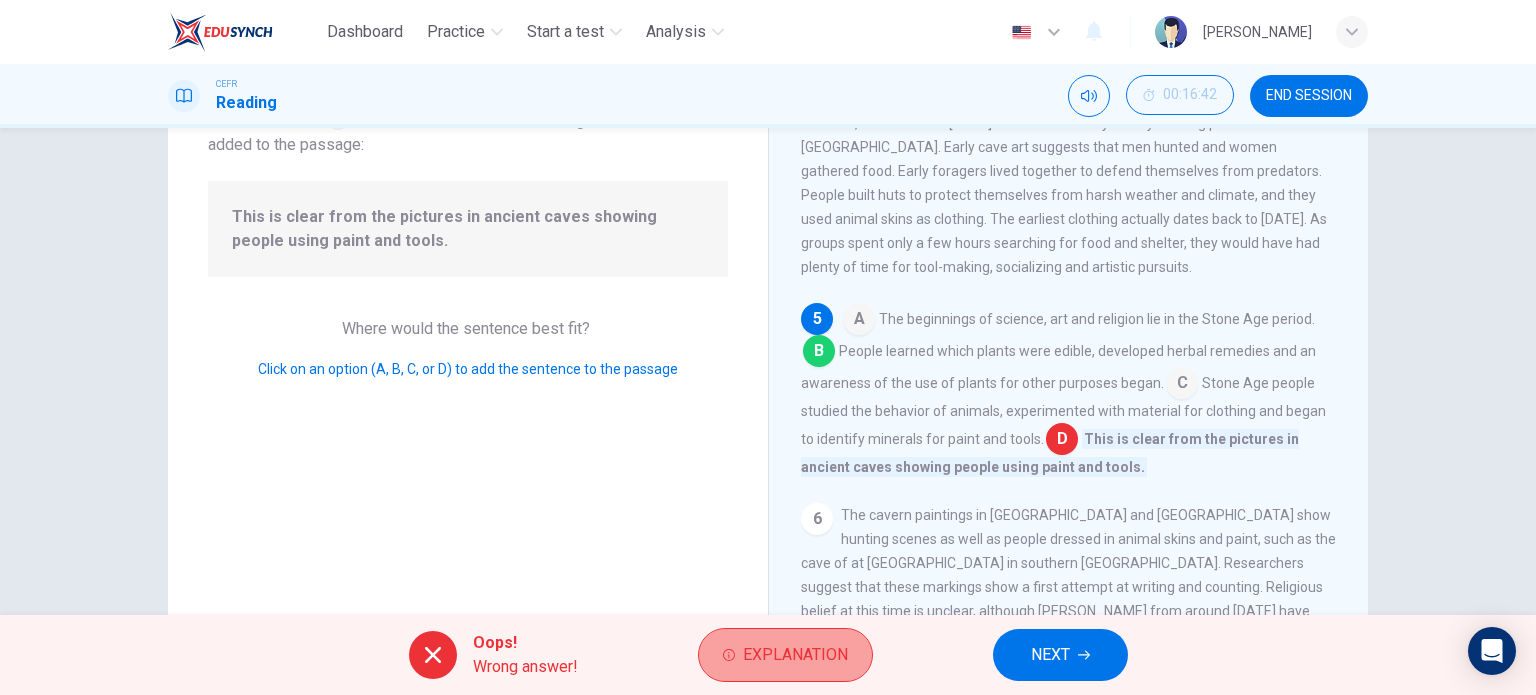 click on "Explanation" at bounding box center [795, 655] 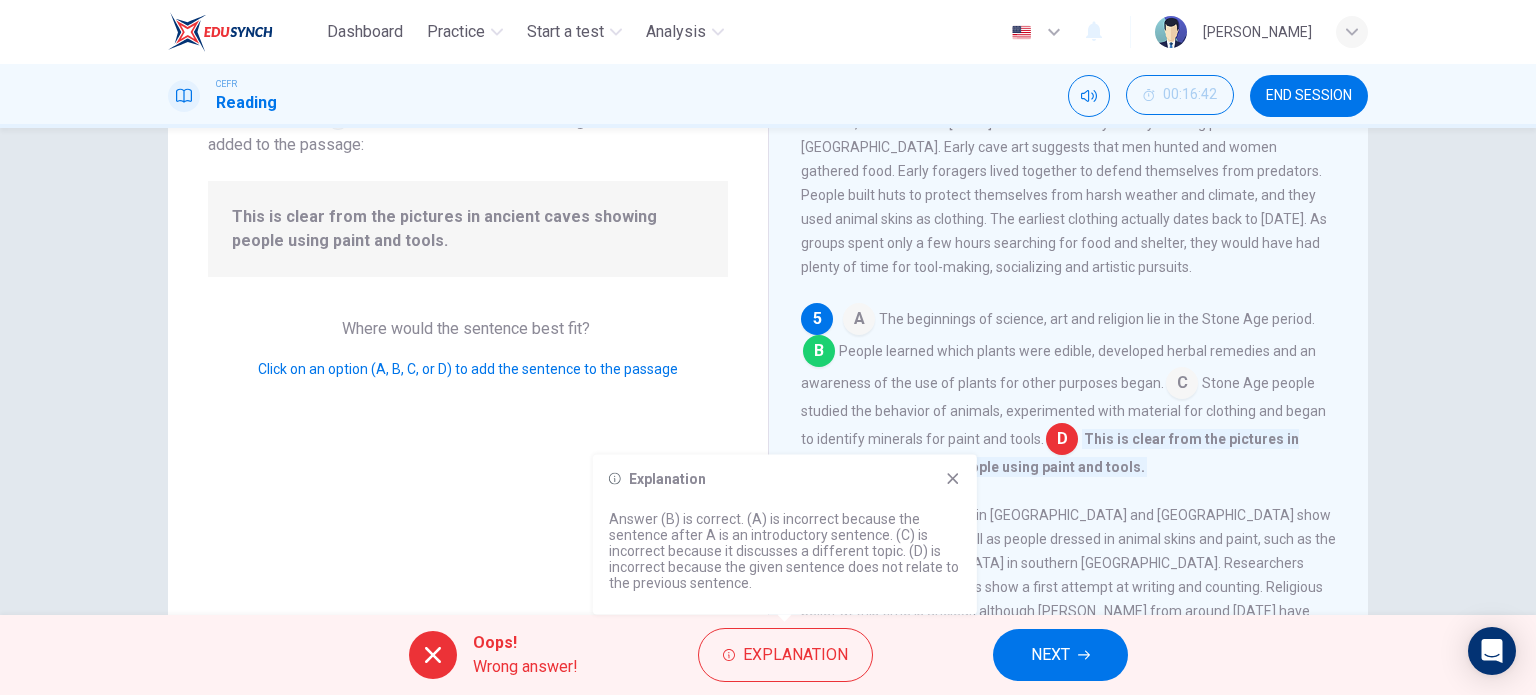 click on "Oops! Wrong answer! Explanation NEXT" at bounding box center (768, 655) 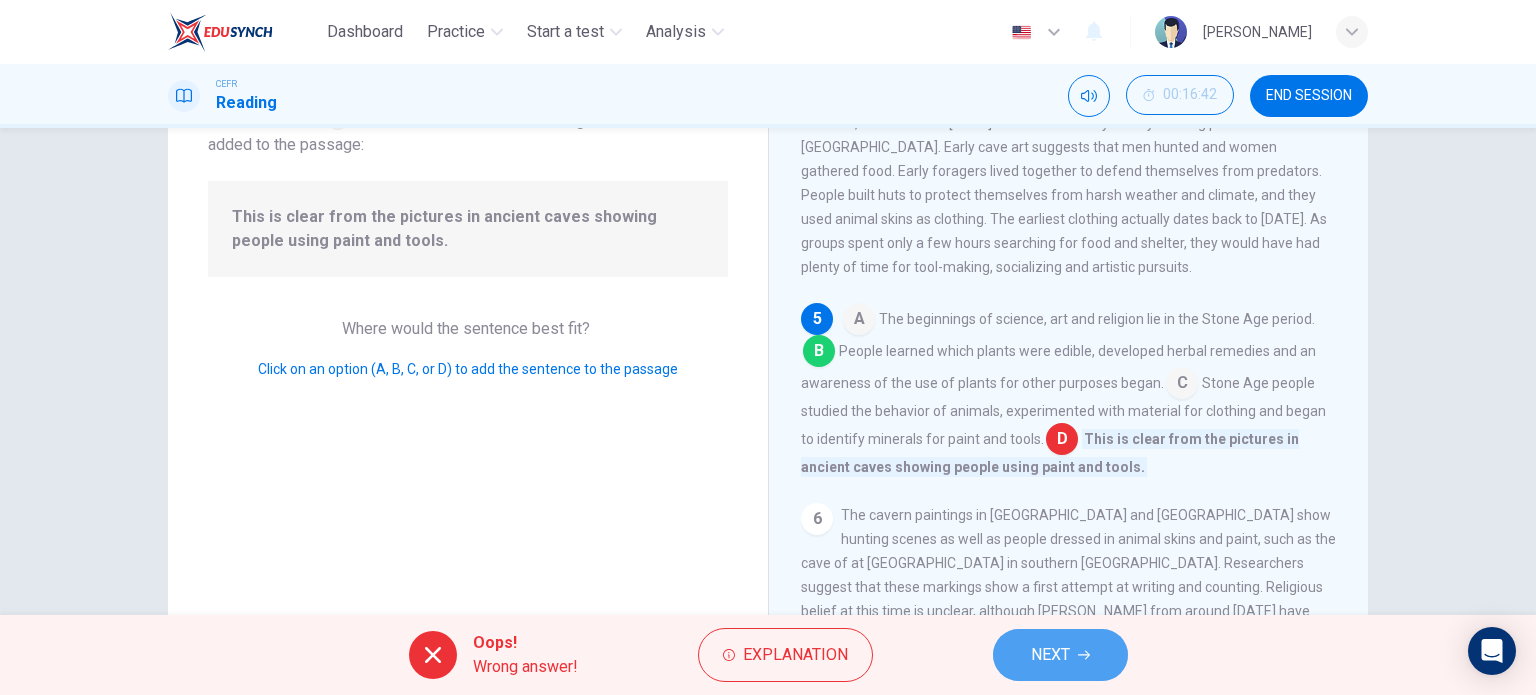 click on "NEXT" at bounding box center (1060, 655) 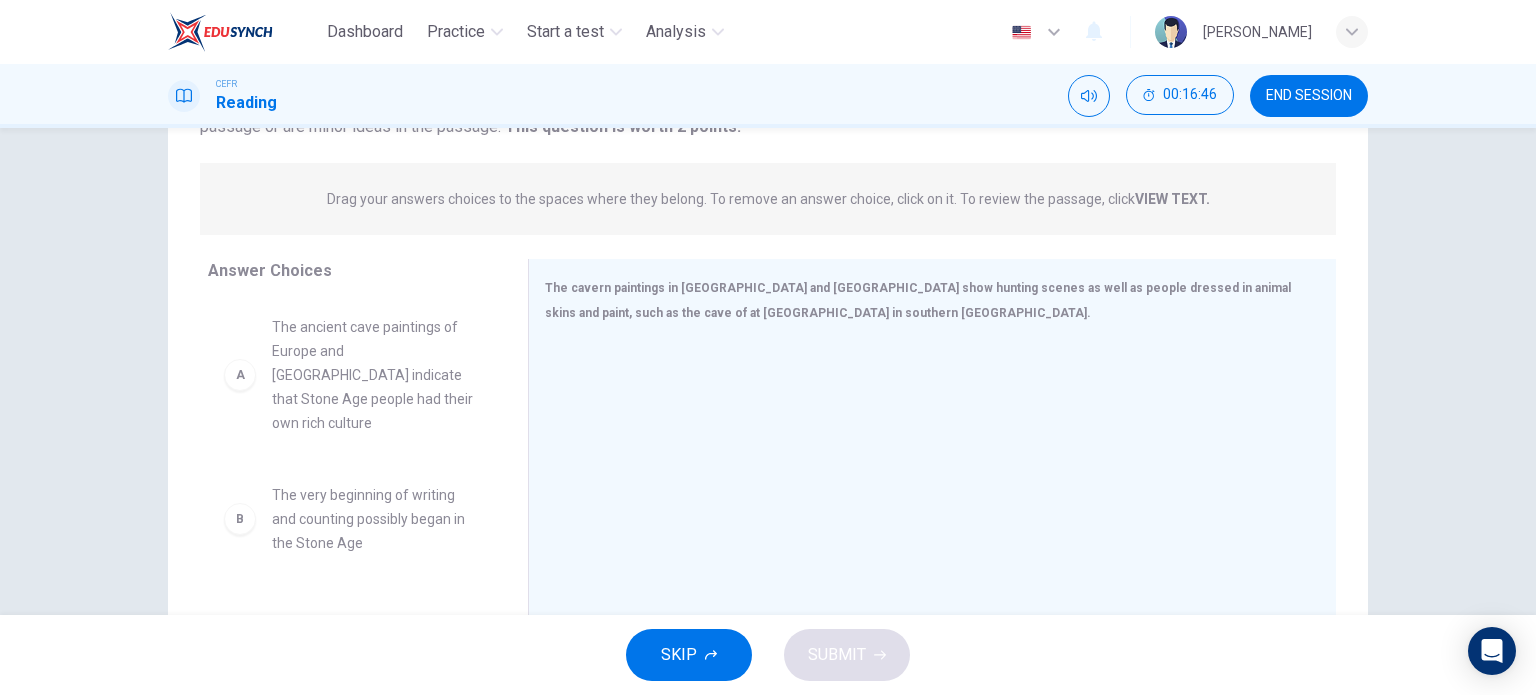 scroll, scrollTop: 218, scrollLeft: 0, axis: vertical 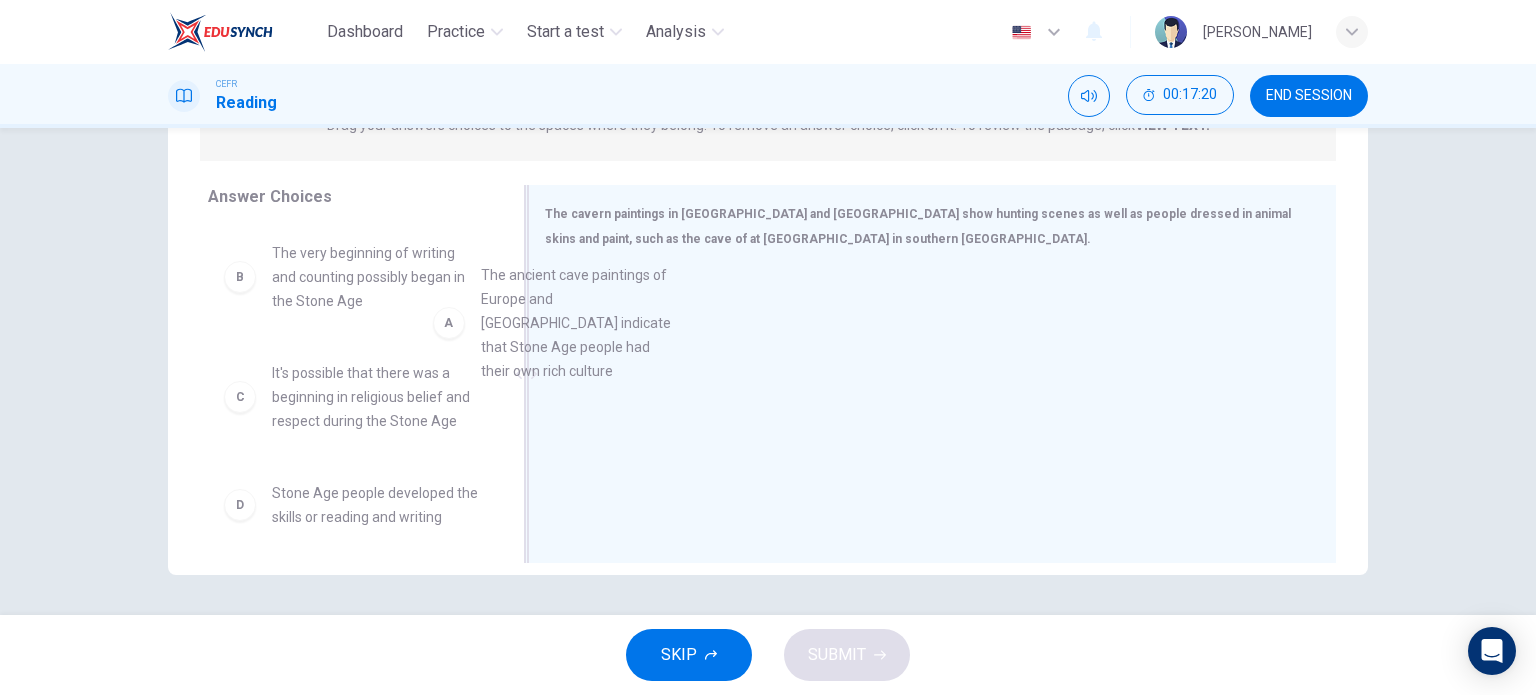 drag, startPoint x: 401, startPoint y: 288, endPoint x: 622, endPoint y: 310, distance: 222.09232 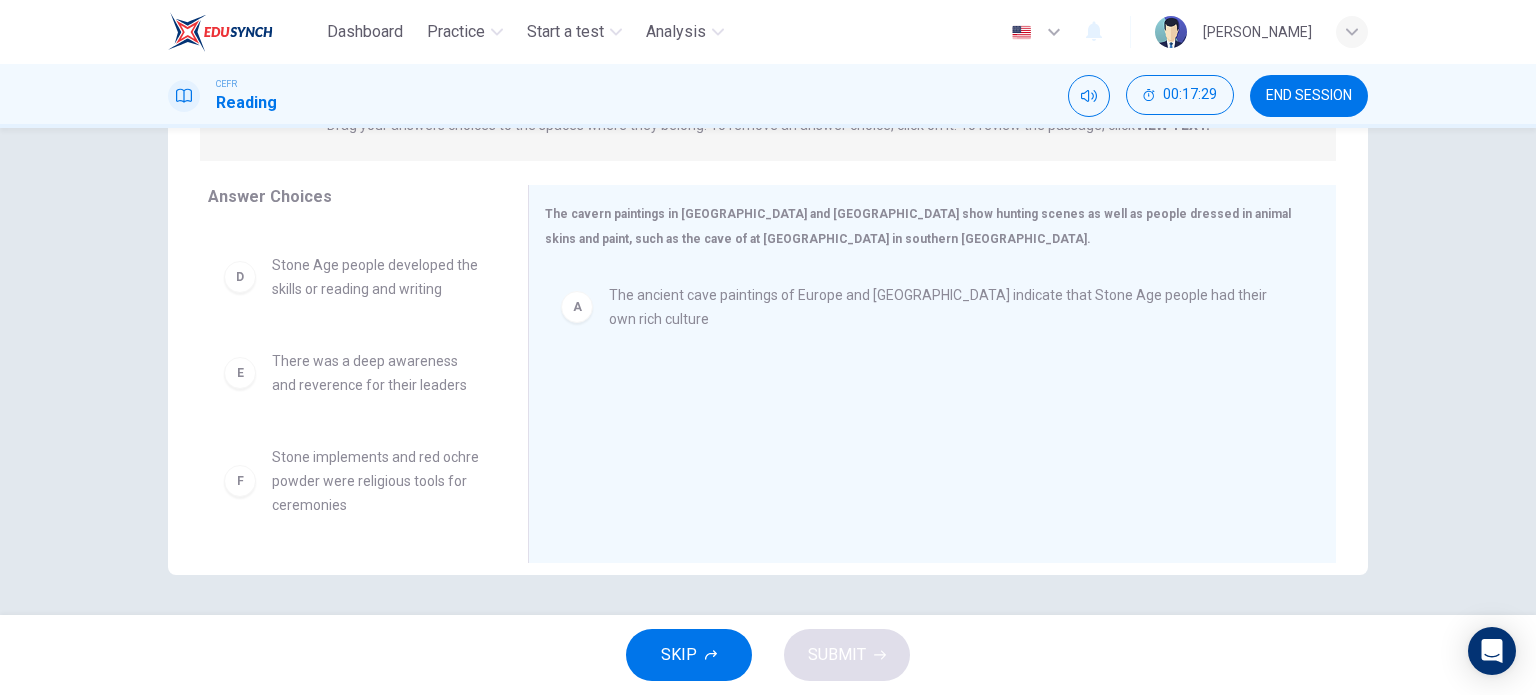 scroll, scrollTop: 0, scrollLeft: 0, axis: both 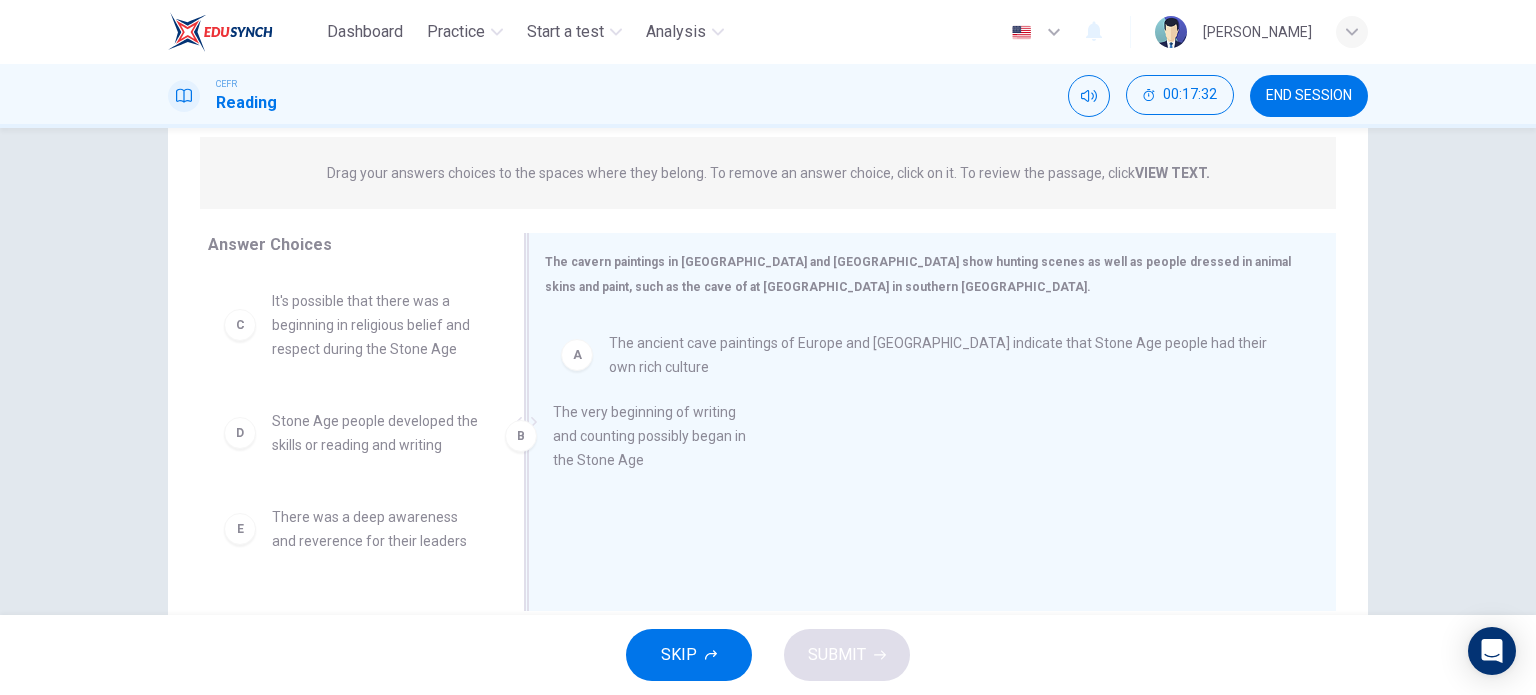 drag, startPoint x: 428, startPoint y: 334, endPoint x: 800, endPoint y: 469, distance: 395.73856 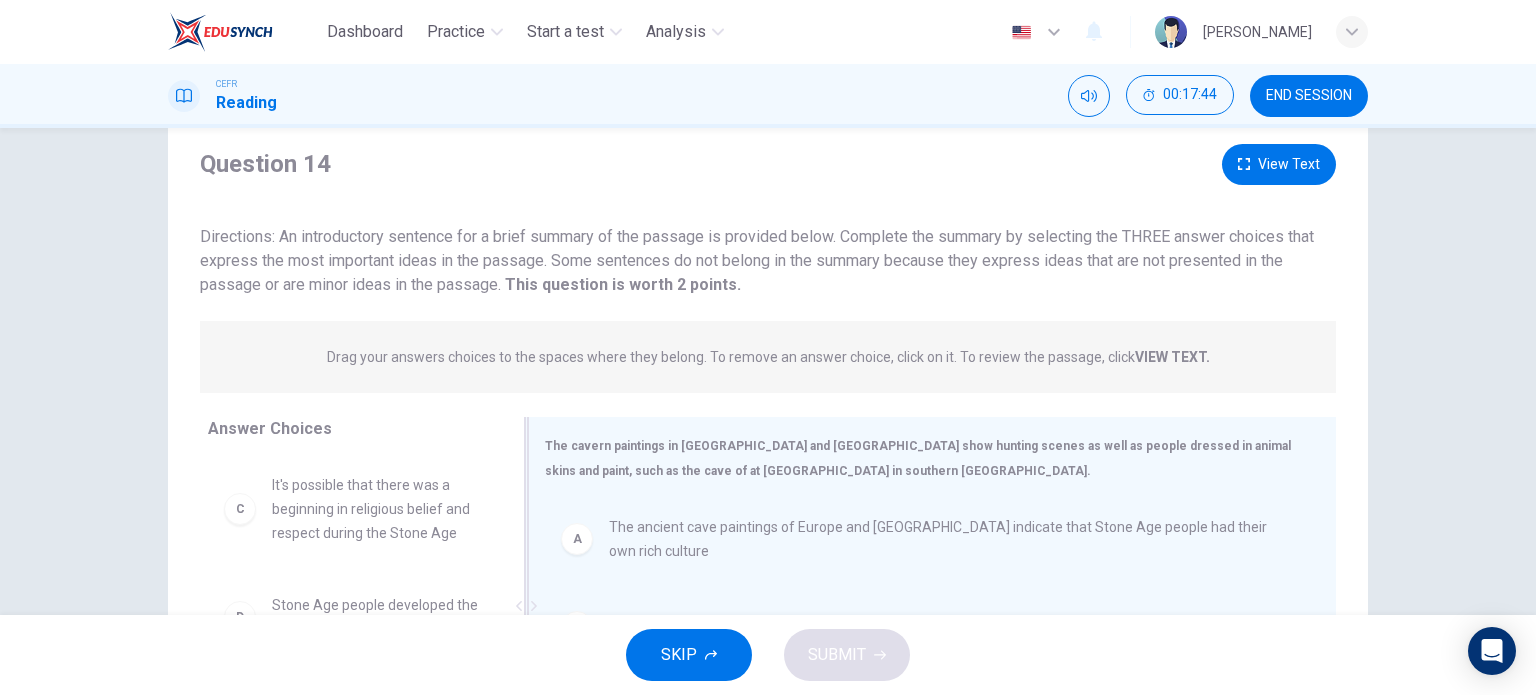 scroll, scrollTop: 0, scrollLeft: 0, axis: both 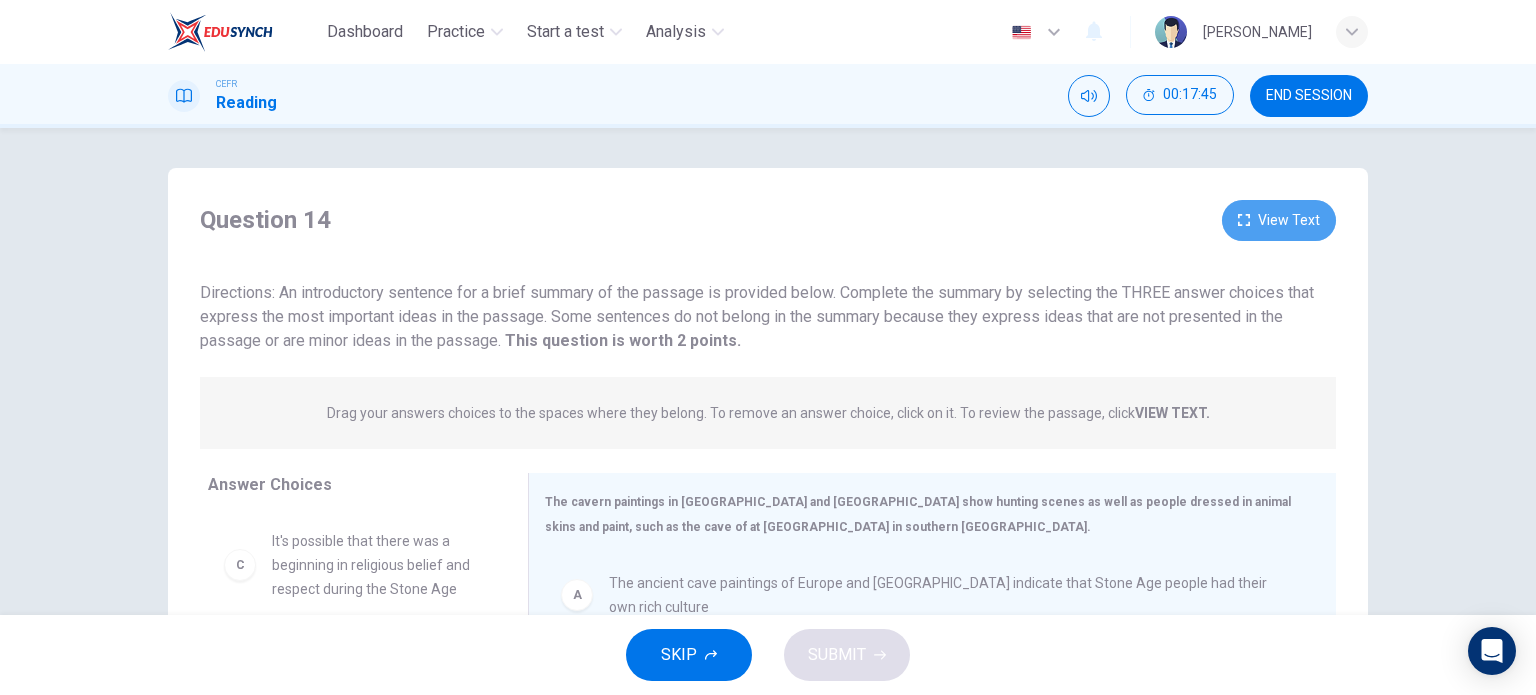 click on "View Text" at bounding box center (1279, 220) 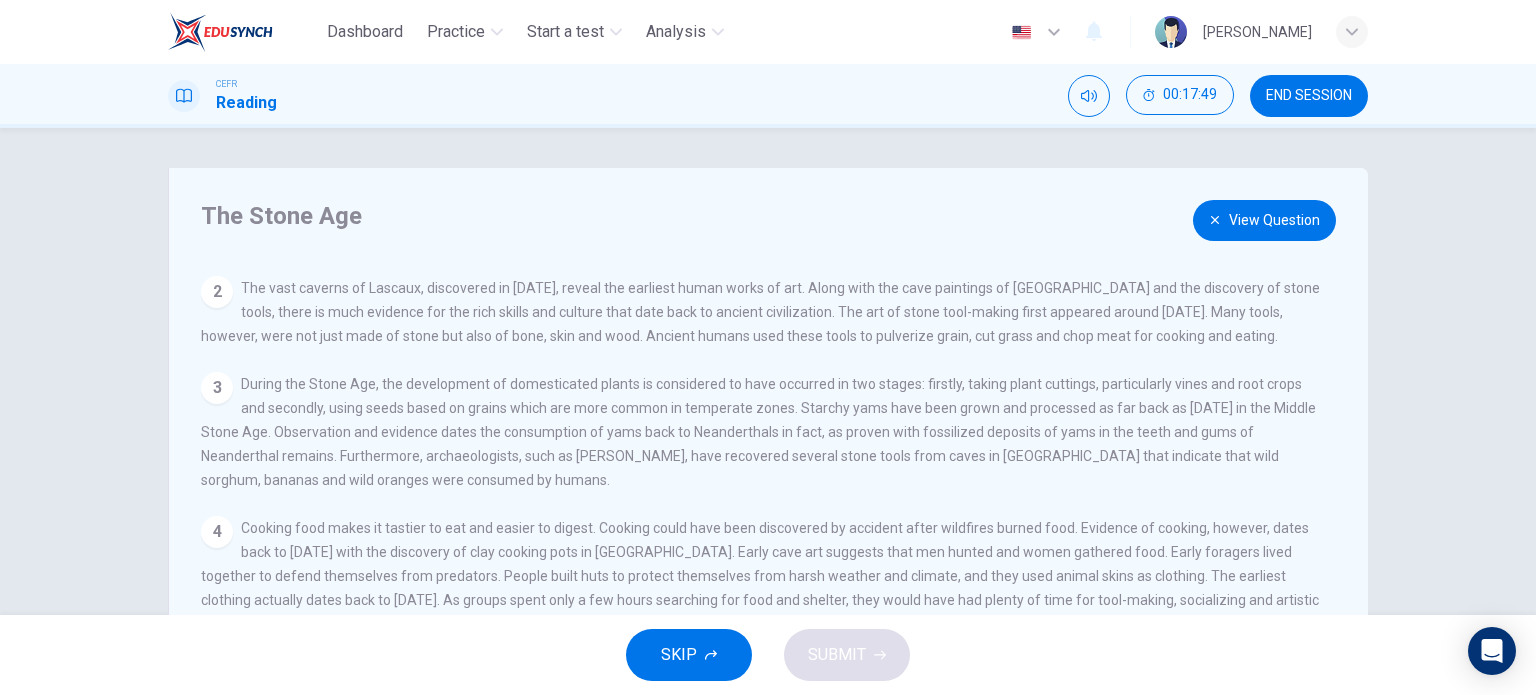 scroll, scrollTop: 139, scrollLeft: 0, axis: vertical 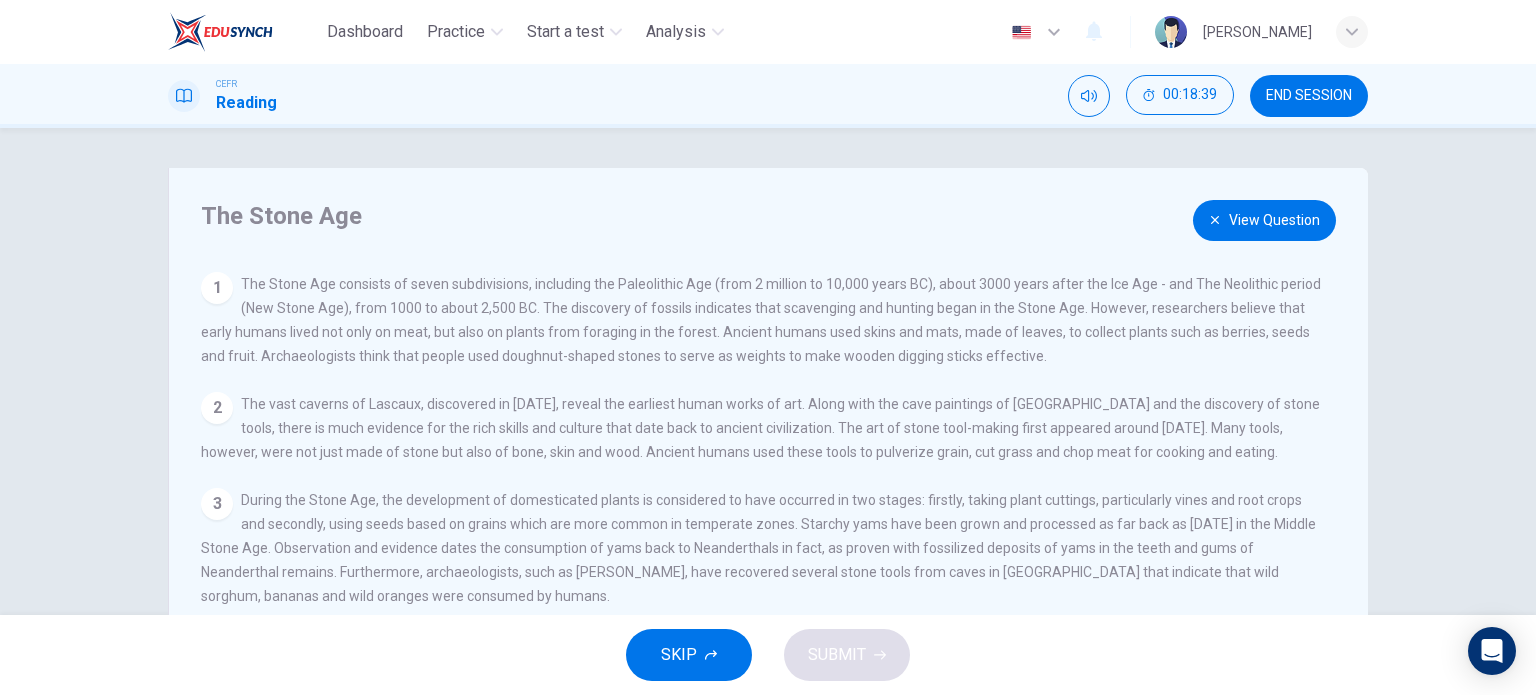 click on "View Question" at bounding box center (1264, 220) 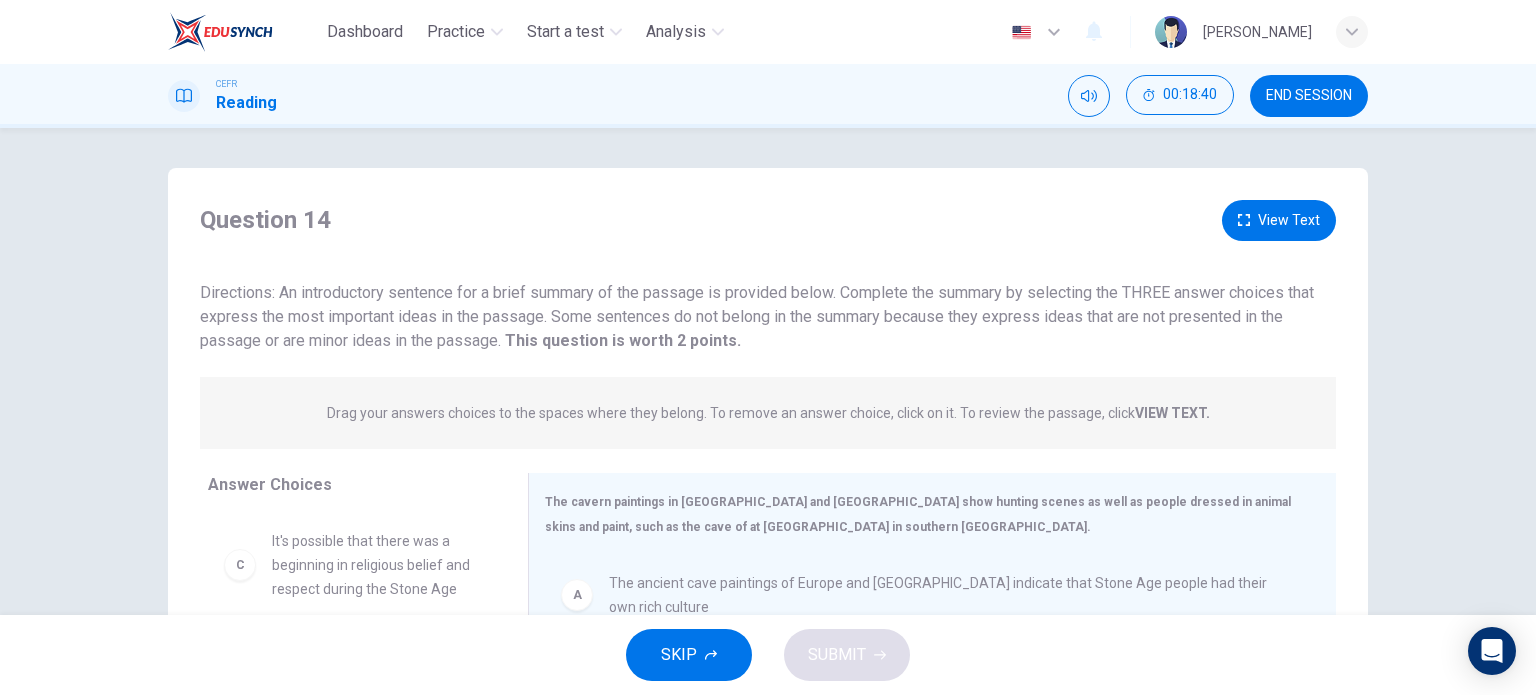 scroll, scrollTop: 288, scrollLeft: 0, axis: vertical 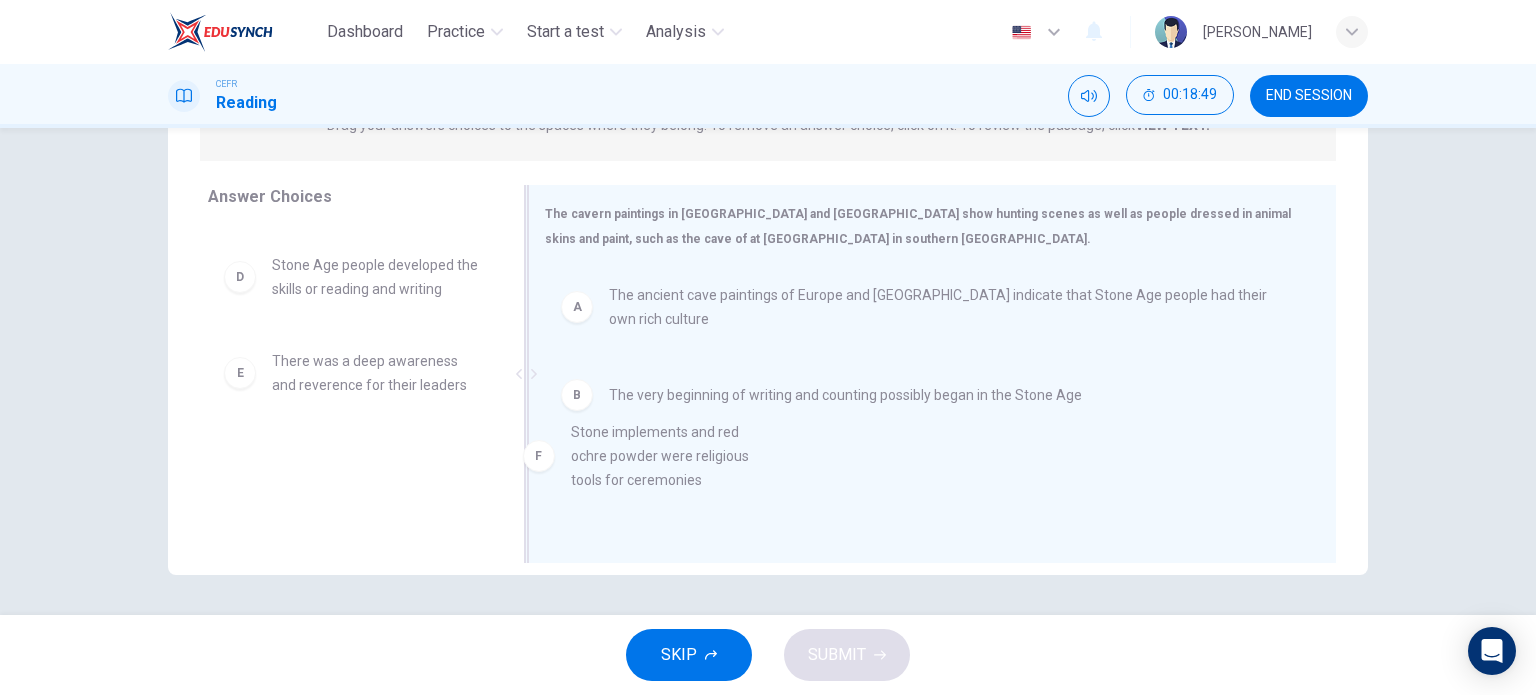 drag, startPoint x: 384, startPoint y: 519, endPoint x: 701, endPoint y: 494, distance: 317.98428 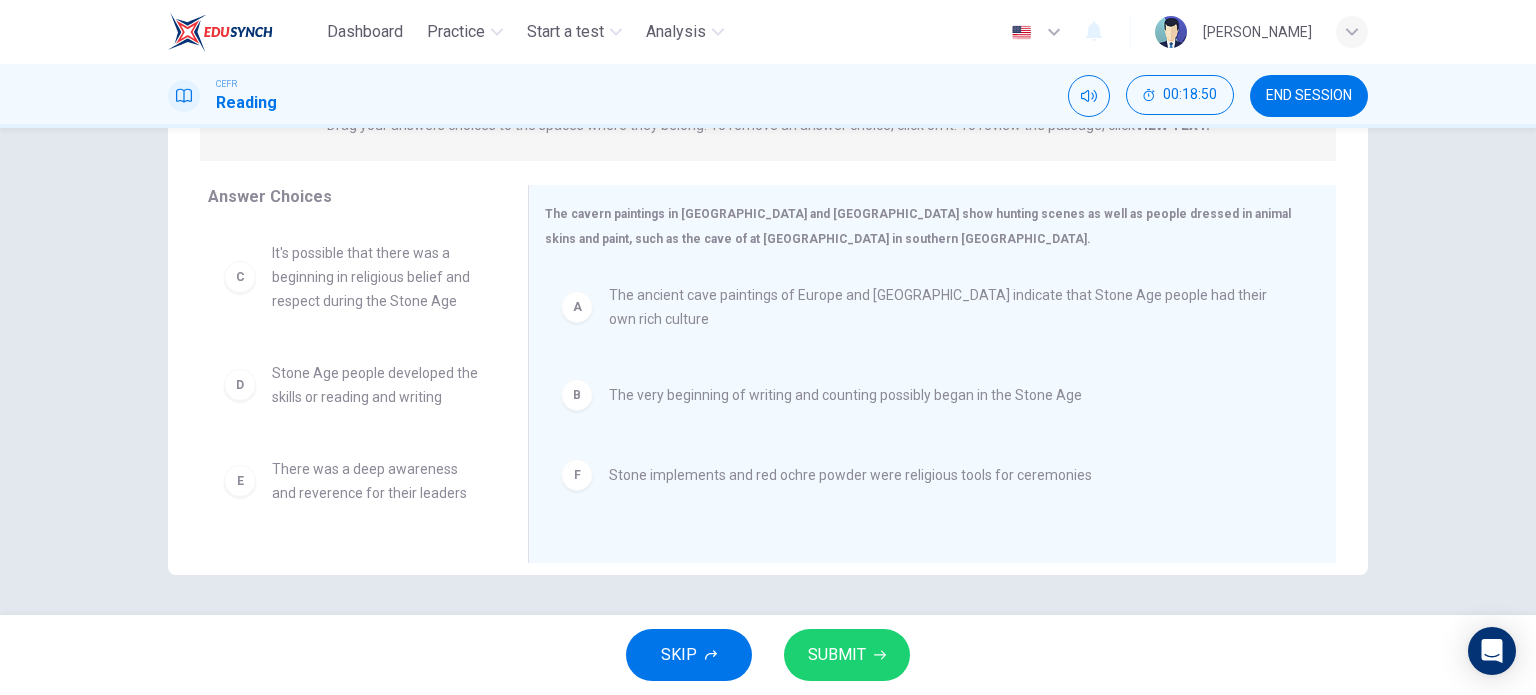 scroll, scrollTop: 0, scrollLeft: 0, axis: both 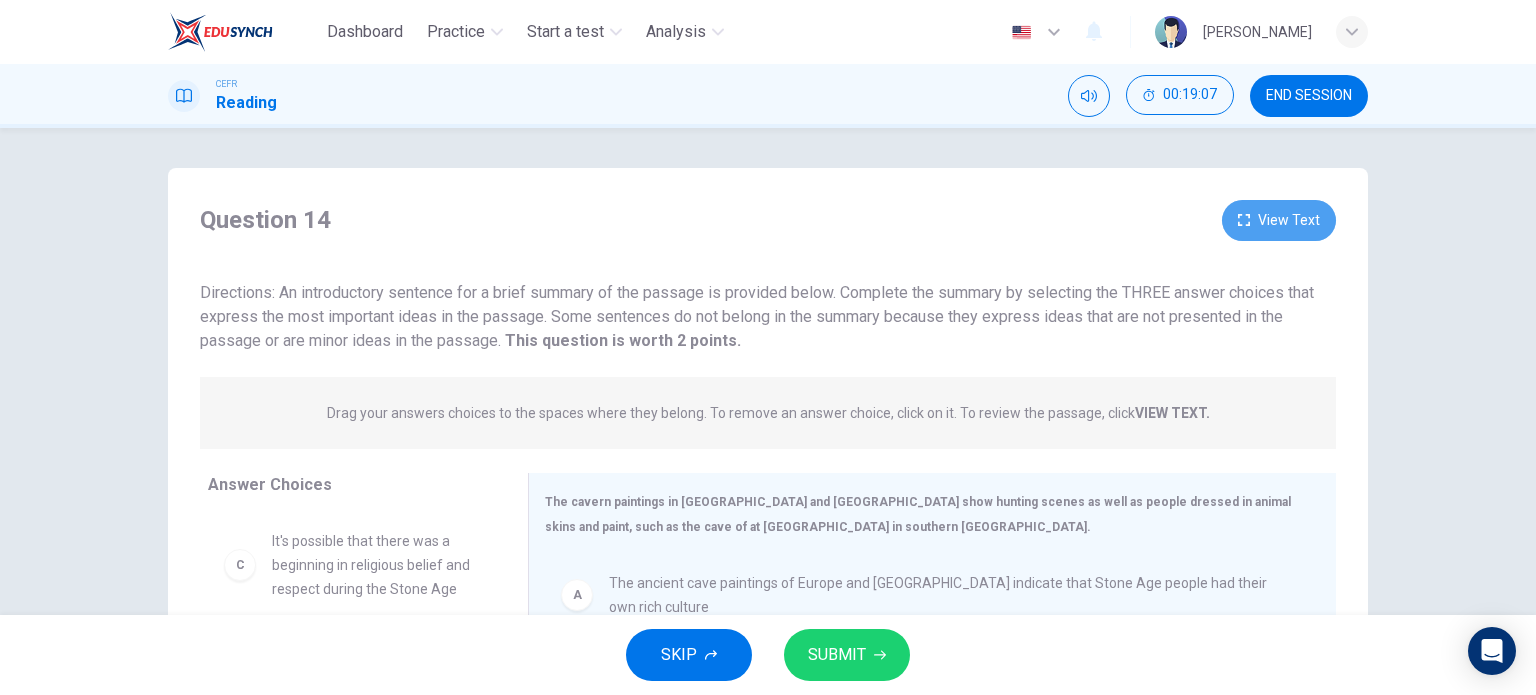click on "View Text" at bounding box center (1279, 220) 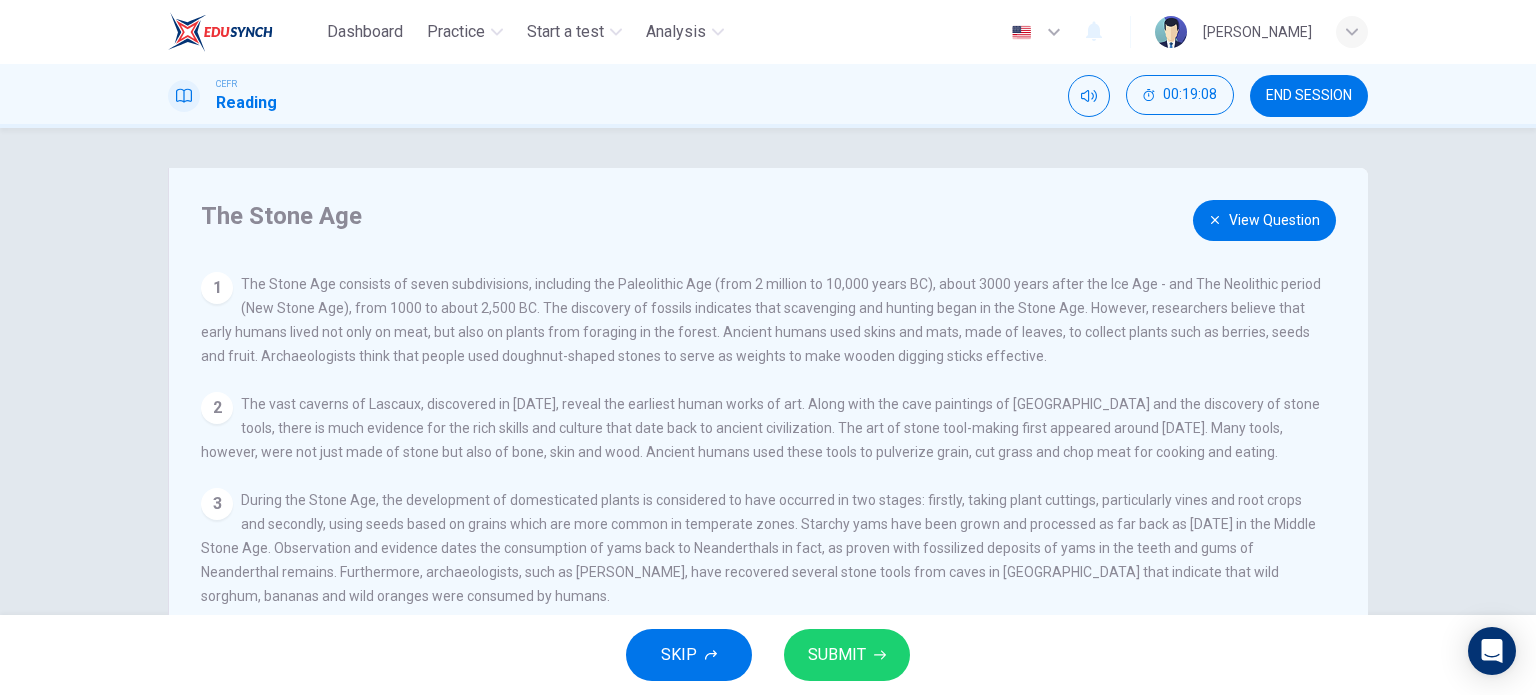 scroll, scrollTop: 139, scrollLeft: 0, axis: vertical 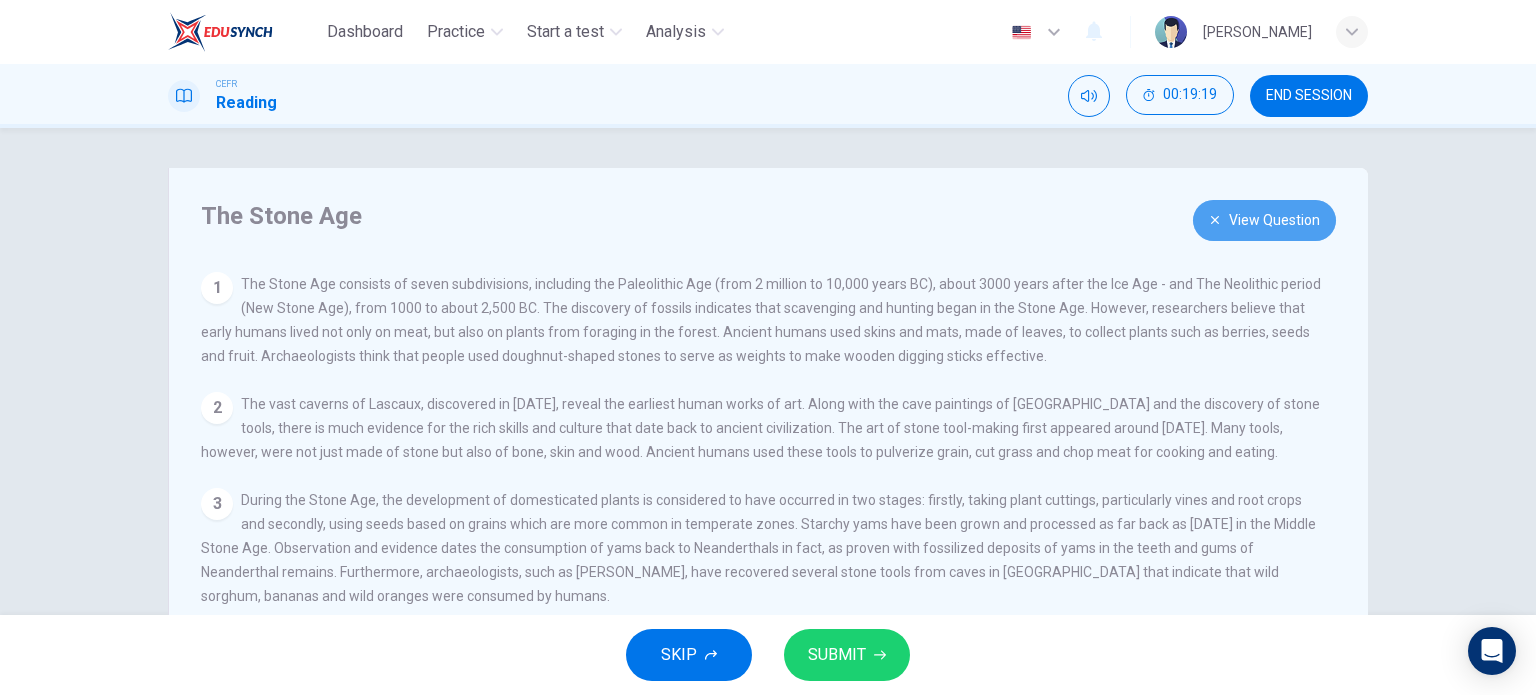 click on "View Question" at bounding box center (1264, 220) 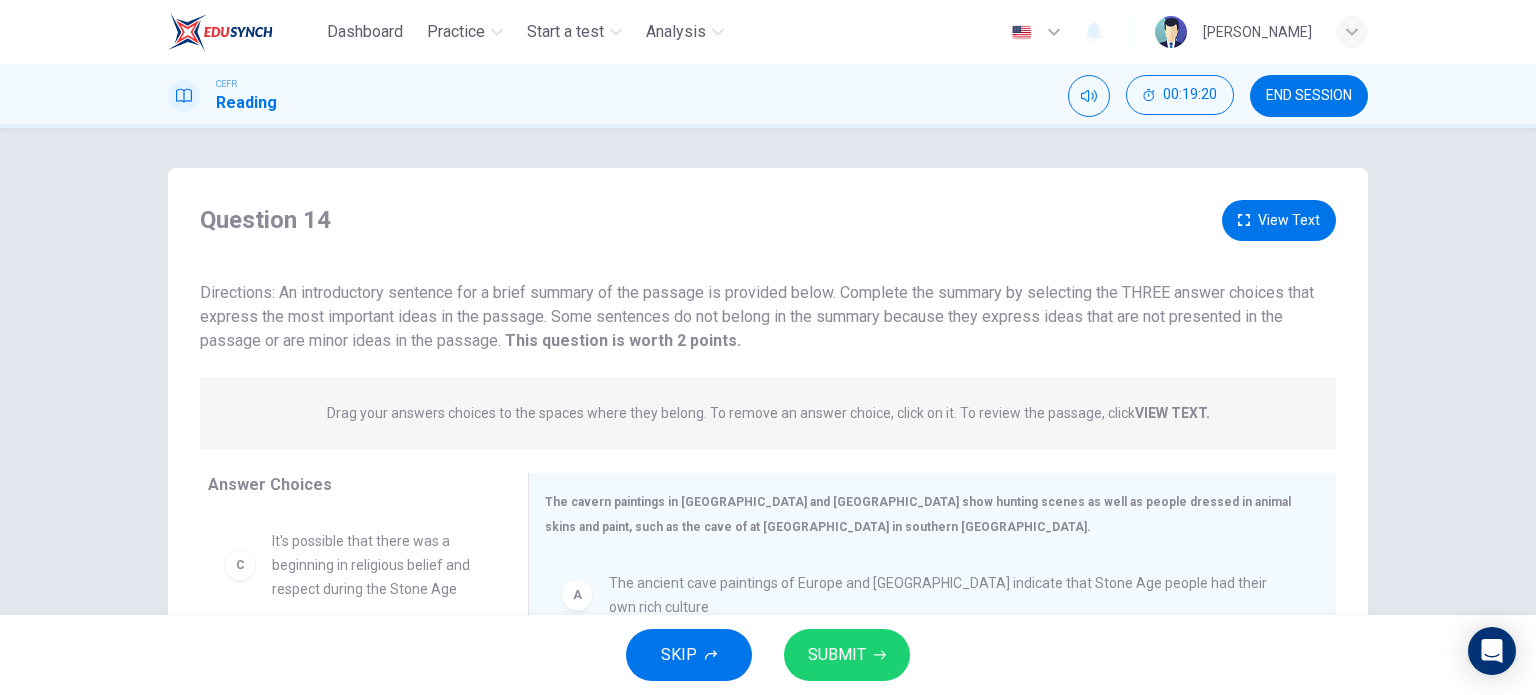 scroll, scrollTop: 288, scrollLeft: 0, axis: vertical 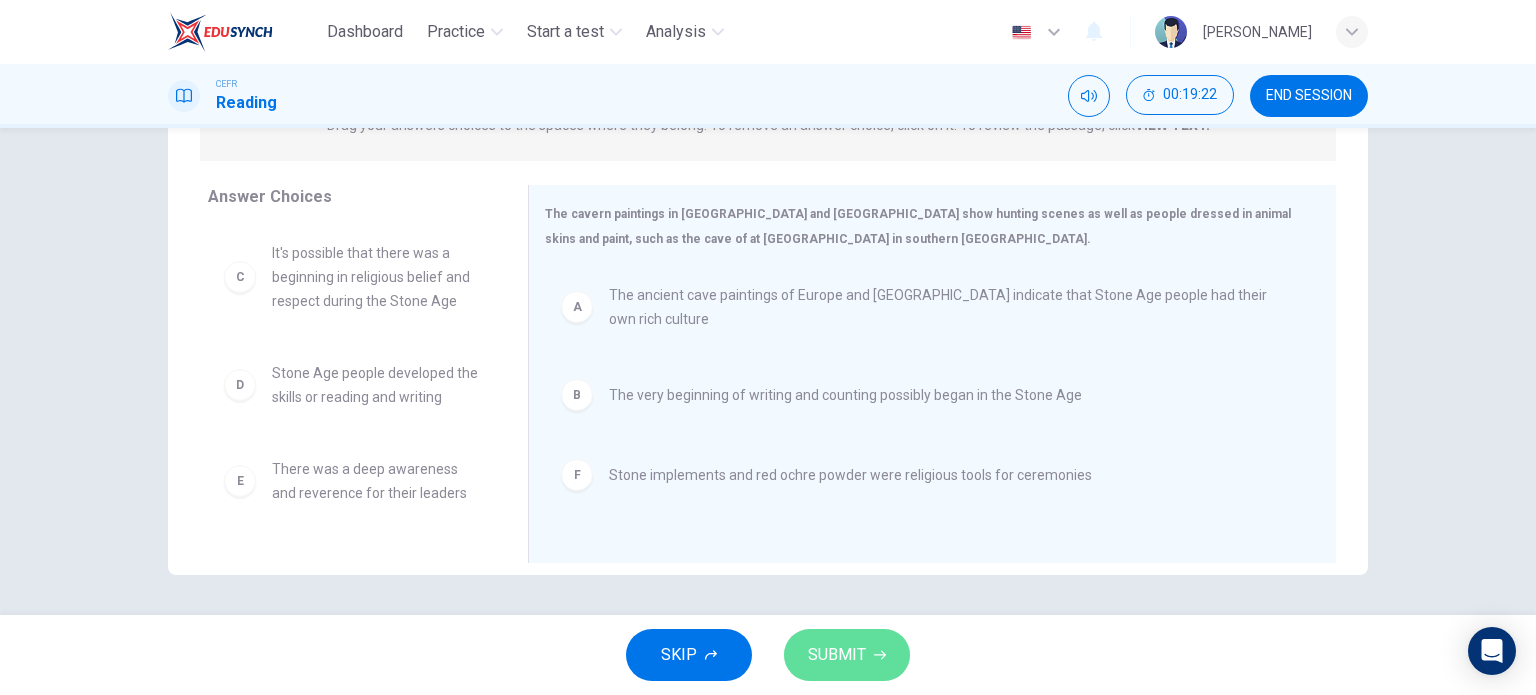 click 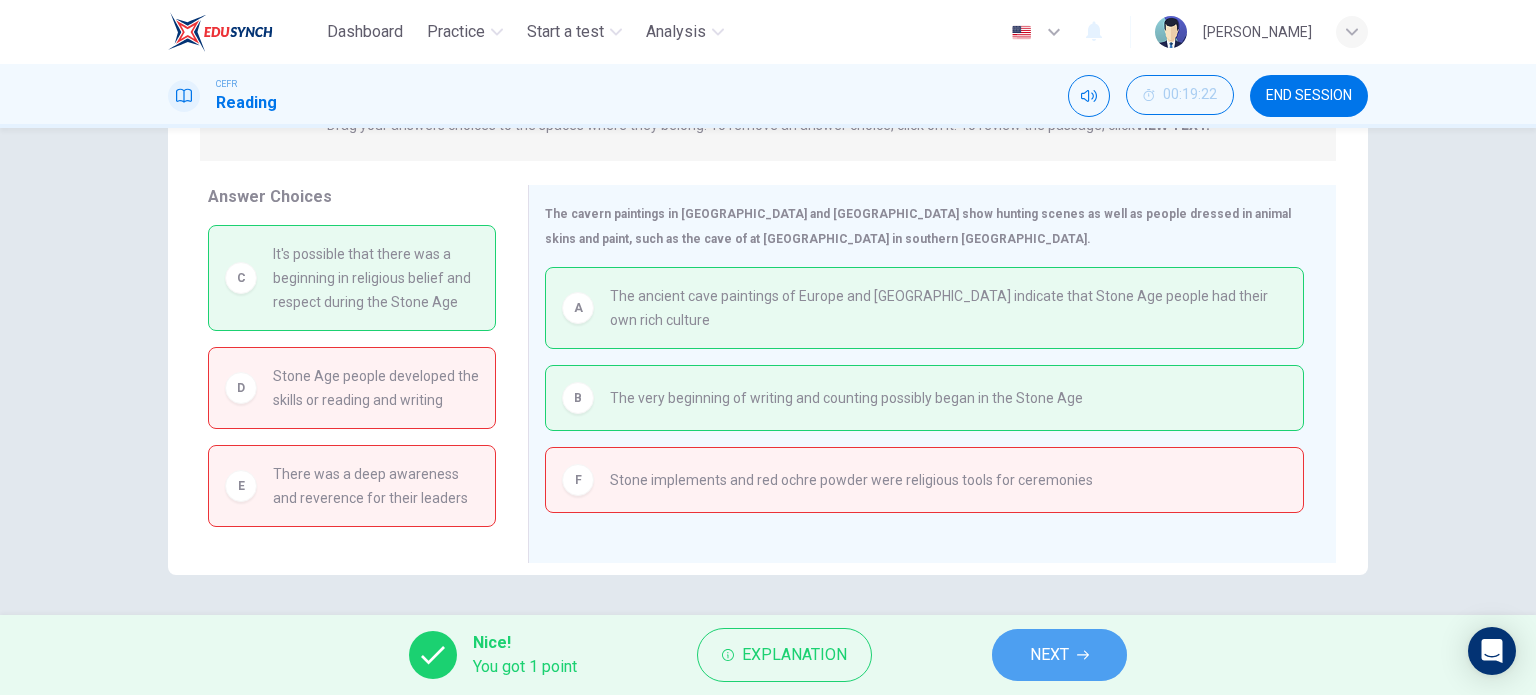 click on "NEXT" at bounding box center [1059, 655] 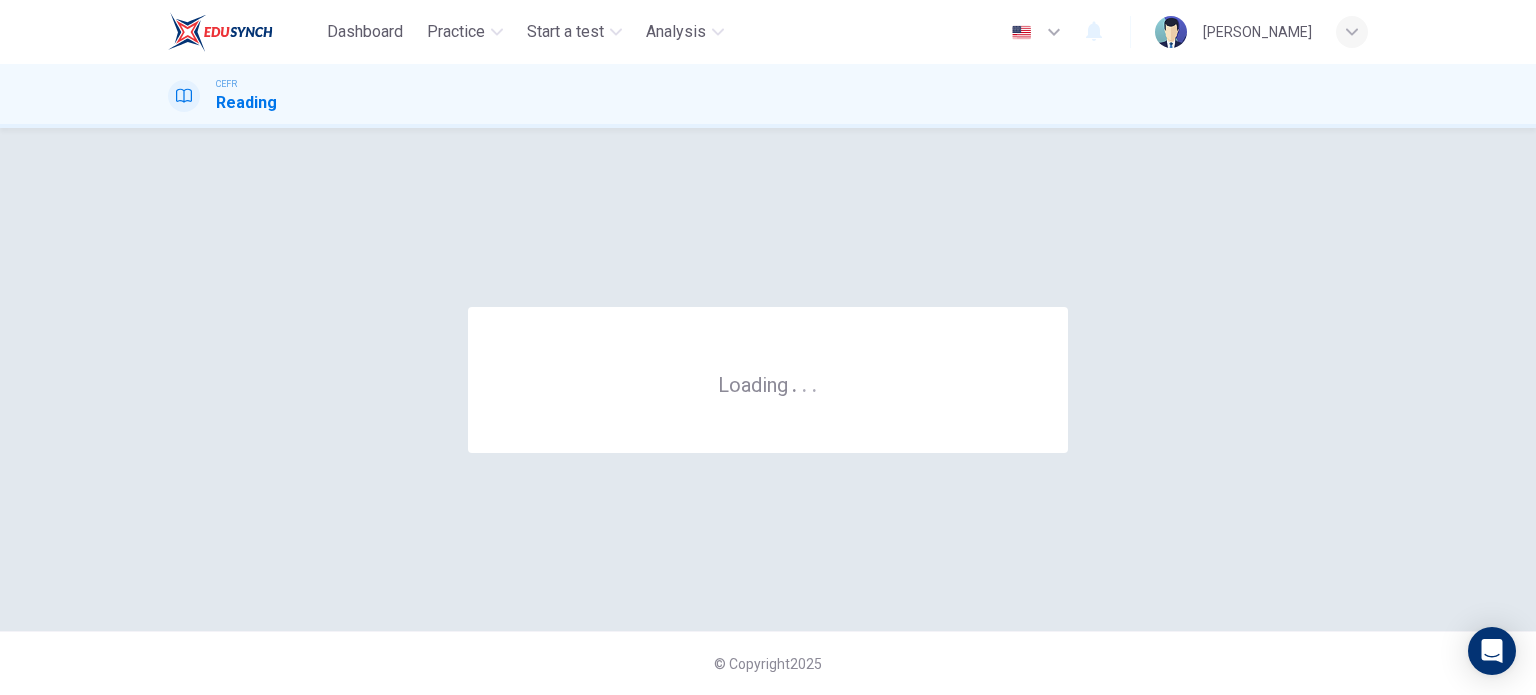 scroll, scrollTop: 0, scrollLeft: 0, axis: both 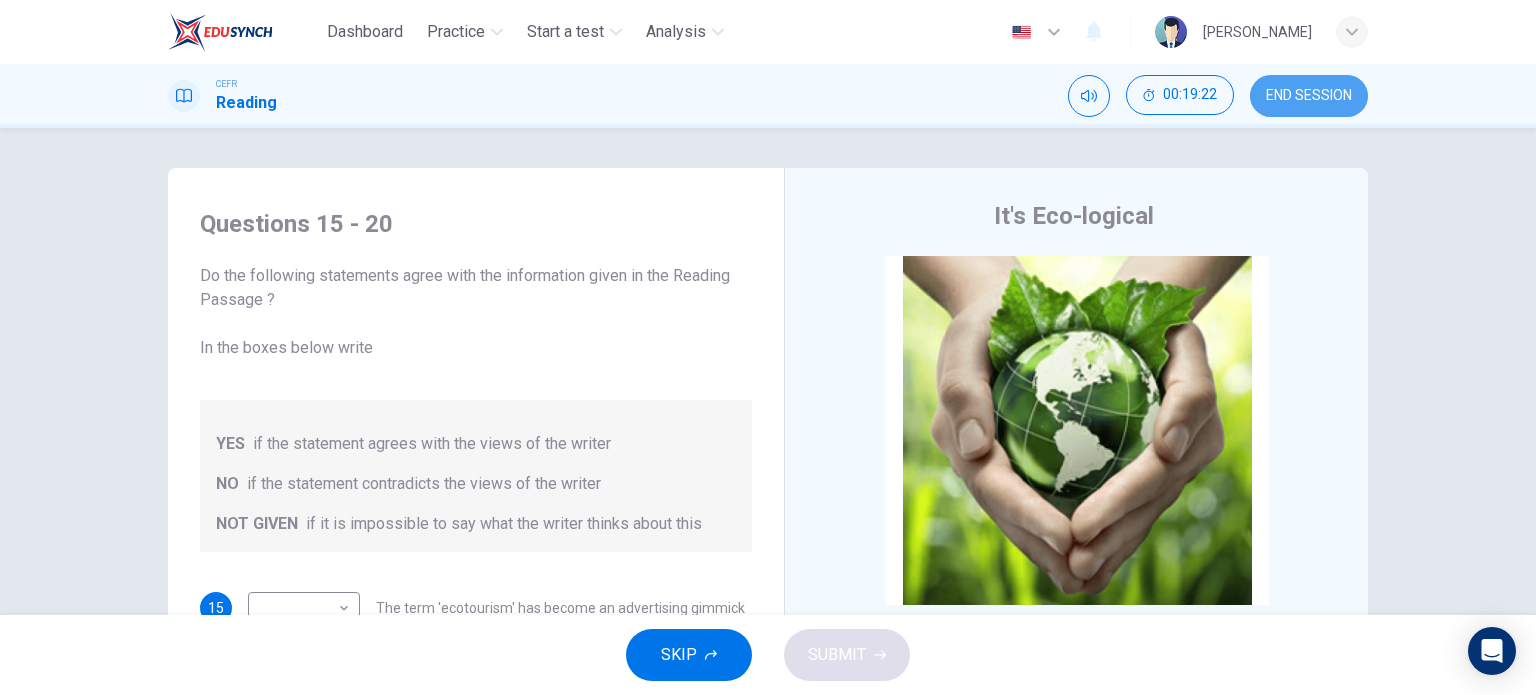 click on "END SESSION" at bounding box center (1309, 96) 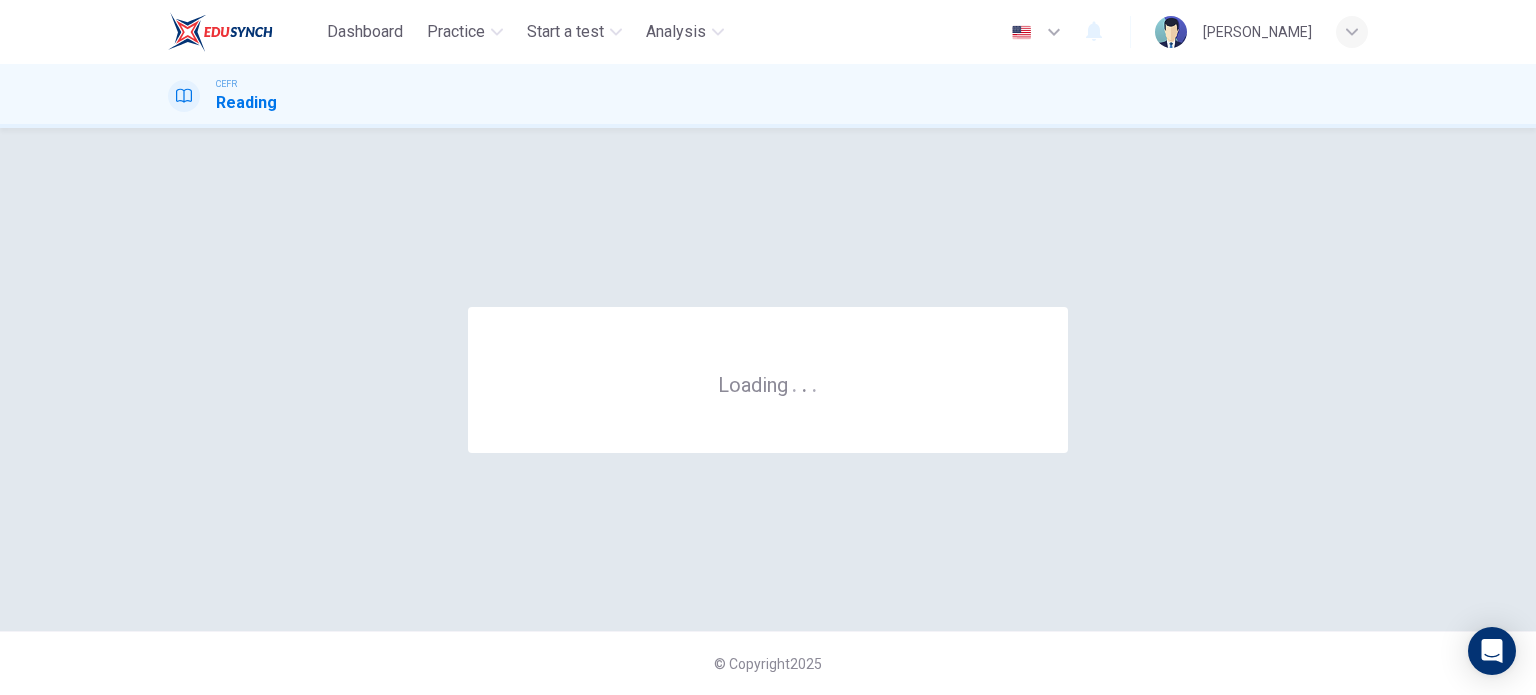 scroll, scrollTop: 0, scrollLeft: 0, axis: both 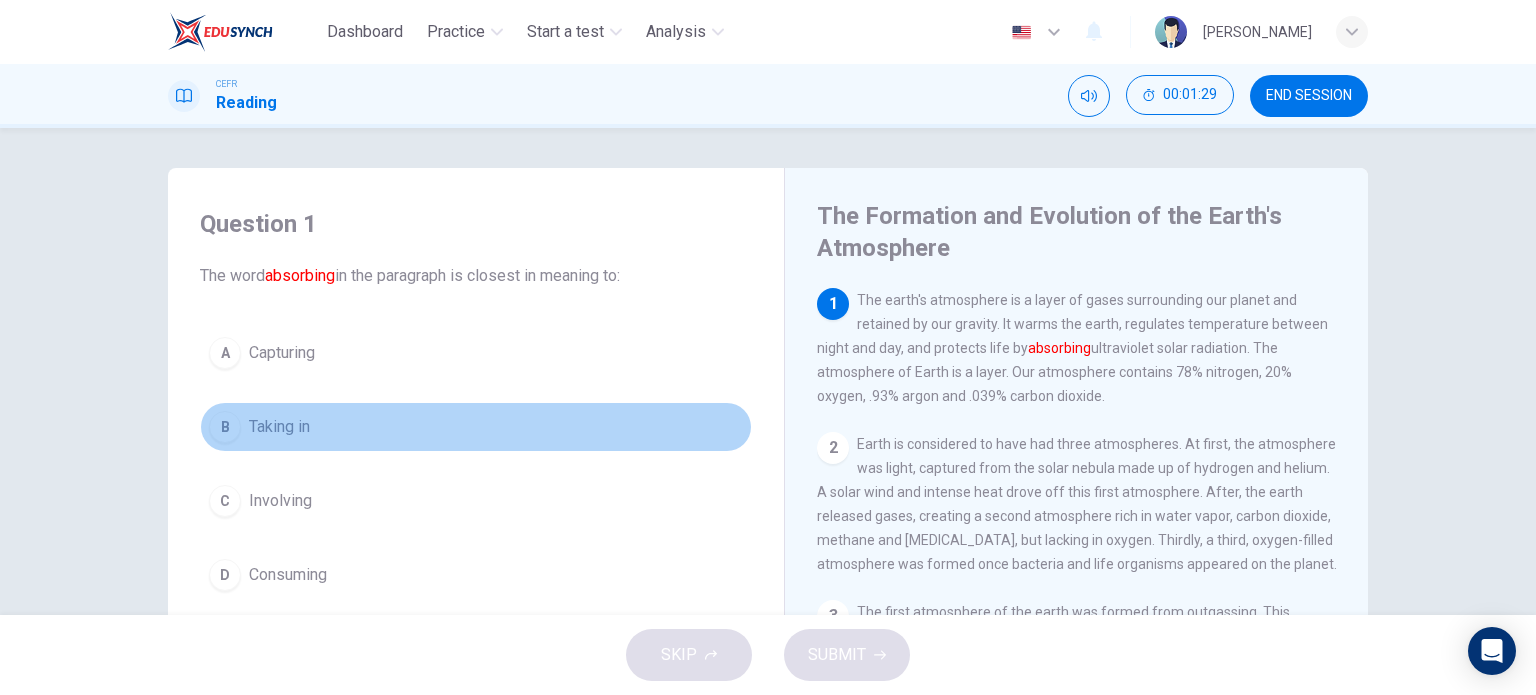 click on "Taking in" at bounding box center [279, 427] 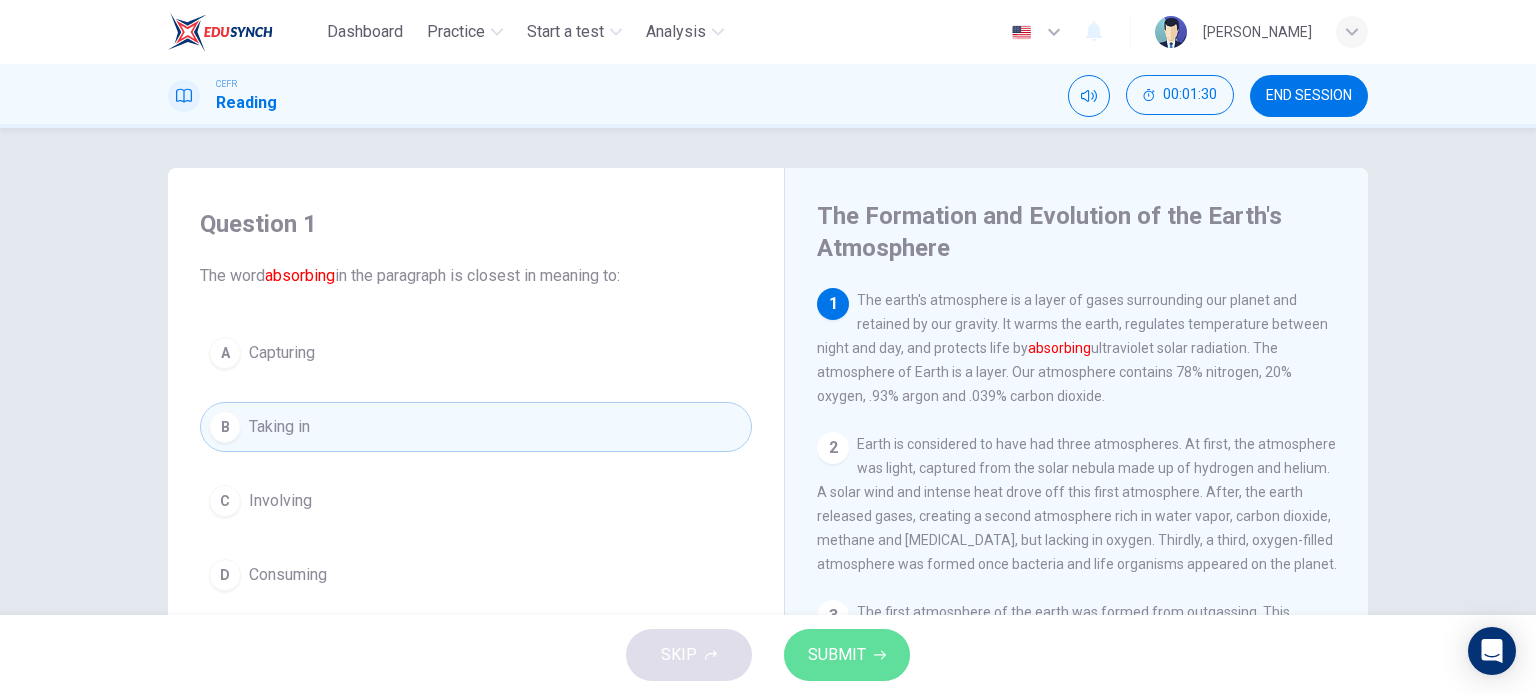 click on "SUBMIT" at bounding box center [837, 655] 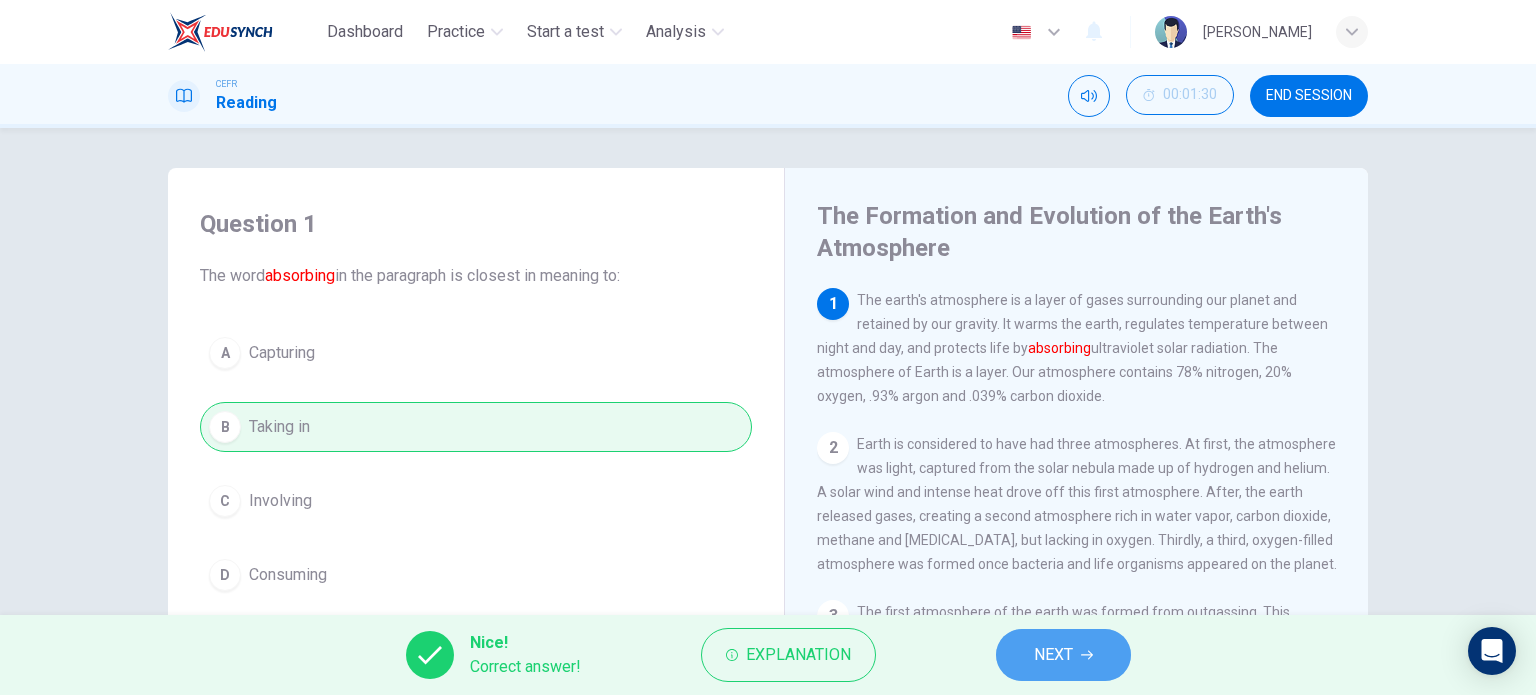 click on "NEXT" at bounding box center (1063, 655) 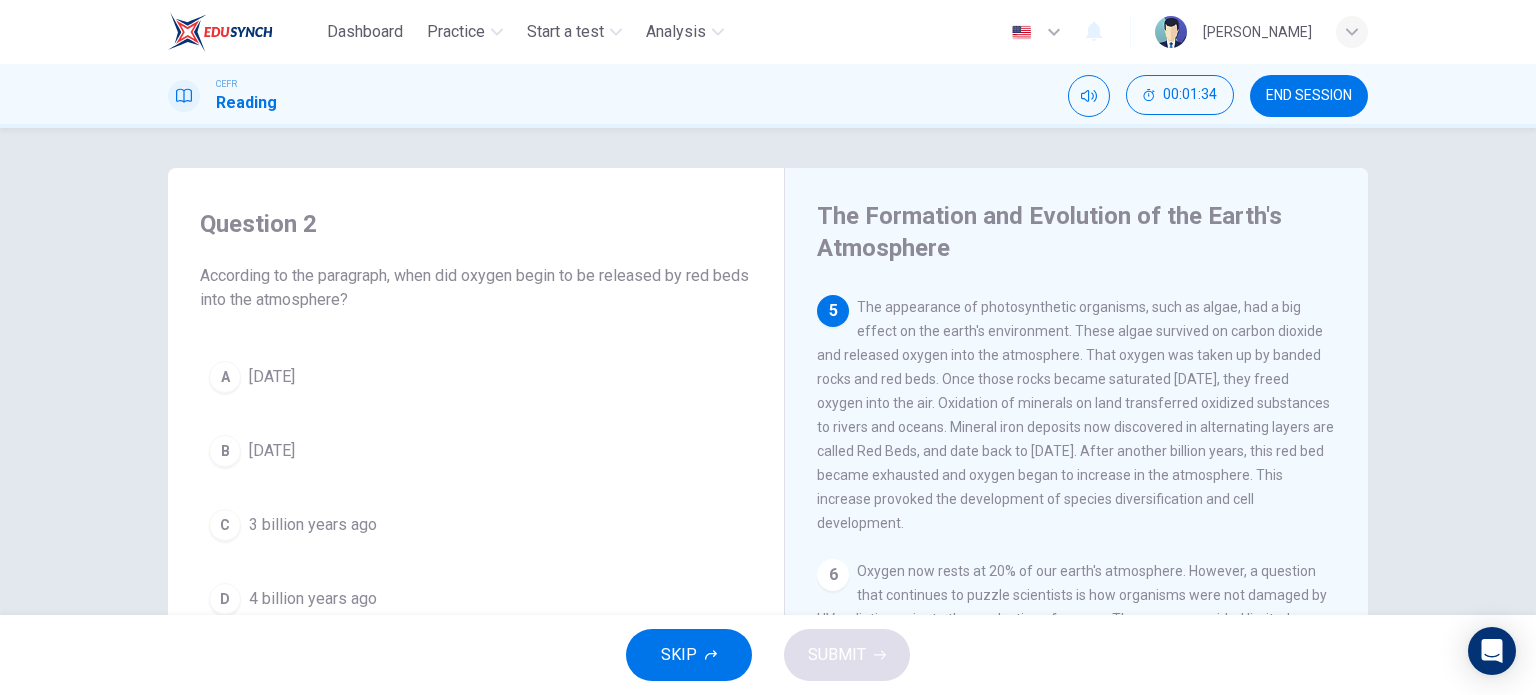 scroll, scrollTop: 672, scrollLeft: 0, axis: vertical 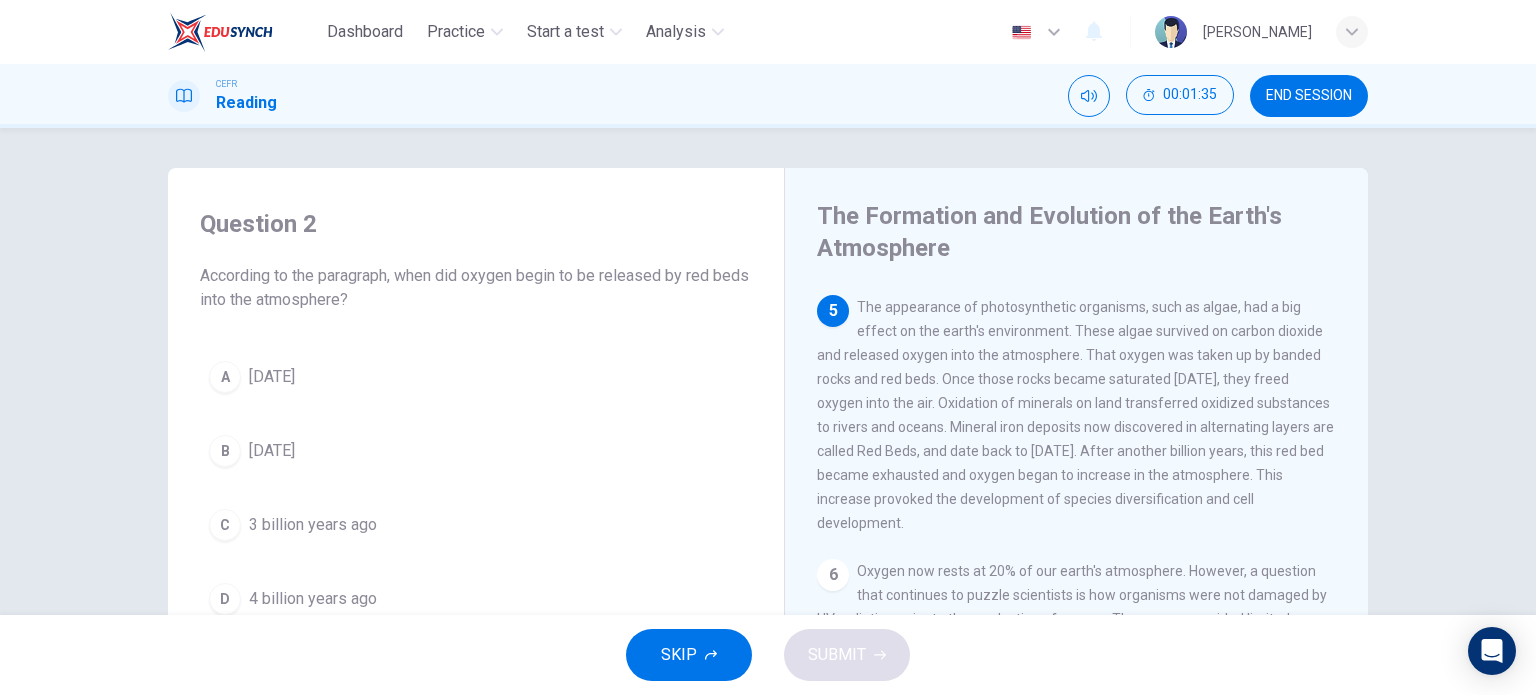 click on "The appearance of photosynthetic organisms, such as algae, had a big effect on the earth's environment. These algae survived on carbon dioxide and released oxygen into the atmosphere. That oxygen was taken up by banded rocks and red beds. Once those rocks became saturated [DATE], they freed oxygen into the air. Oxidation of minerals on land transferred oxidized substances to rivers and oceans. Mineral iron deposits now discovered in alternating layers are called Red Beds, and date back to [DATE]. After another billion years, this red bed became exhausted and oxygen began to increase in the atmosphere. This increase provoked the development of species diversification and cell development." at bounding box center [1075, 415] 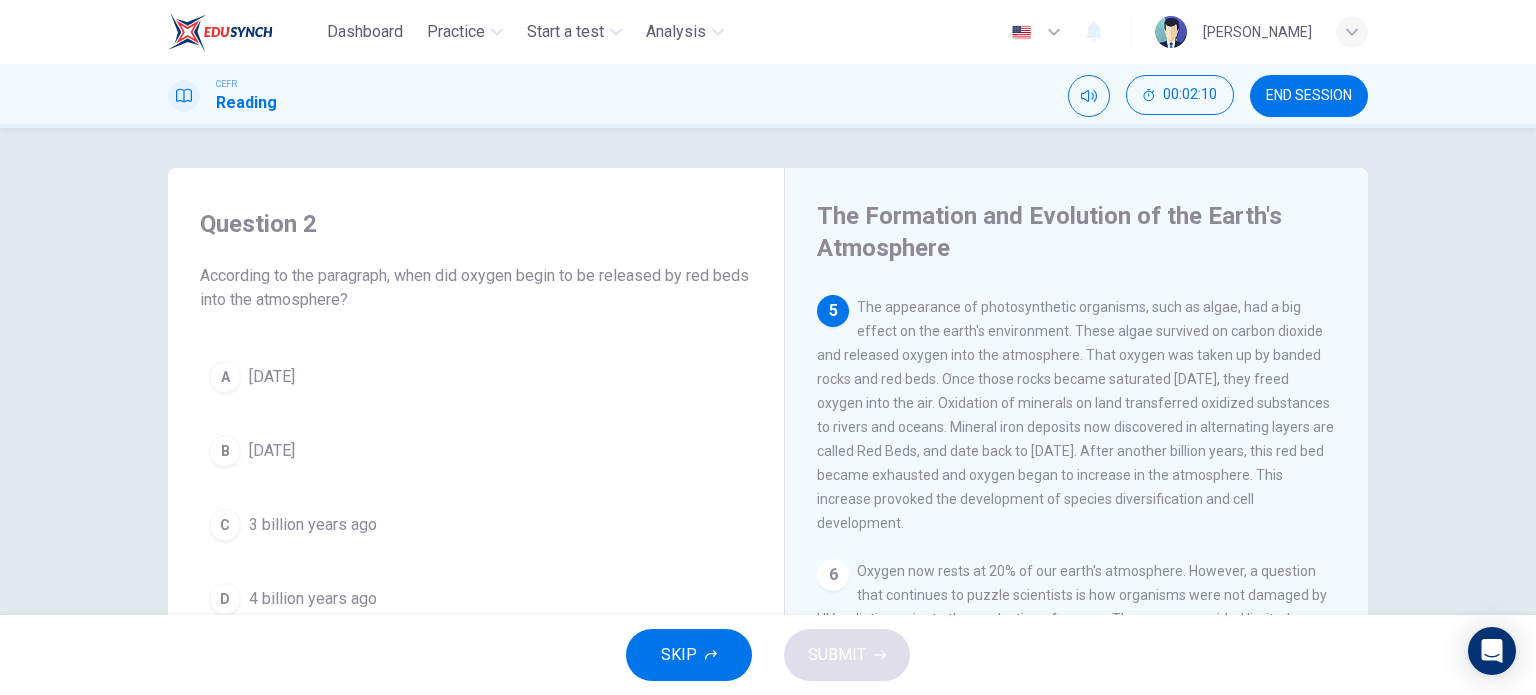 scroll, scrollTop: 701, scrollLeft: 0, axis: vertical 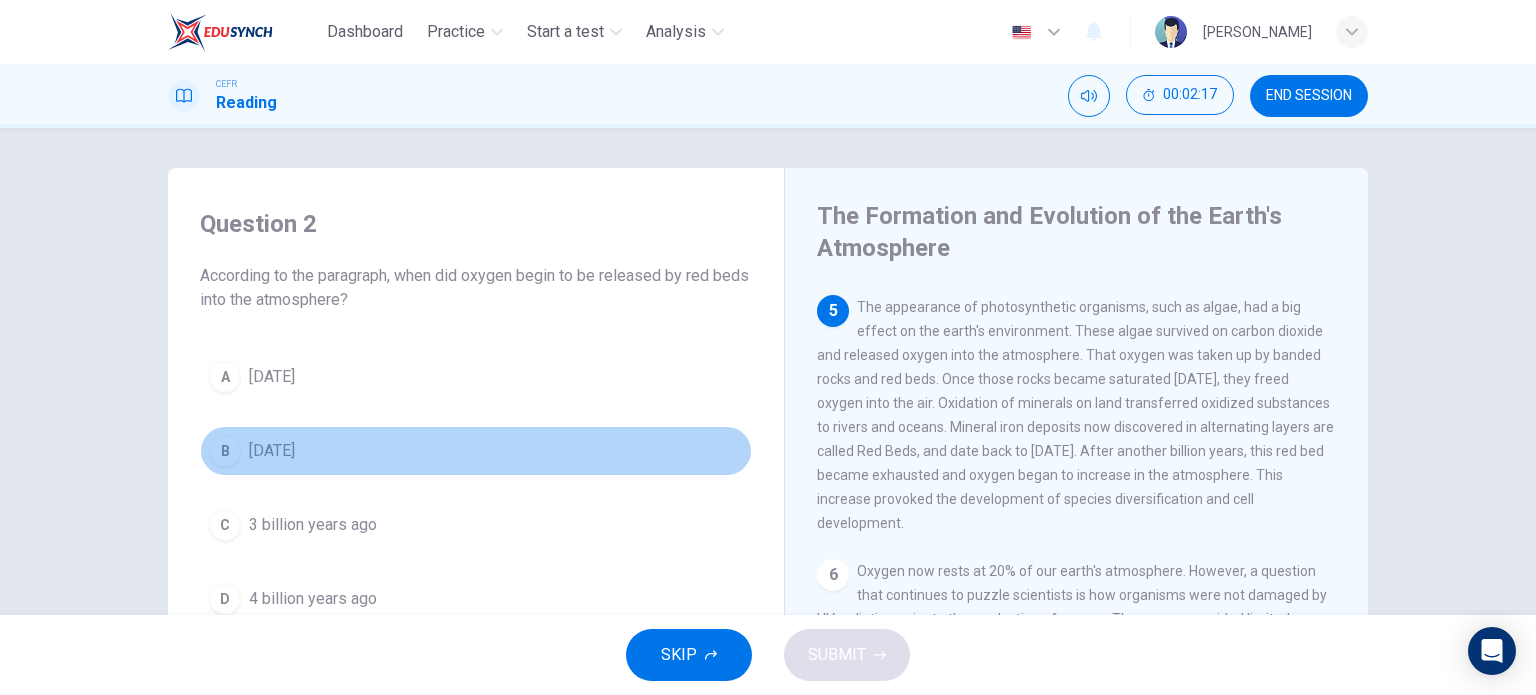 click on "B [DATE]" at bounding box center (476, 451) 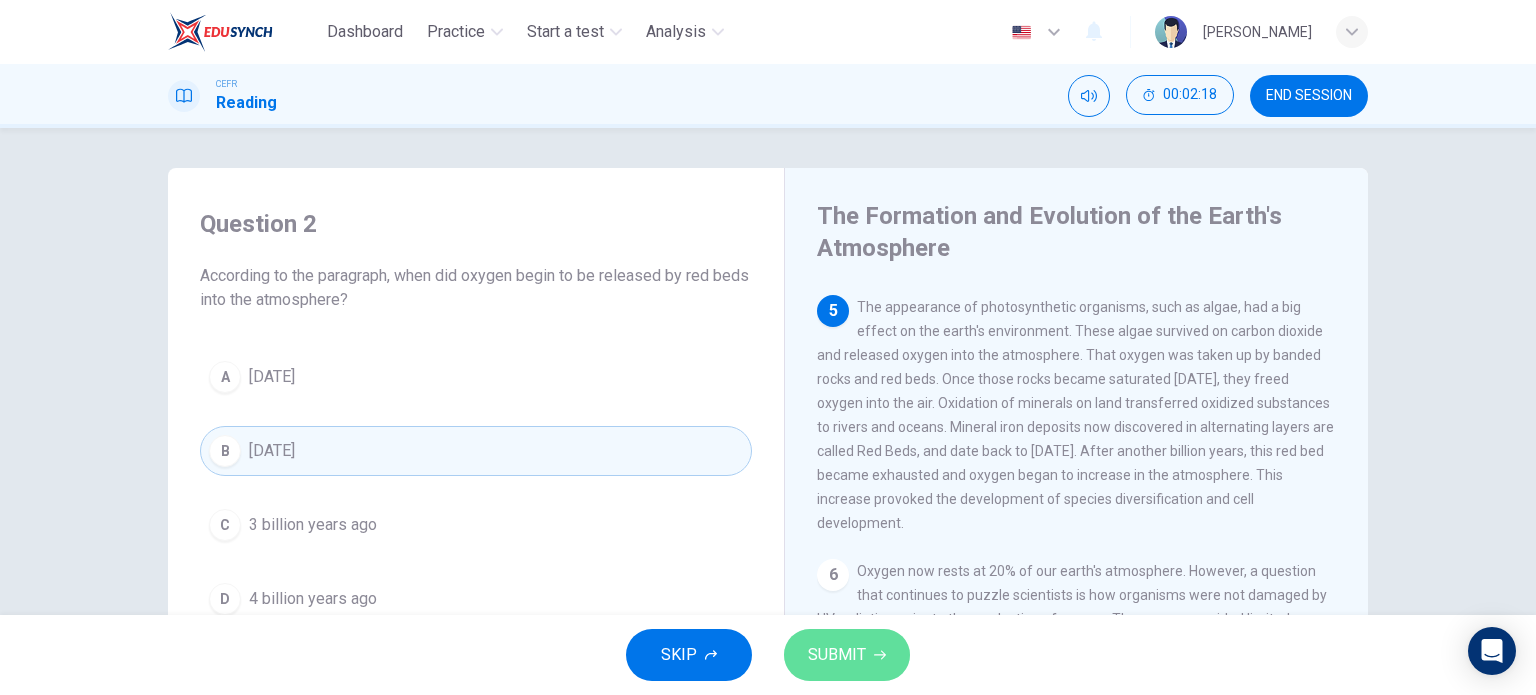 click on "SUBMIT" at bounding box center (837, 655) 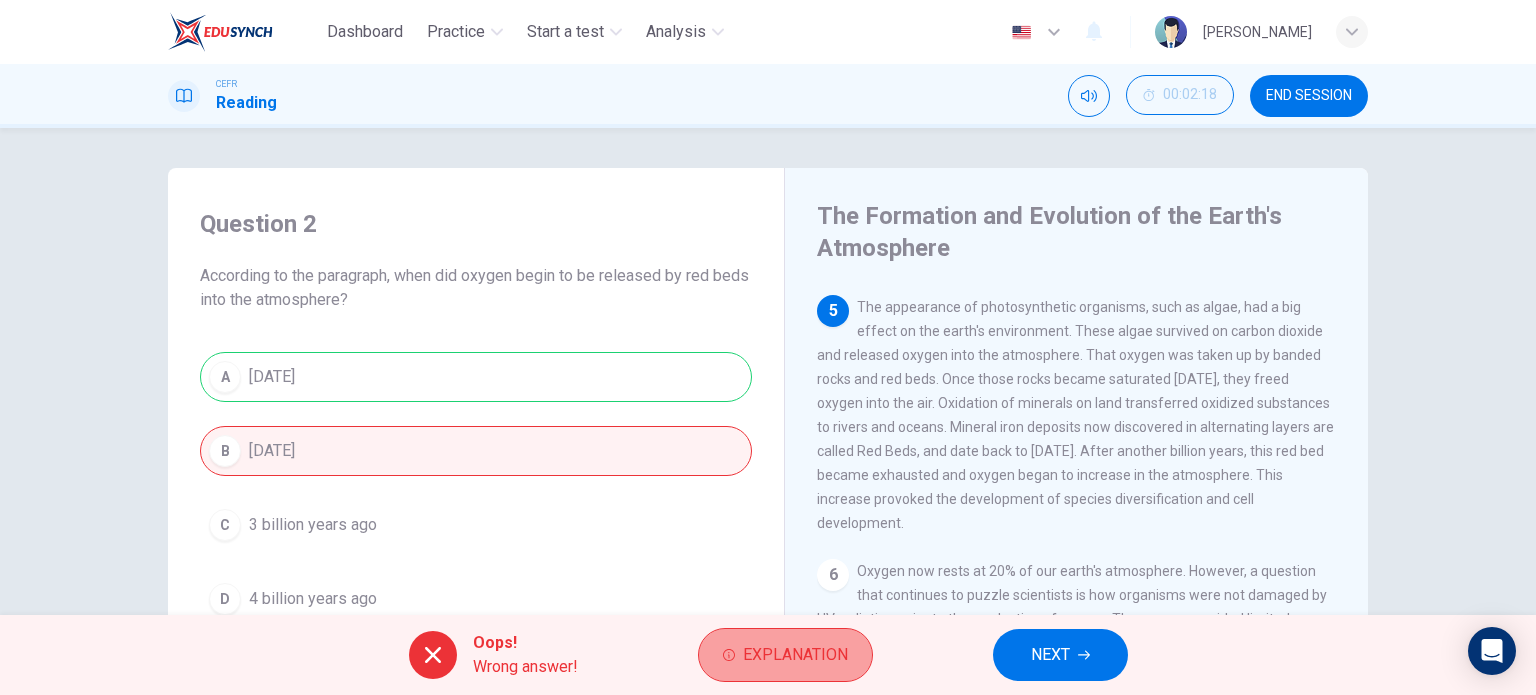click on "Explanation" at bounding box center [785, 655] 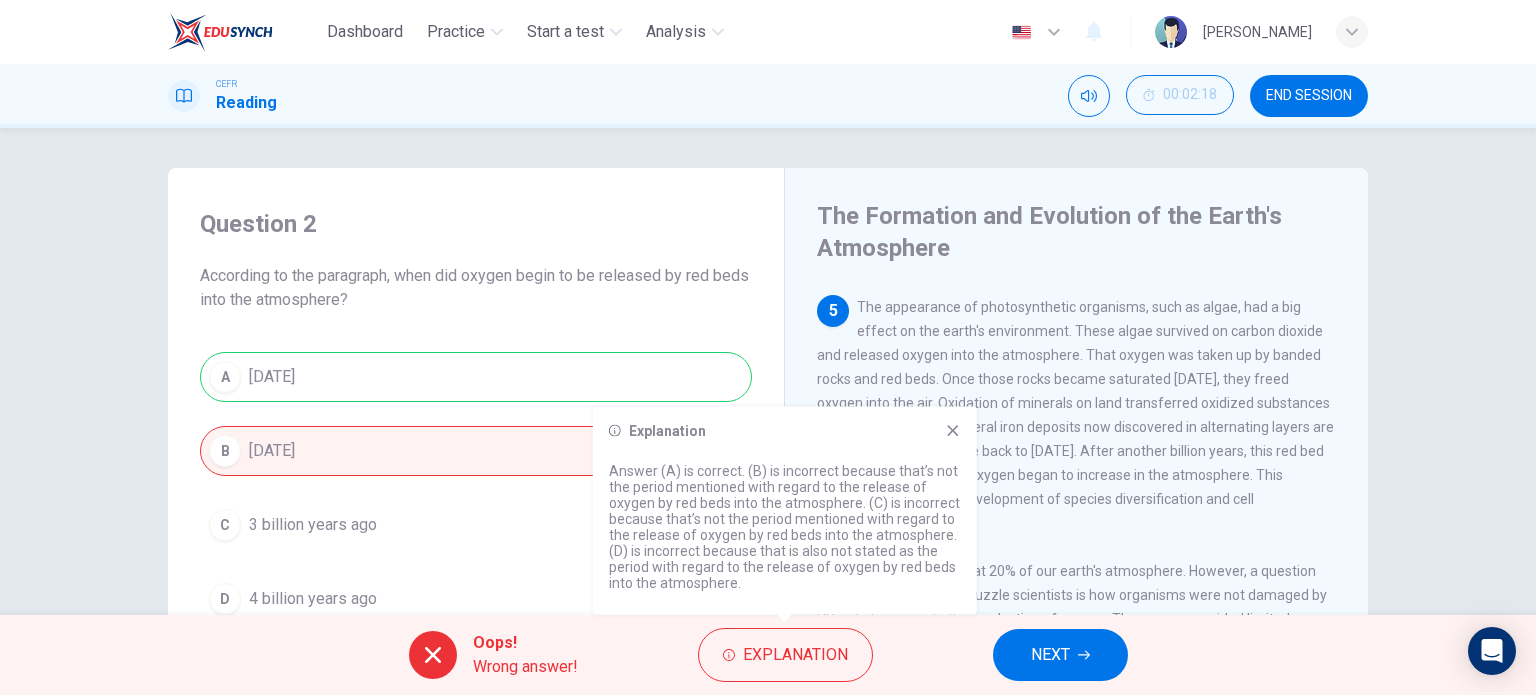 click 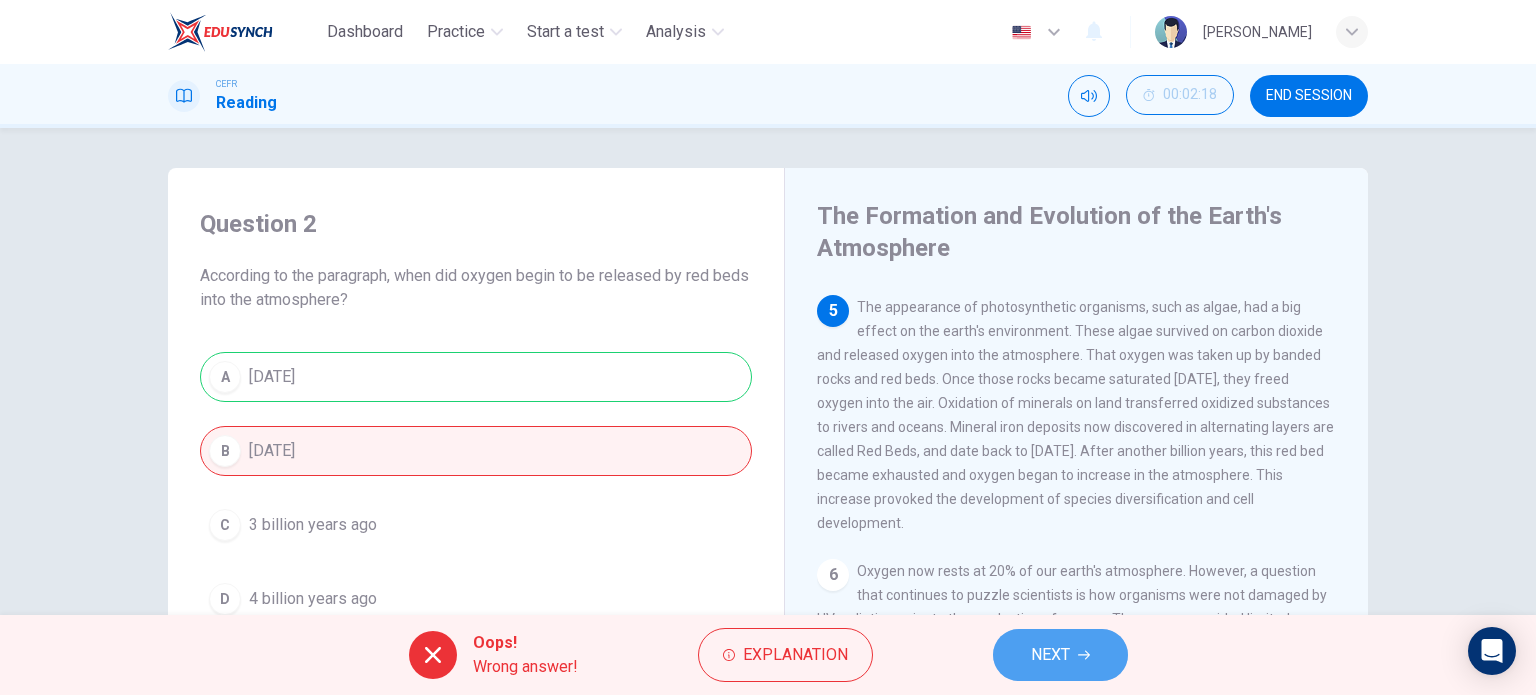 click on "NEXT" at bounding box center [1050, 655] 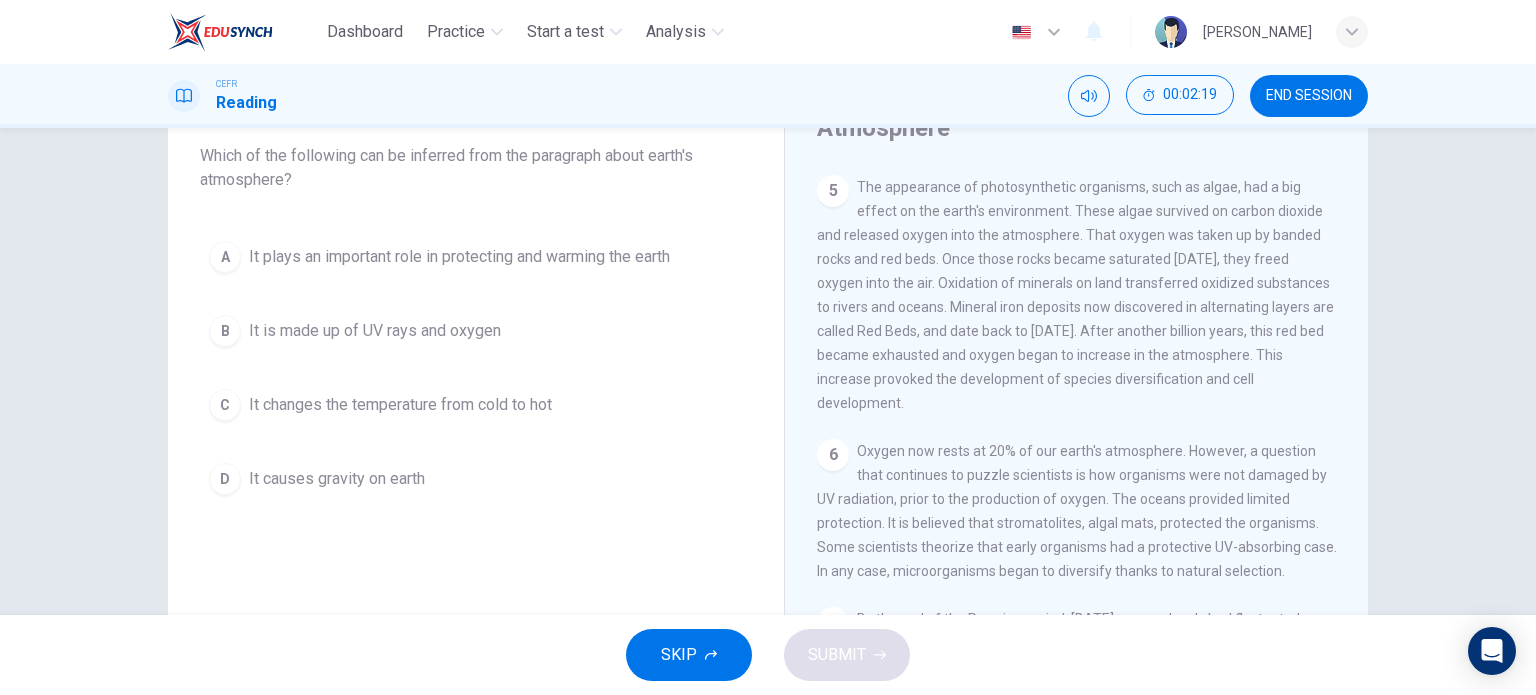 scroll, scrollTop: 288, scrollLeft: 0, axis: vertical 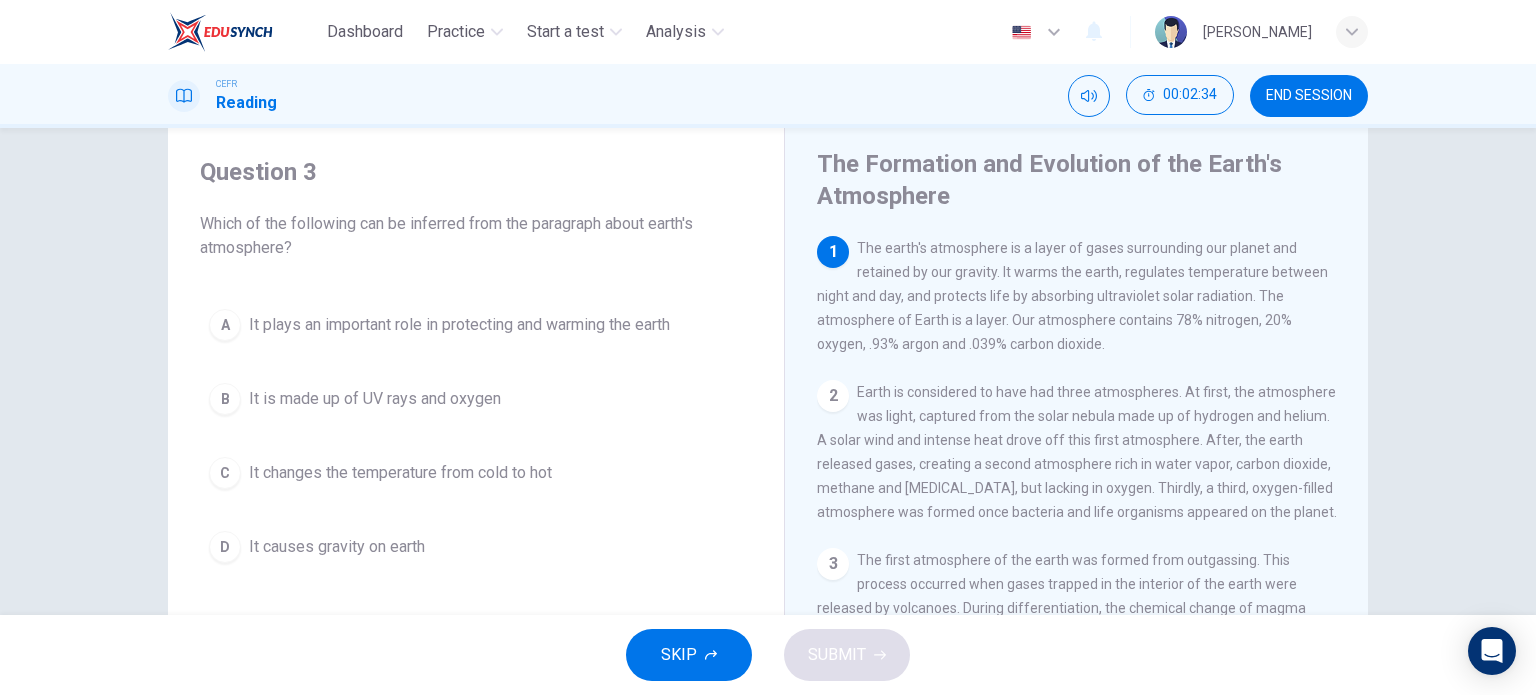 click on "It plays an important role in protecting and warming the earth" at bounding box center (459, 325) 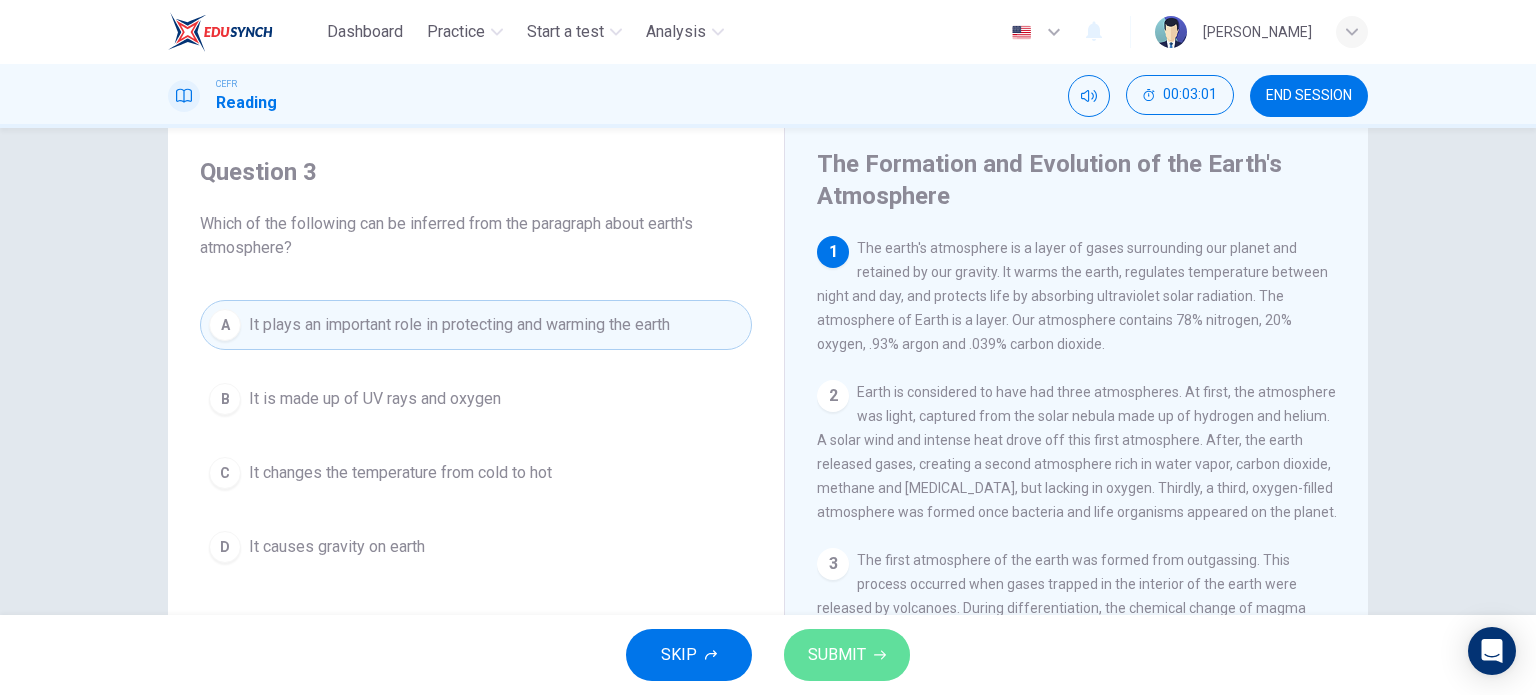 click on "SUBMIT" at bounding box center (837, 655) 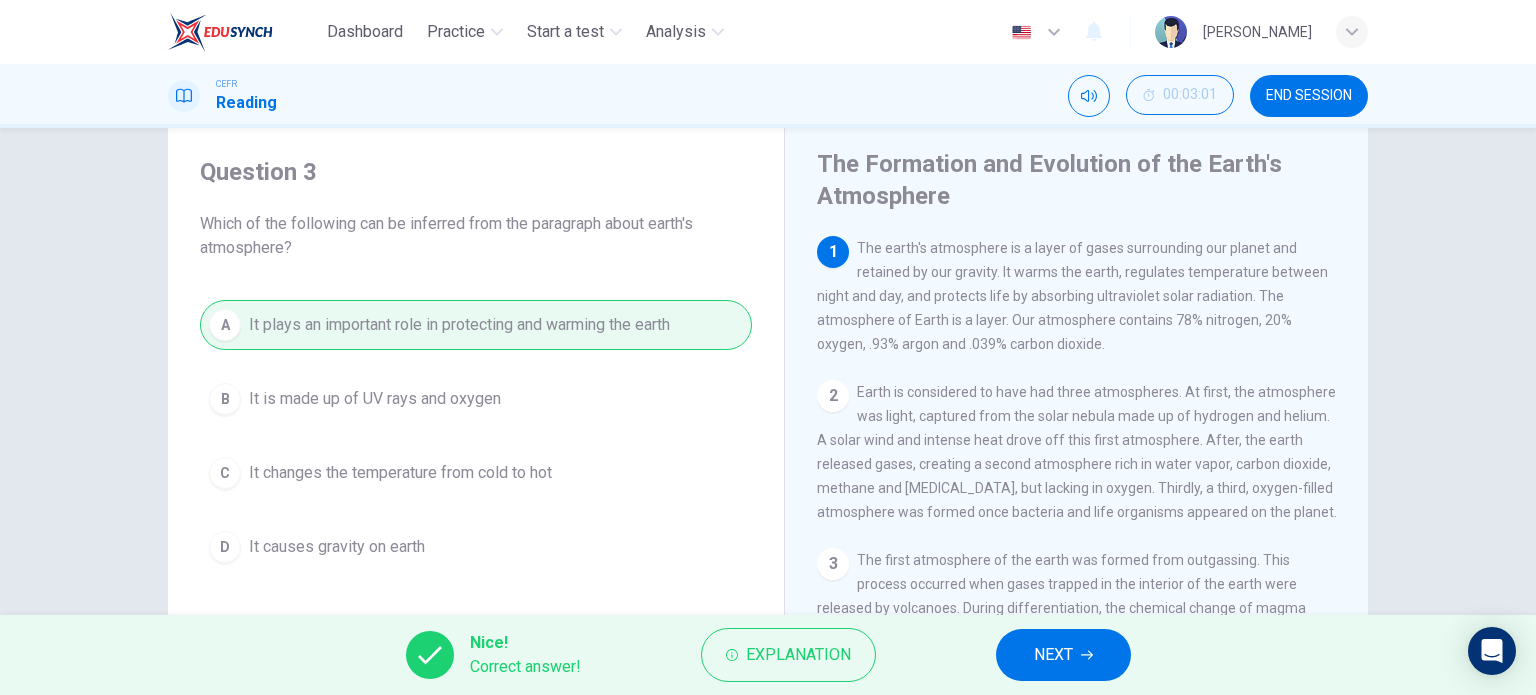 click on "NEXT" at bounding box center [1063, 655] 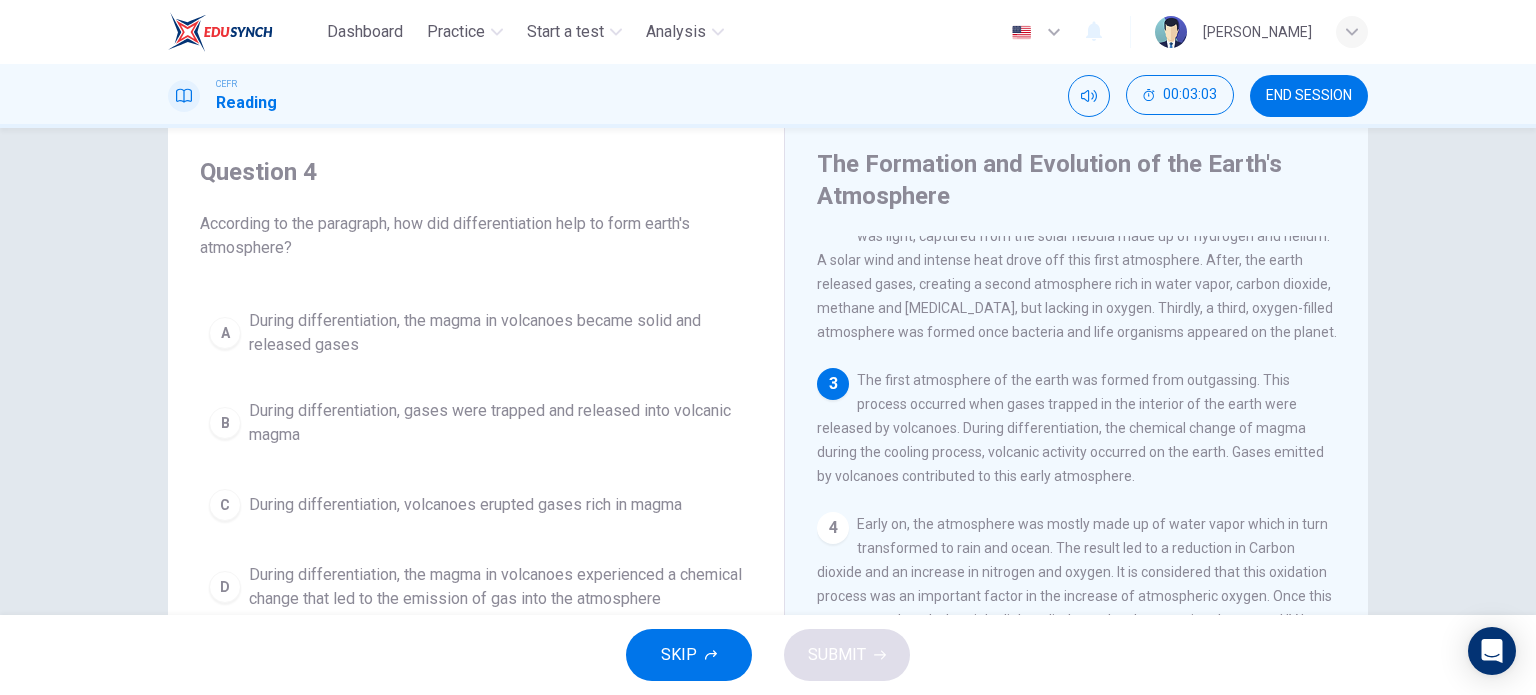 scroll, scrollTop: 182, scrollLeft: 0, axis: vertical 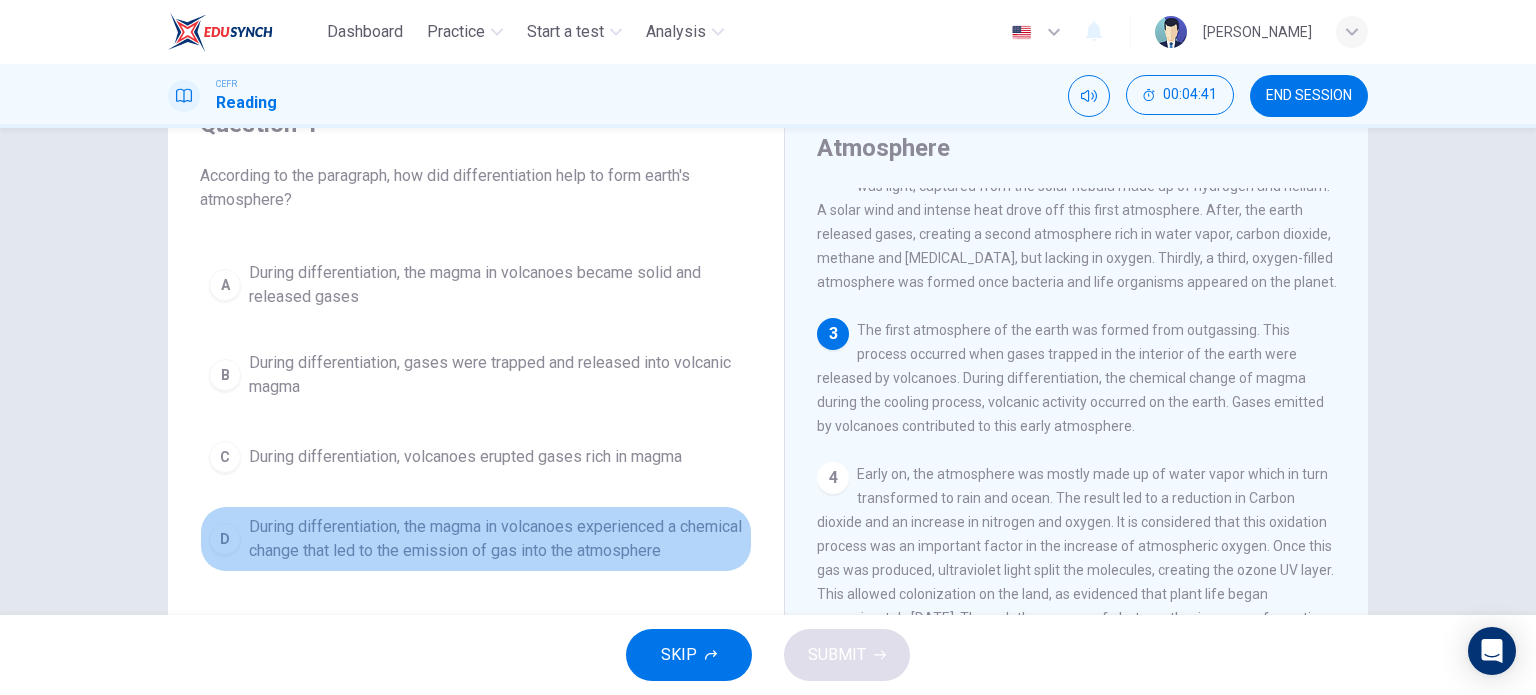 click on "During differentiation, the magma in volcanoes experienced a chemical change that led to the emission of gas into the atmosphere" at bounding box center [496, 539] 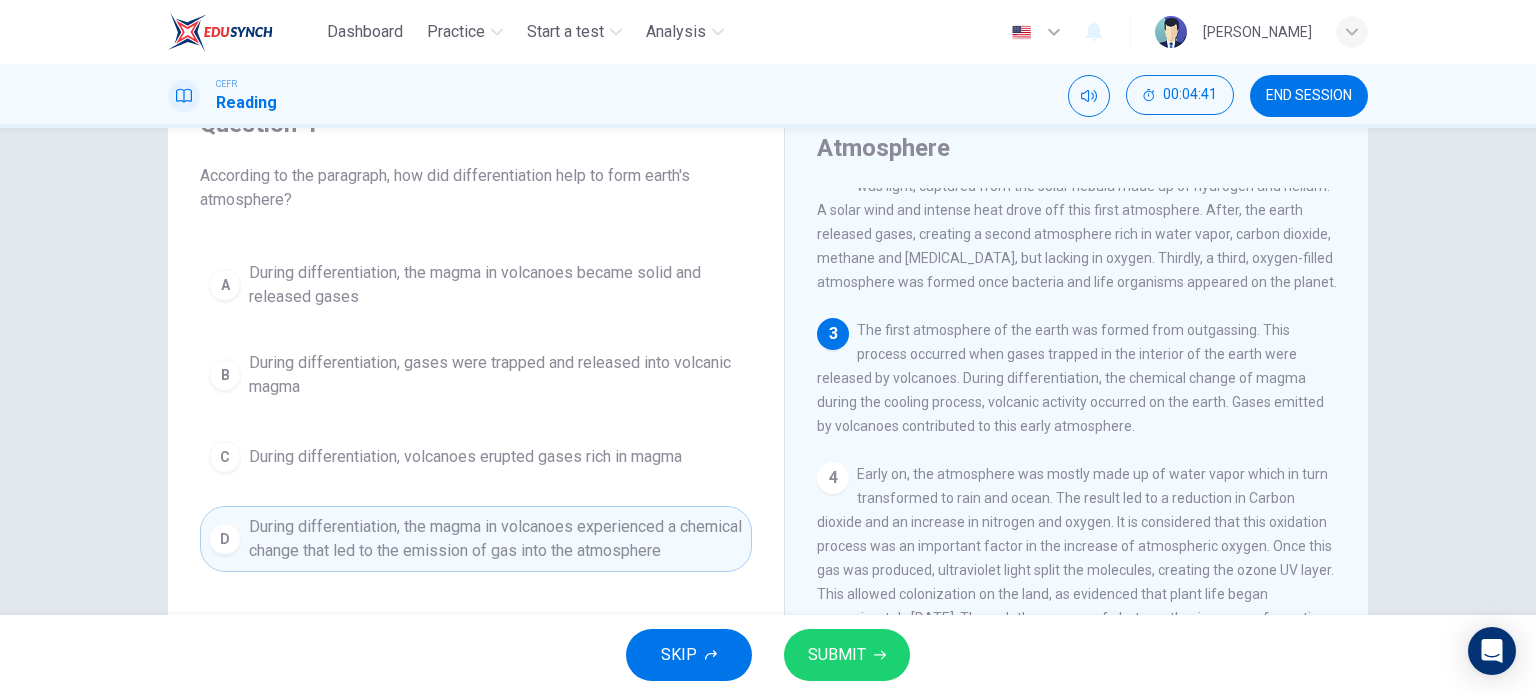 click on "SUBMIT" at bounding box center (837, 655) 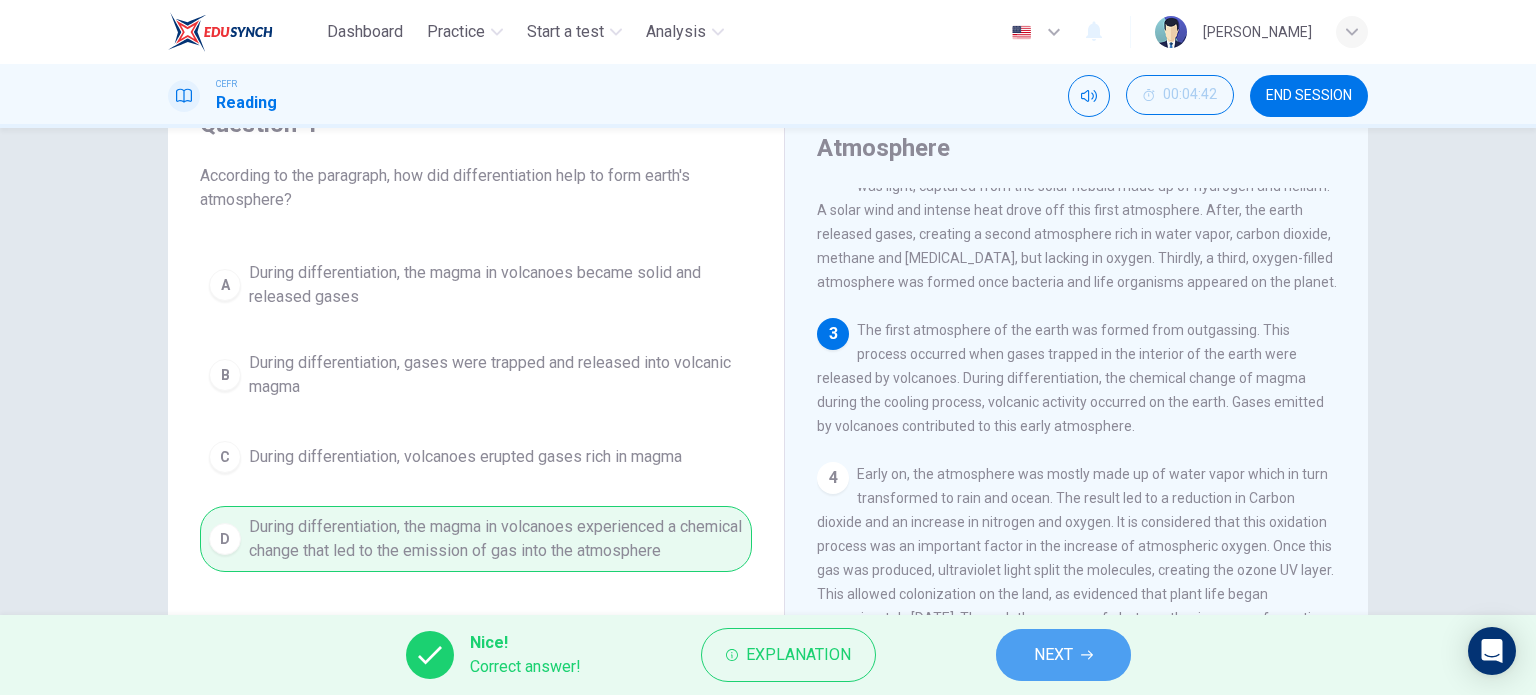 click on "NEXT" at bounding box center (1063, 655) 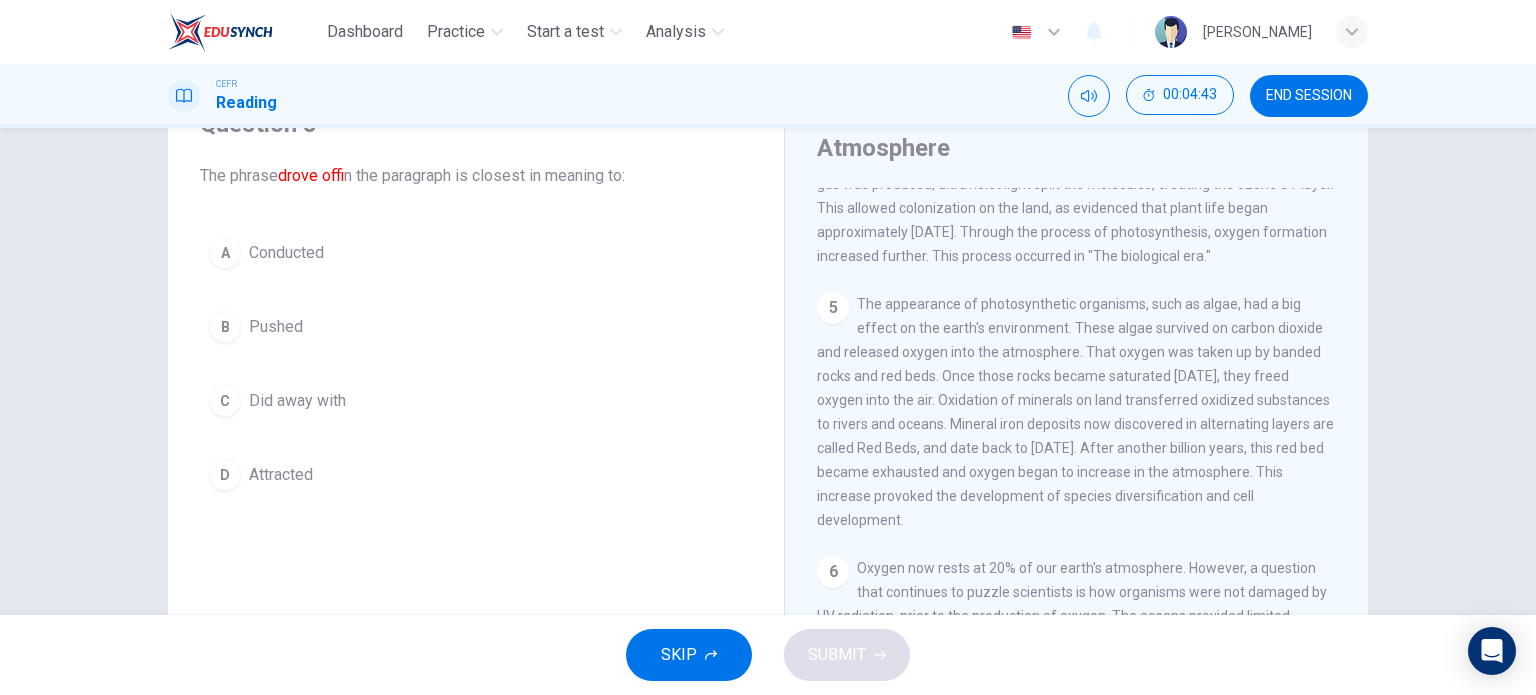 scroll, scrollTop: 701, scrollLeft: 0, axis: vertical 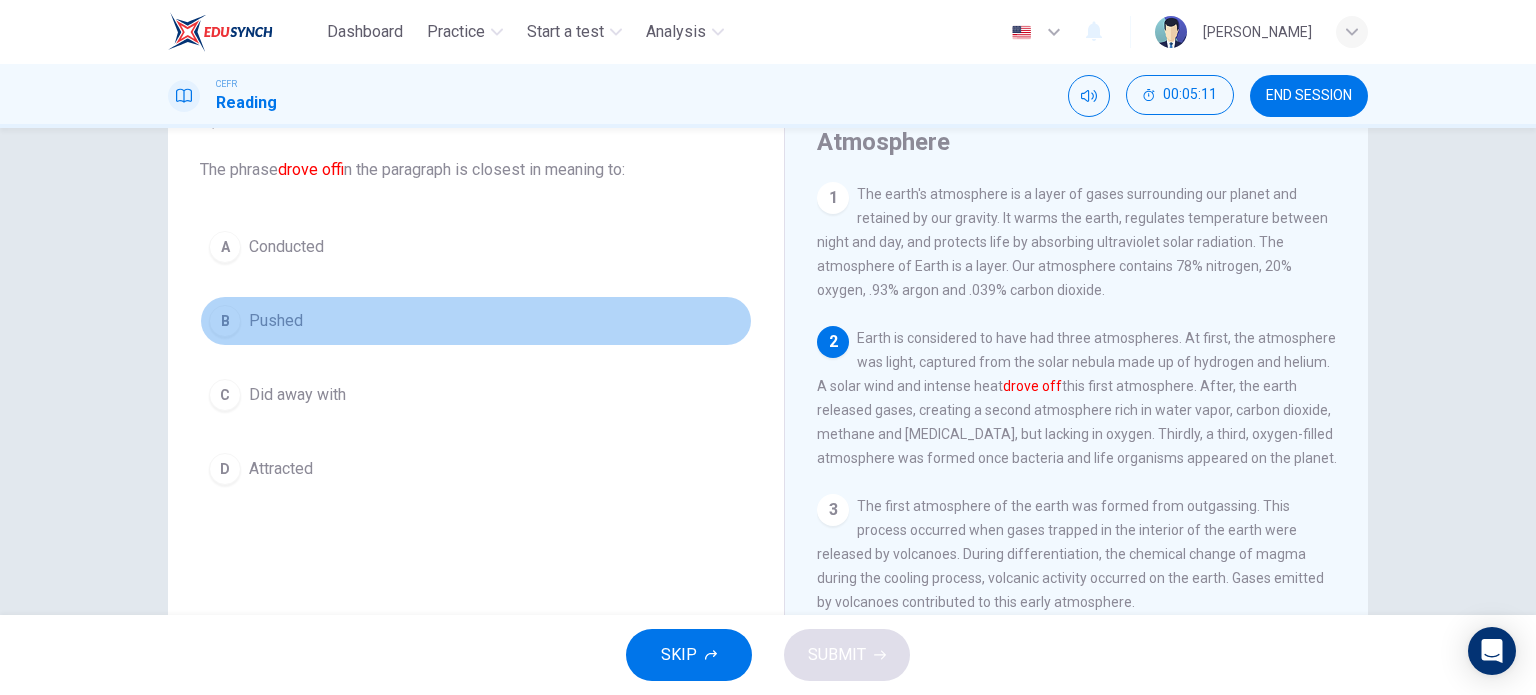 click on "B Pushed" at bounding box center [476, 321] 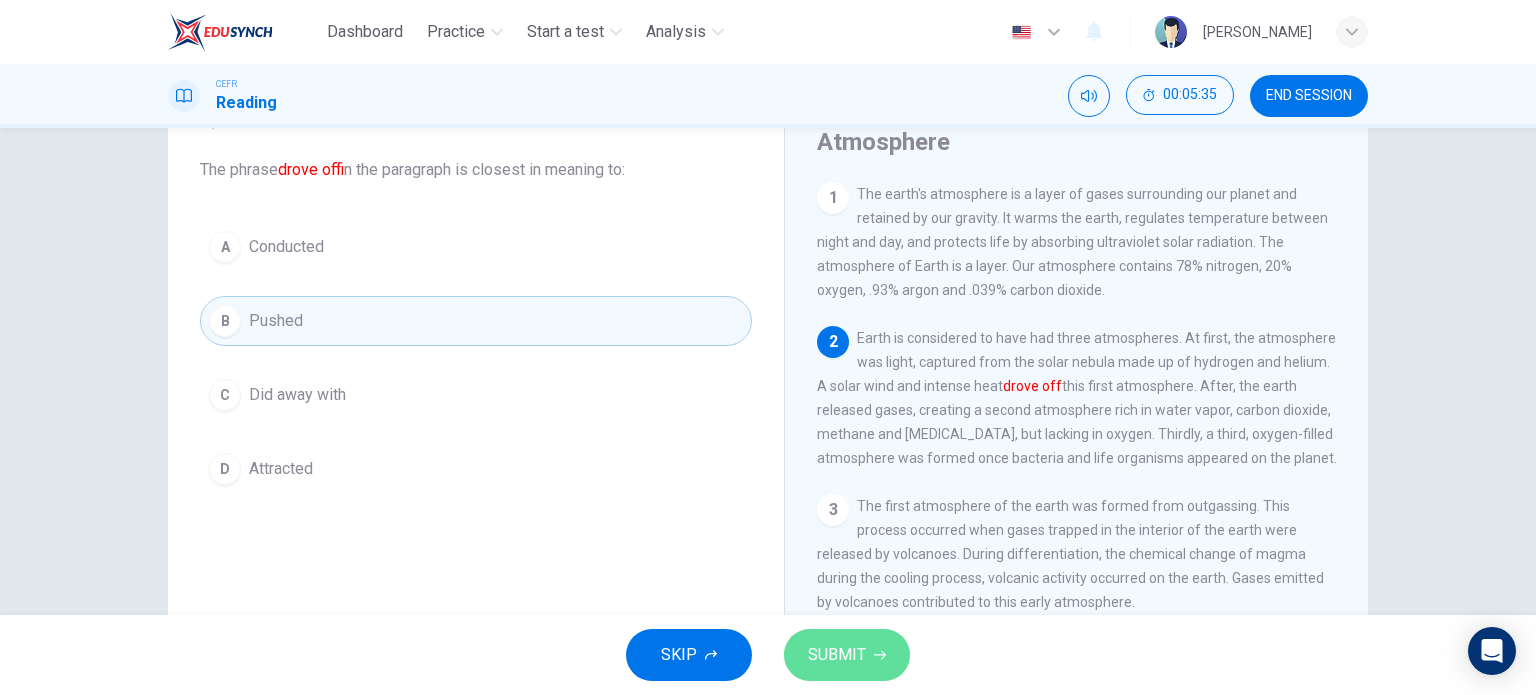 click on "SUBMIT" at bounding box center (847, 655) 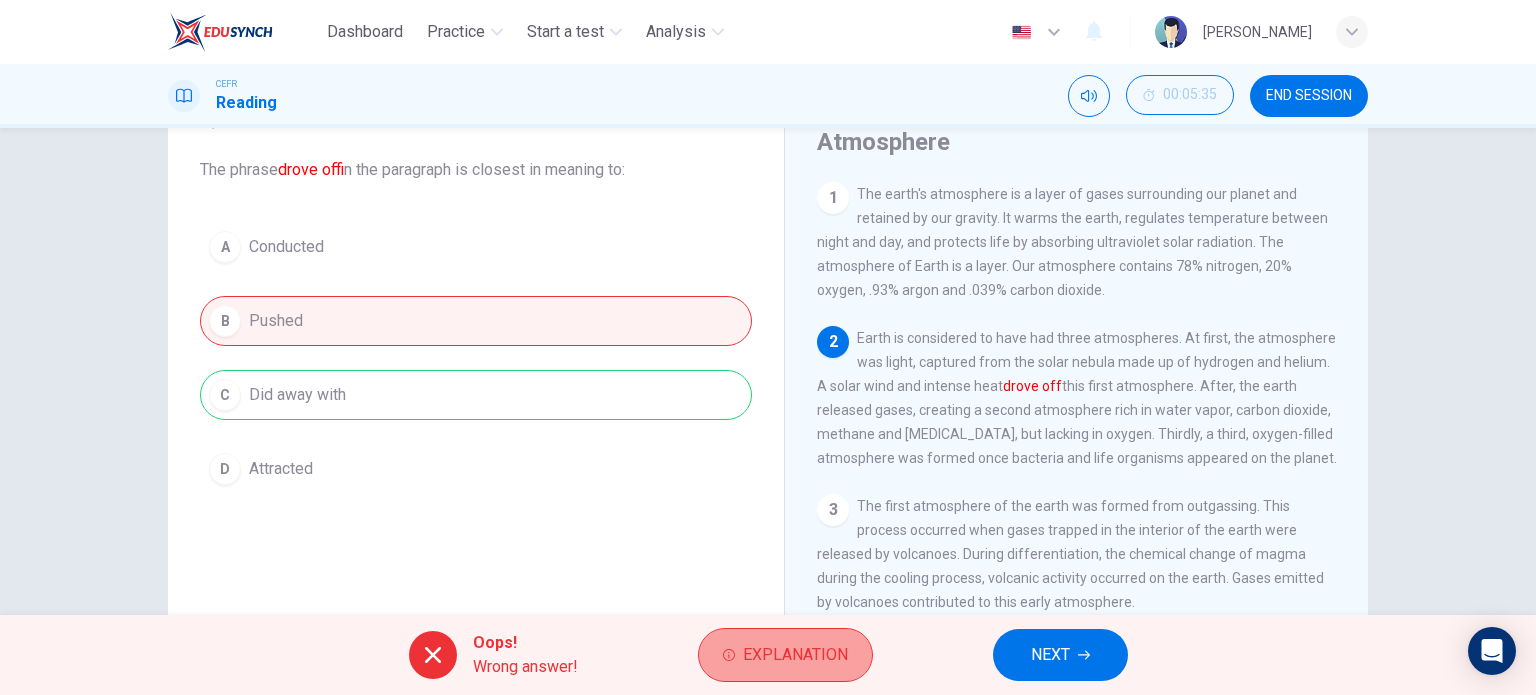 click on "Explanation" at bounding box center (795, 655) 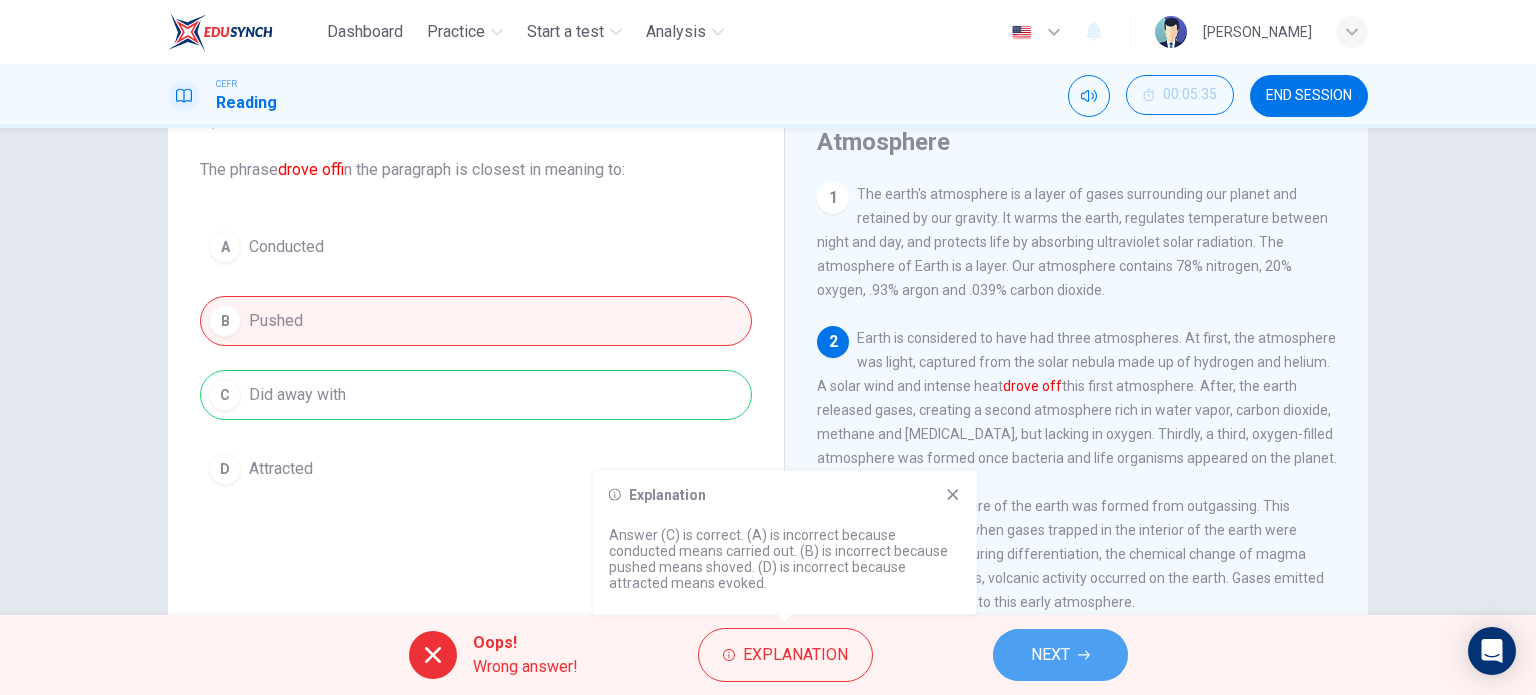click on "NEXT" at bounding box center [1060, 655] 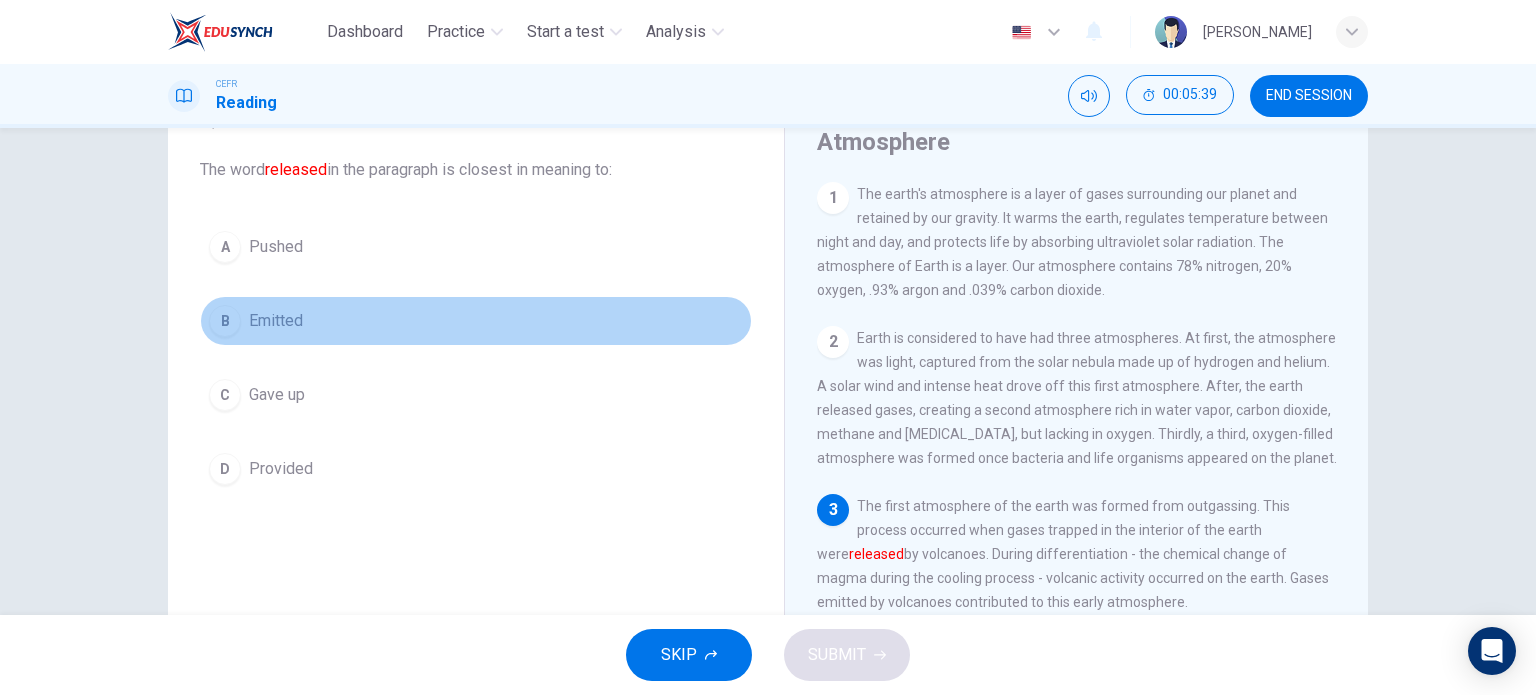click on "B Emitted" at bounding box center [476, 321] 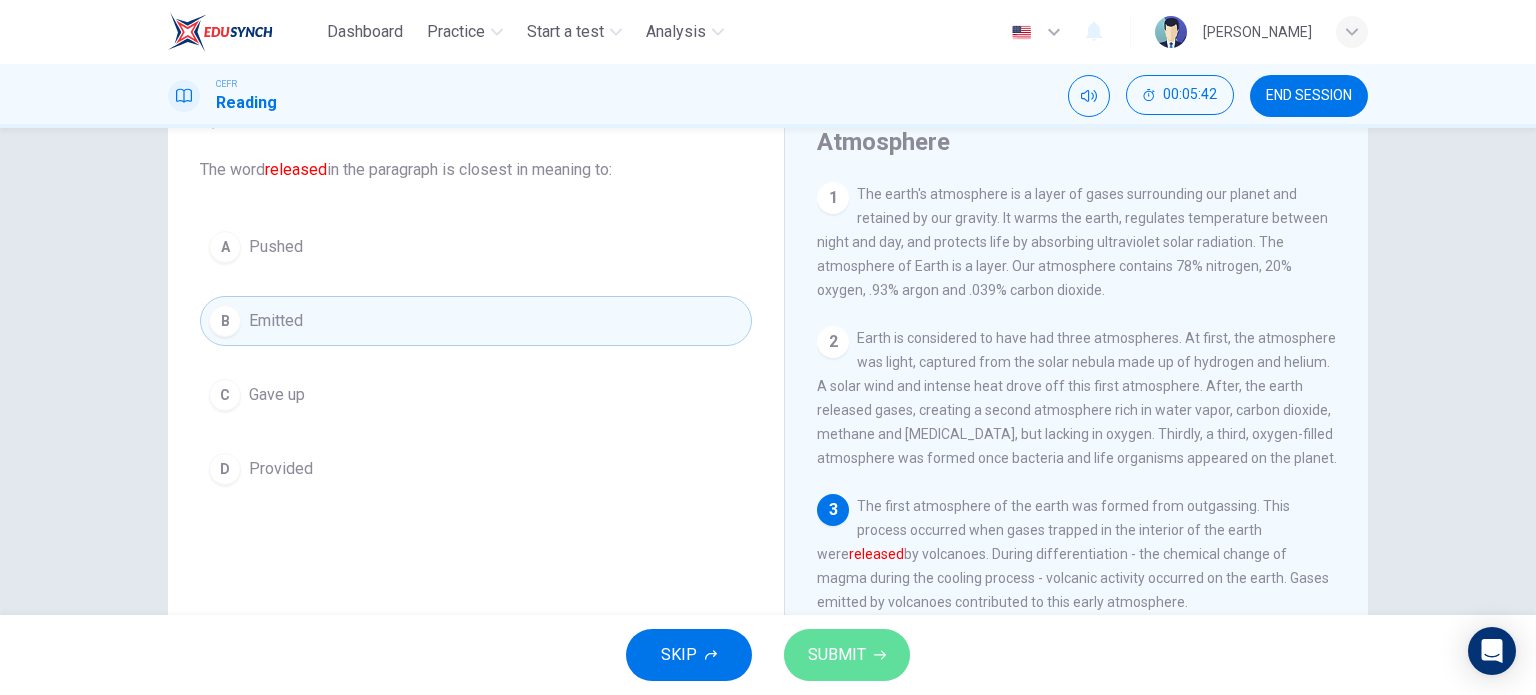 click on "SUBMIT" at bounding box center [847, 655] 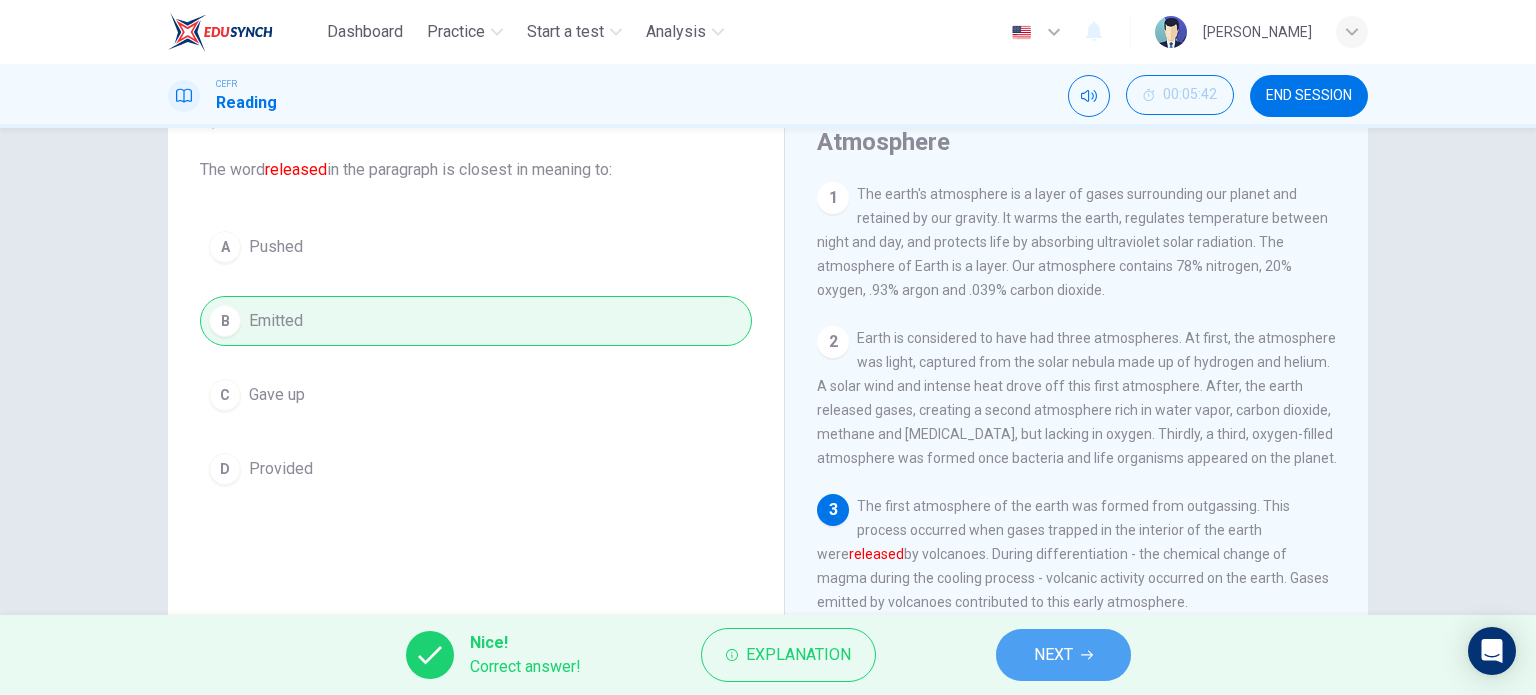 click on "NEXT" at bounding box center (1063, 655) 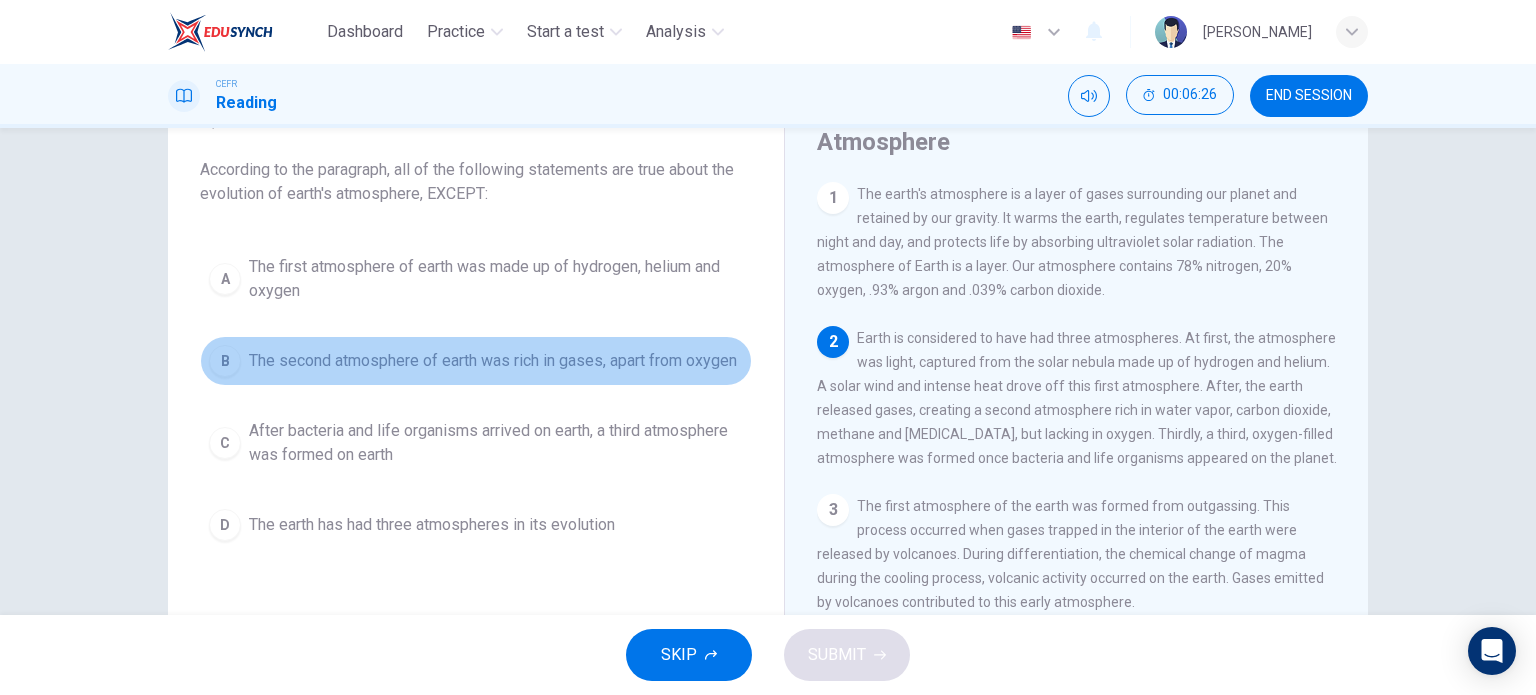 click on "The second atmosphere of earth was rich in gases, apart from oxygen" at bounding box center (493, 361) 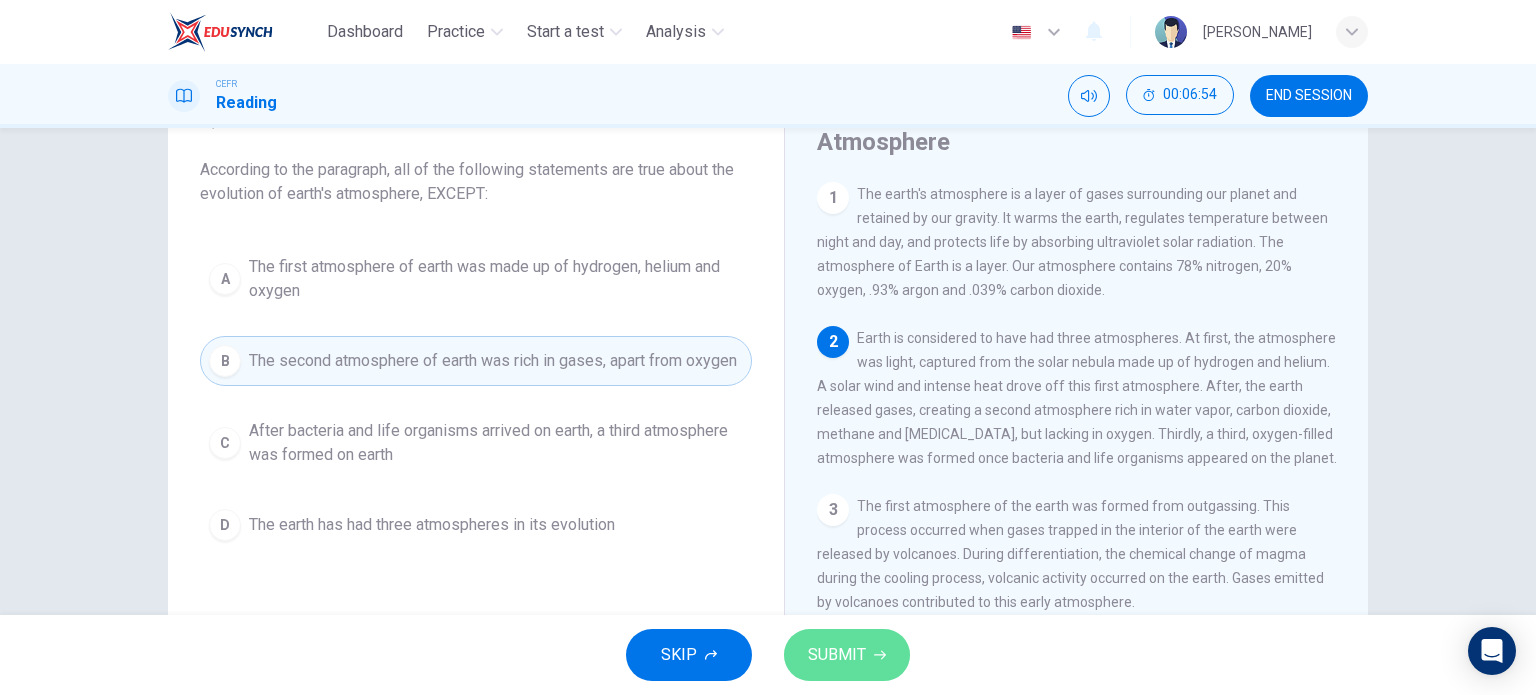 click on "SUBMIT" at bounding box center (837, 655) 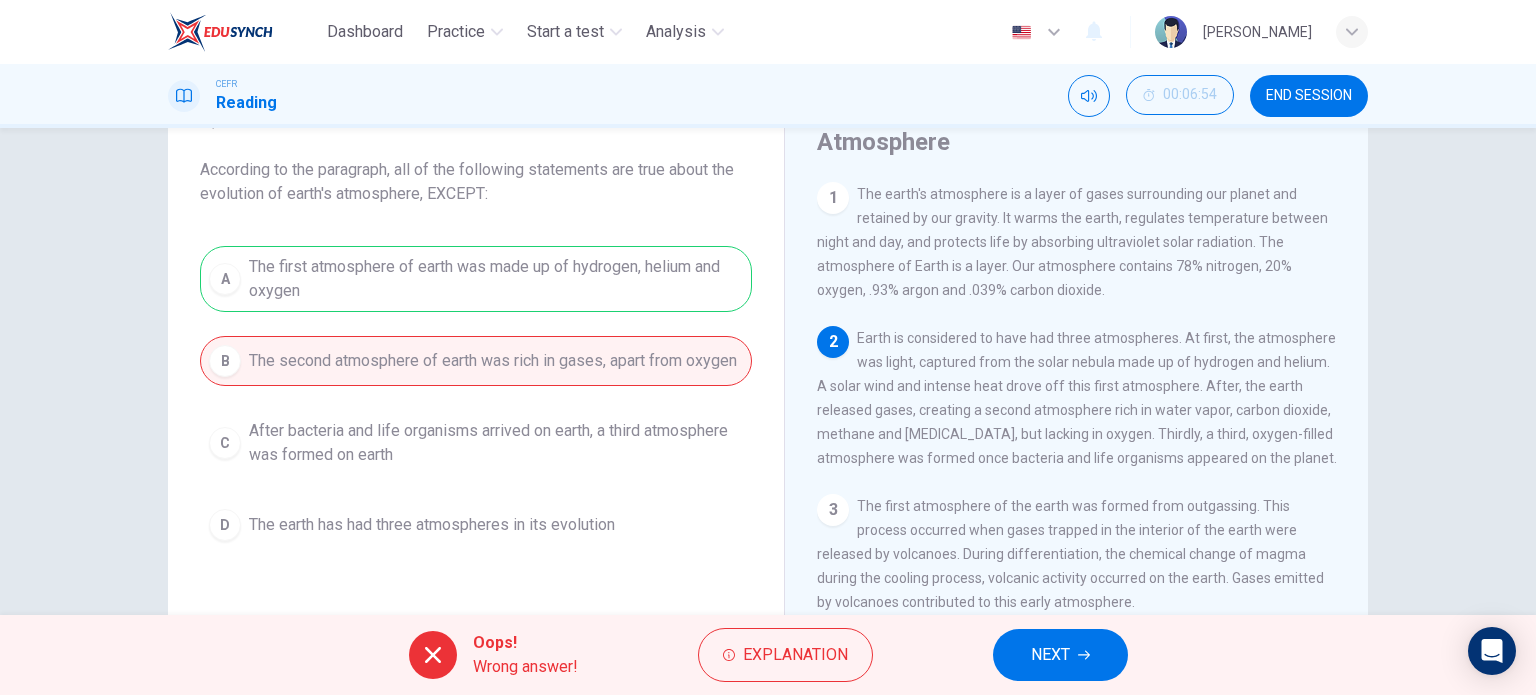 click on "Oops! Wrong answer! Explanation NEXT" at bounding box center (768, 655) 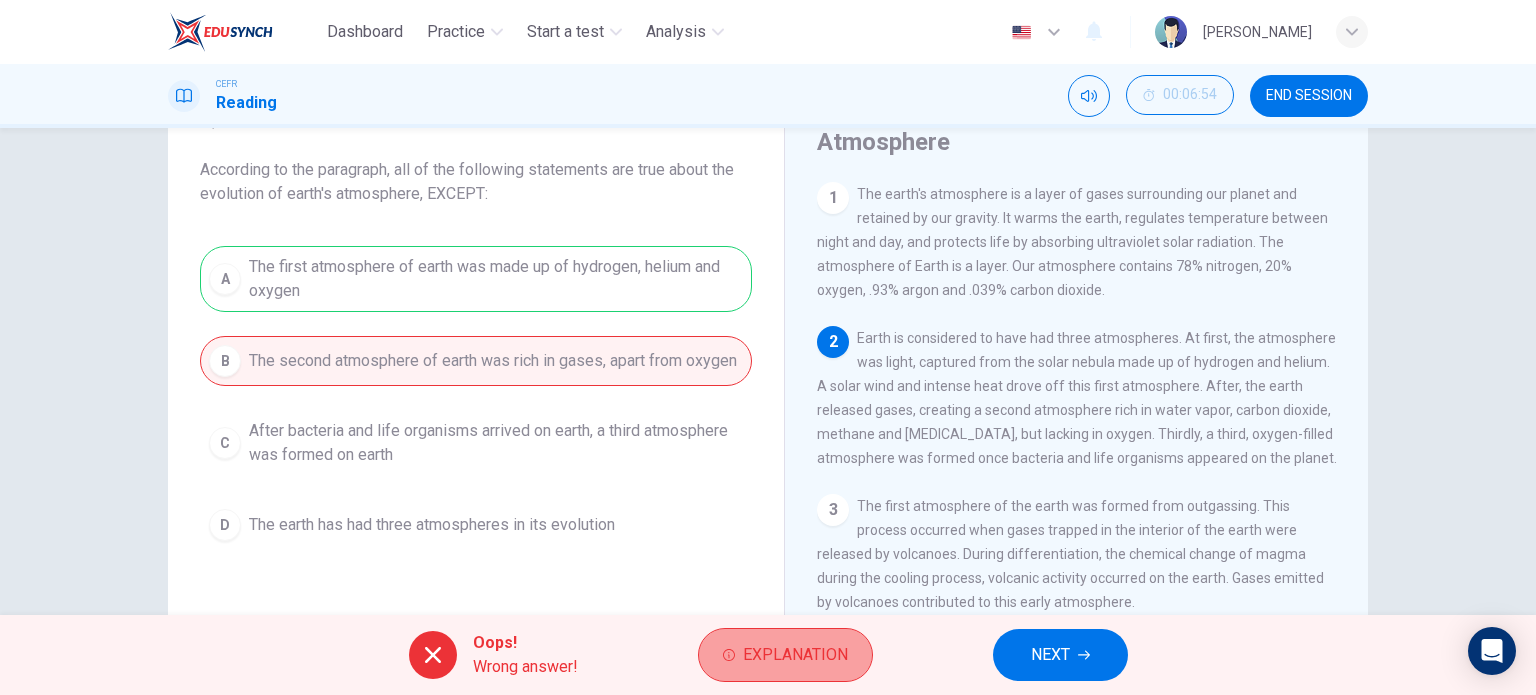 click on "Explanation" at bounding box center [795, 655] 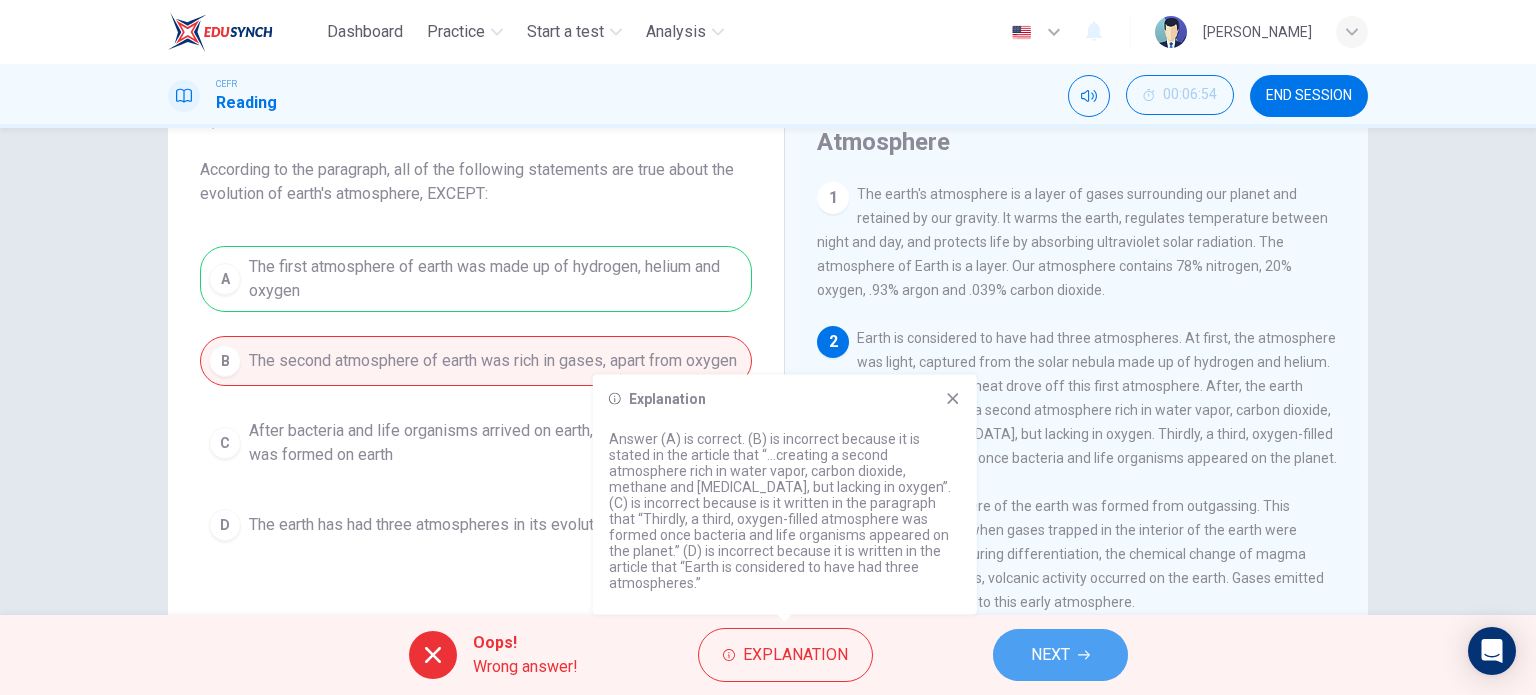 click on "NEXT" at bounding box center (1060, 655) 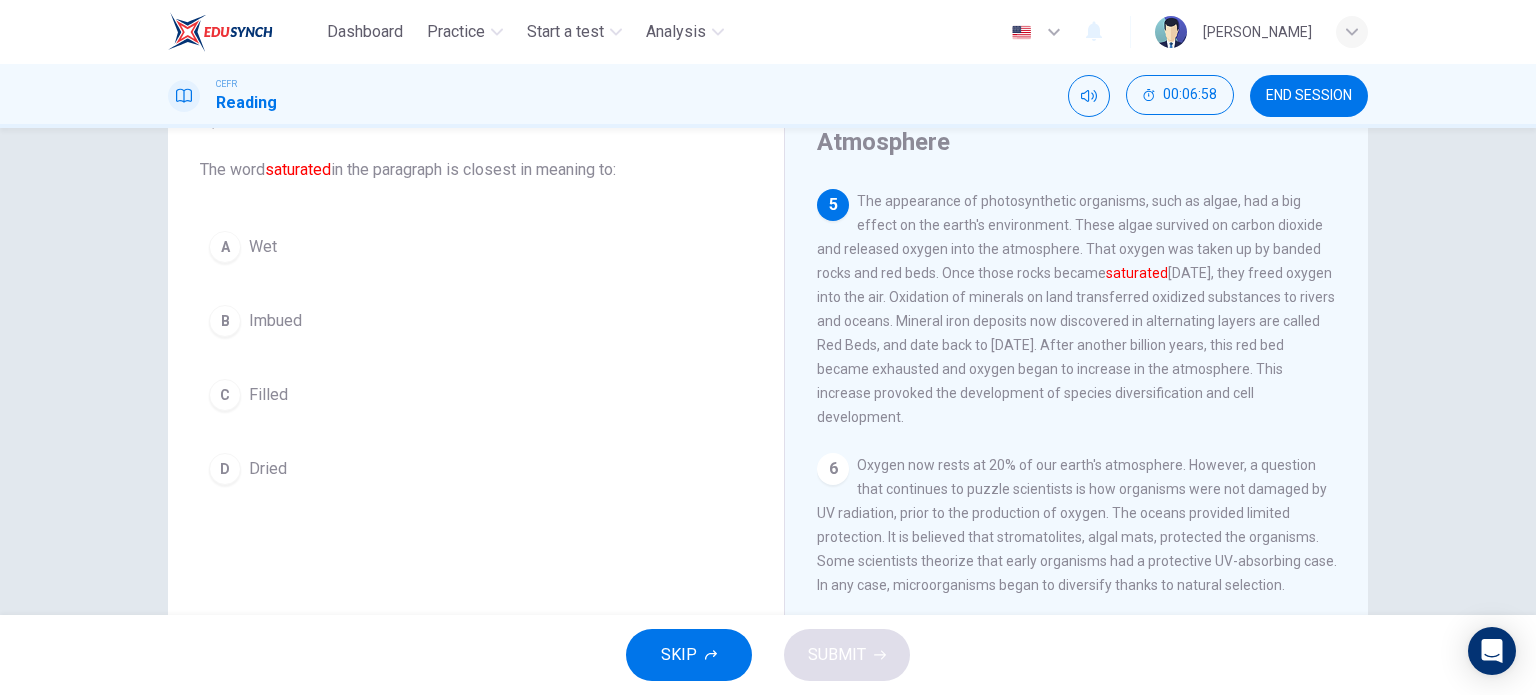 scroll, scrollTop: 692, scrollLeft: 0, axis: vertical 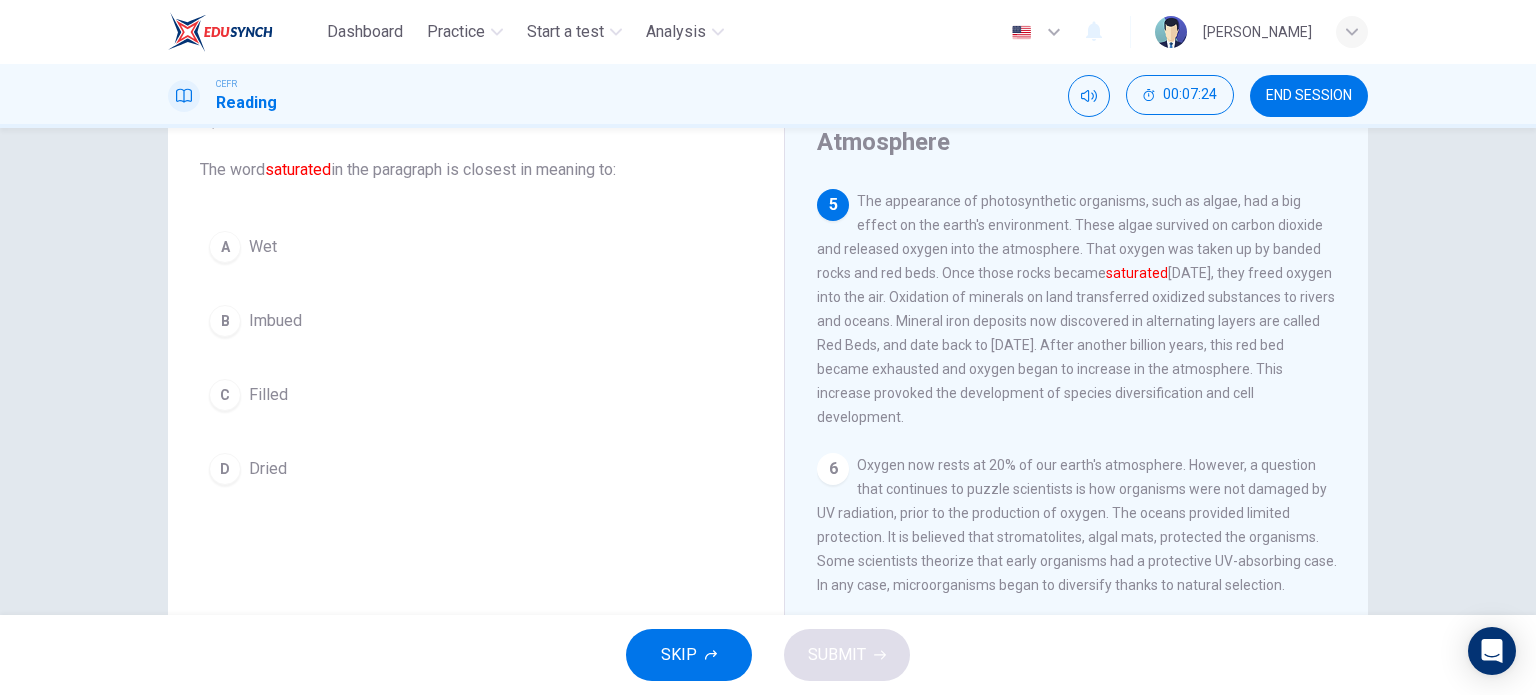 click on "A Wet" at bounding box center (476, 247) 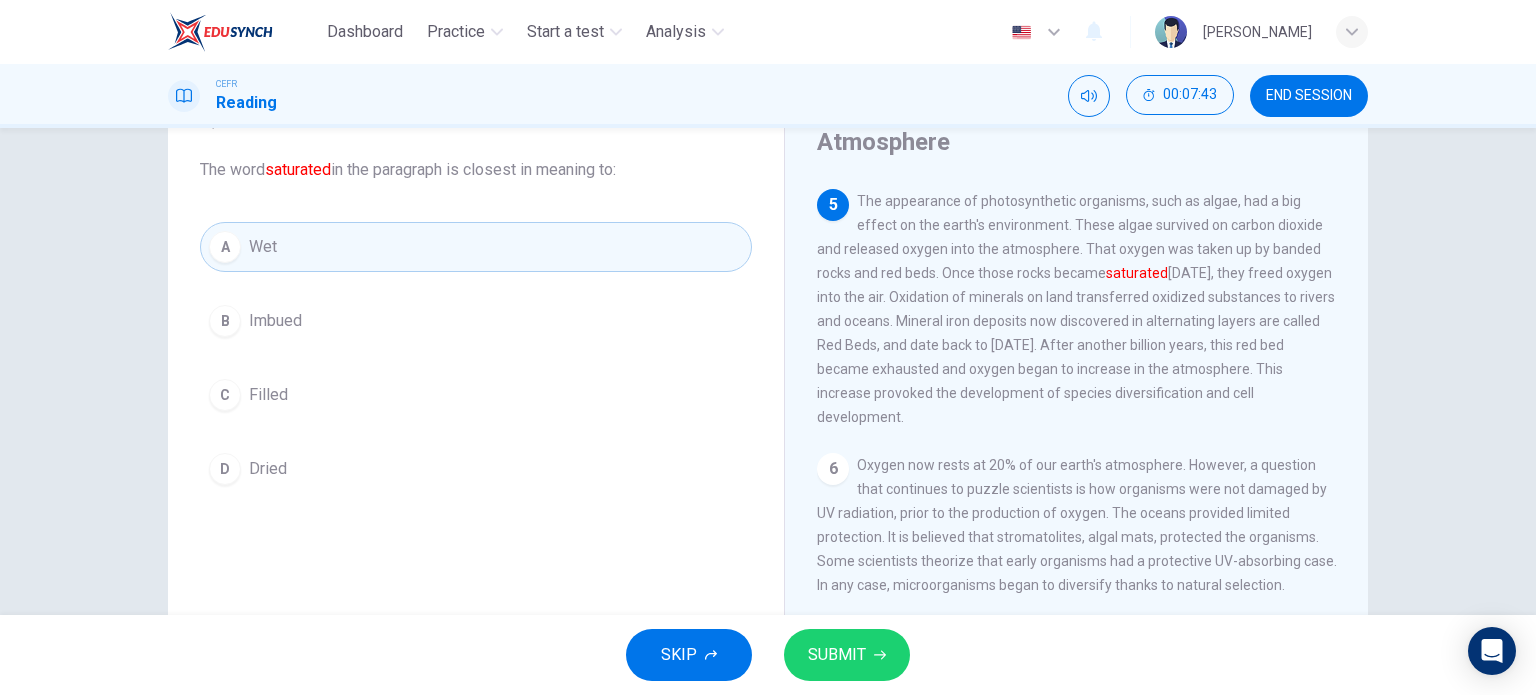 click on "SUBMIT" at bounding box center [837, 655] 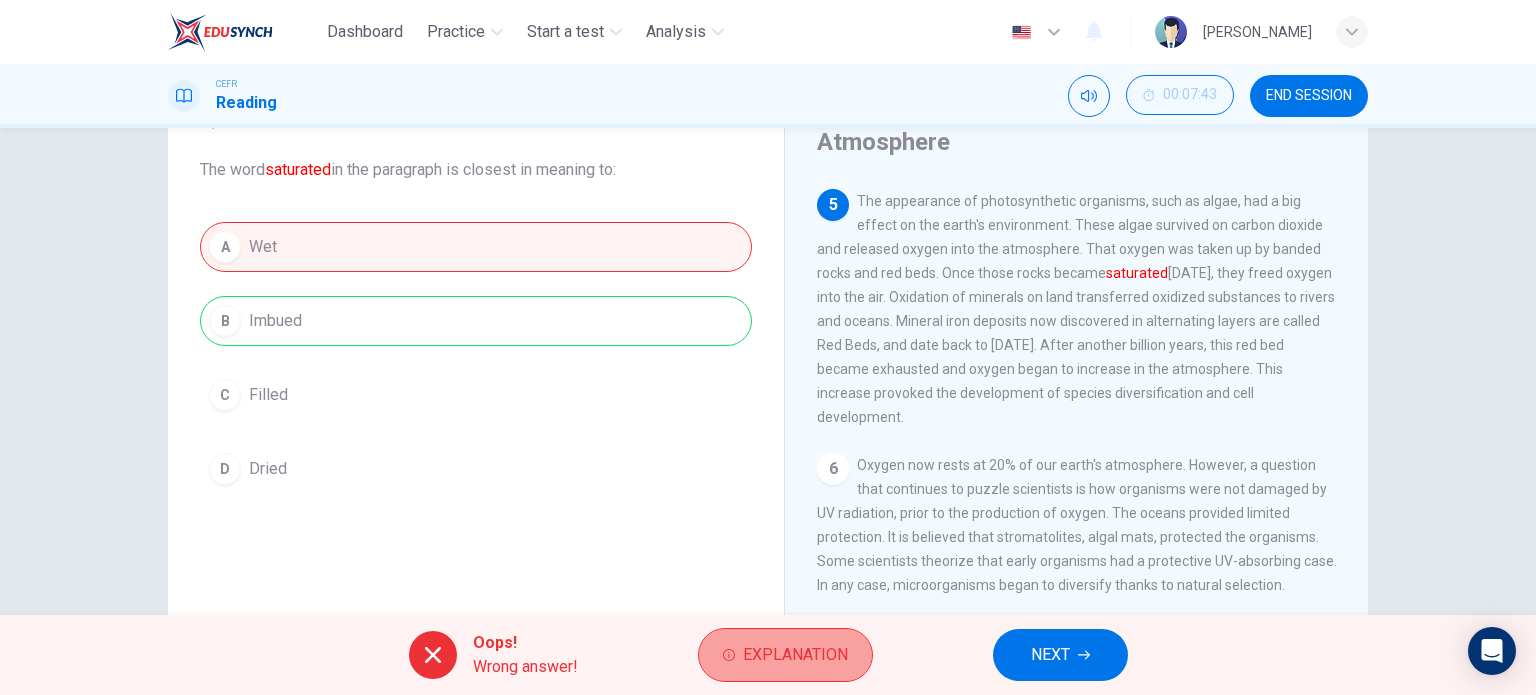 click on "Explanation" at bounding box center [795, 655] 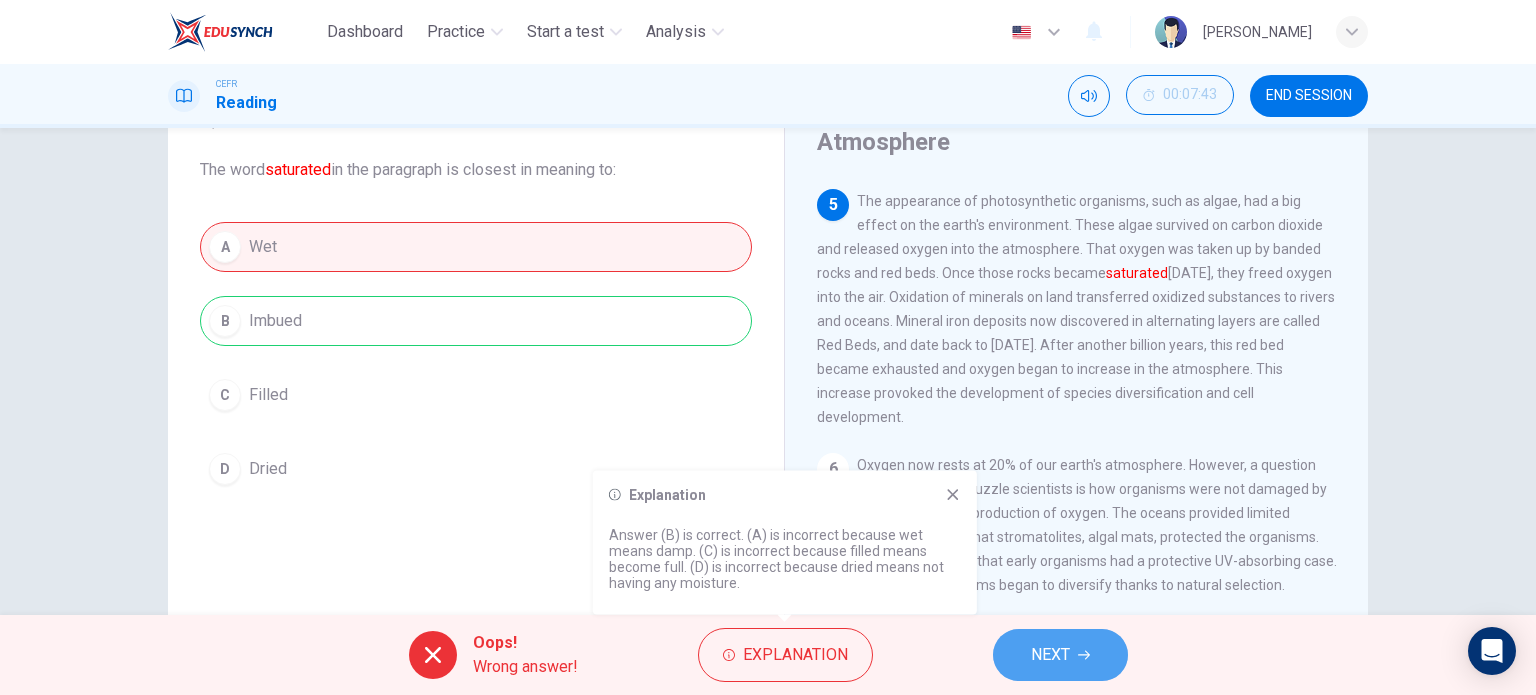 click on "NEXT" at bounding box center [1060, 655] 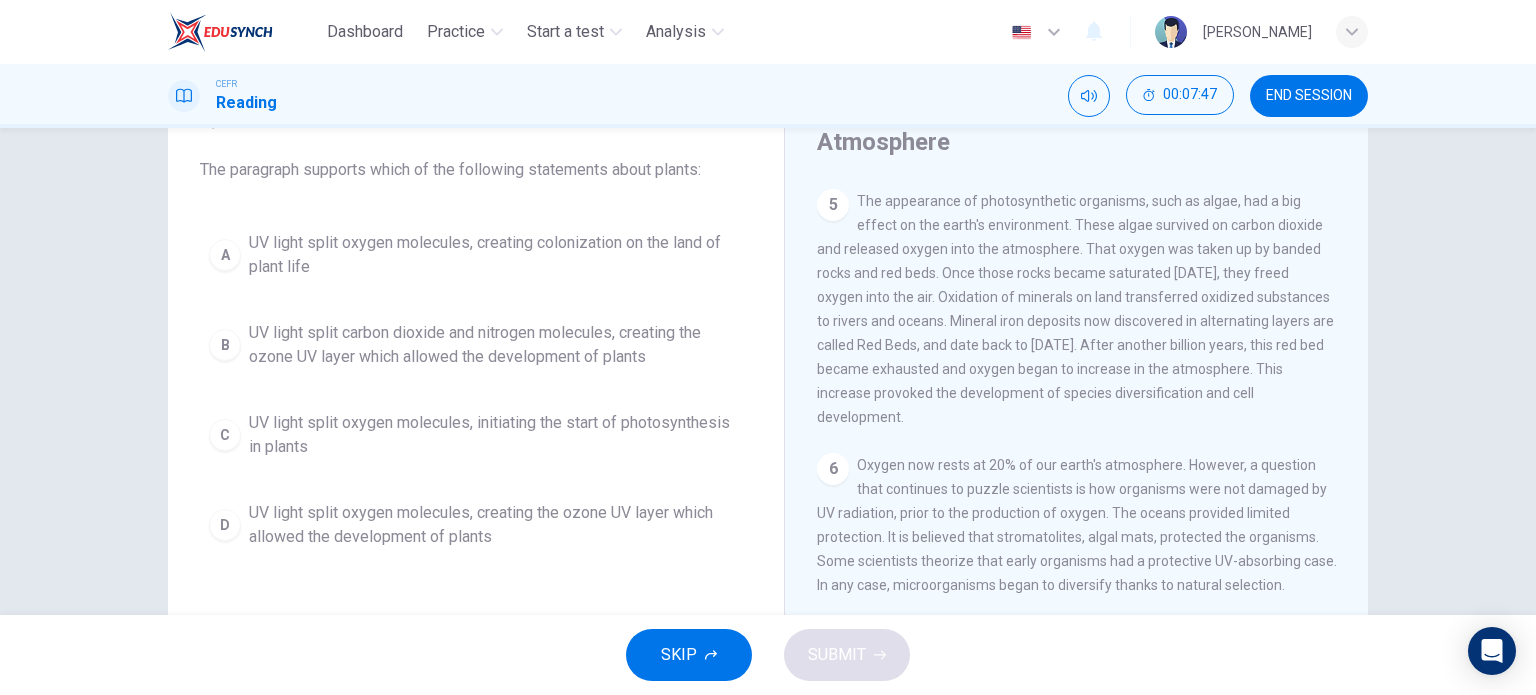 scroll, scrollTop: 701, scrollLeft: 0, axis: vertical 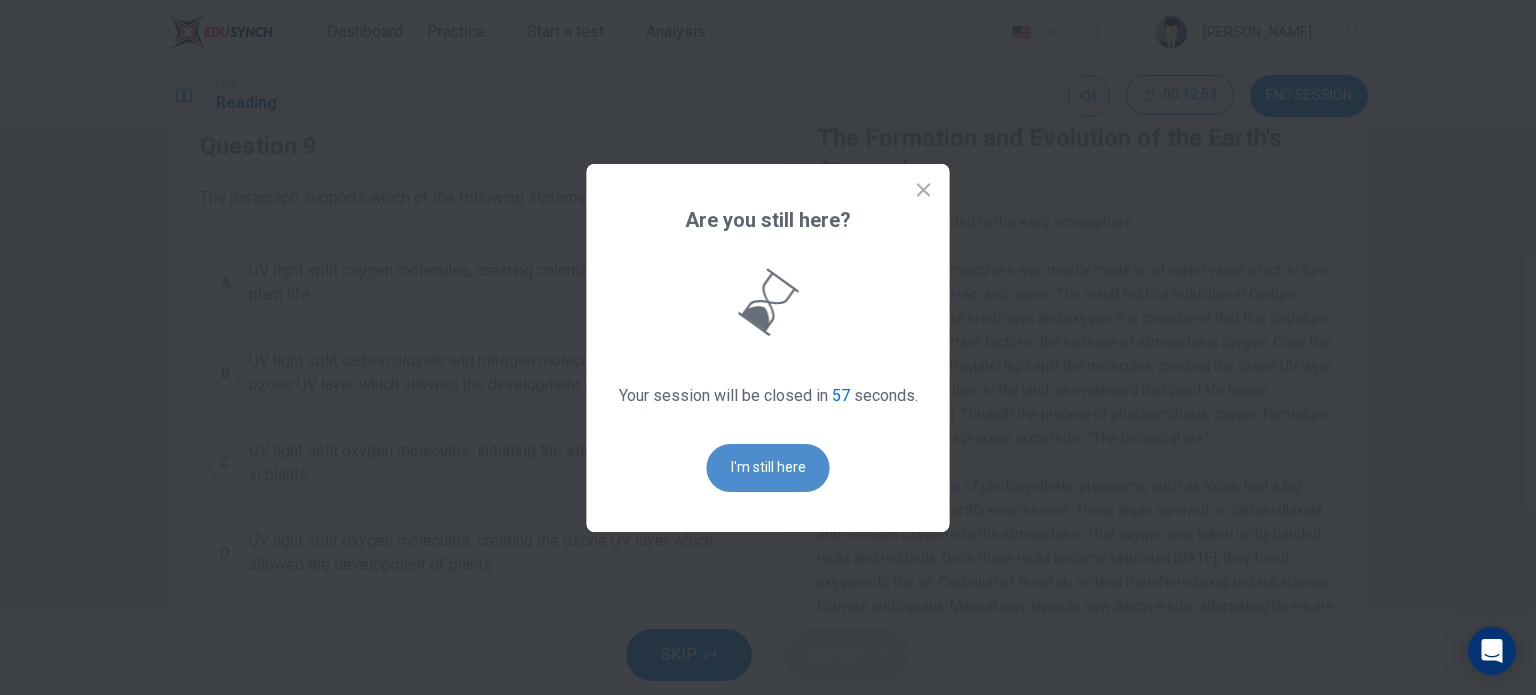 click on "I'm still here" at bounding box center (768, 468) 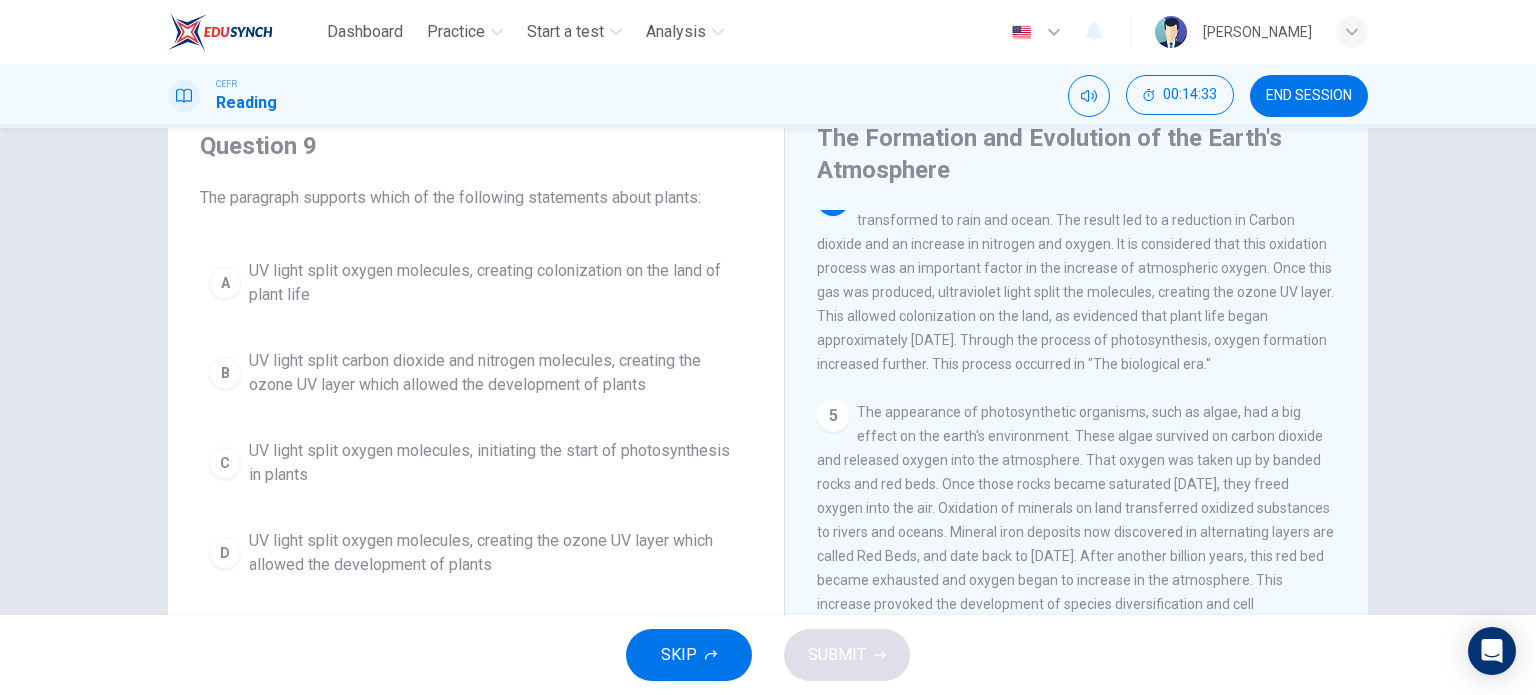 scroll, scrollTop: 483, scrollLeft: 0, axis: vertical 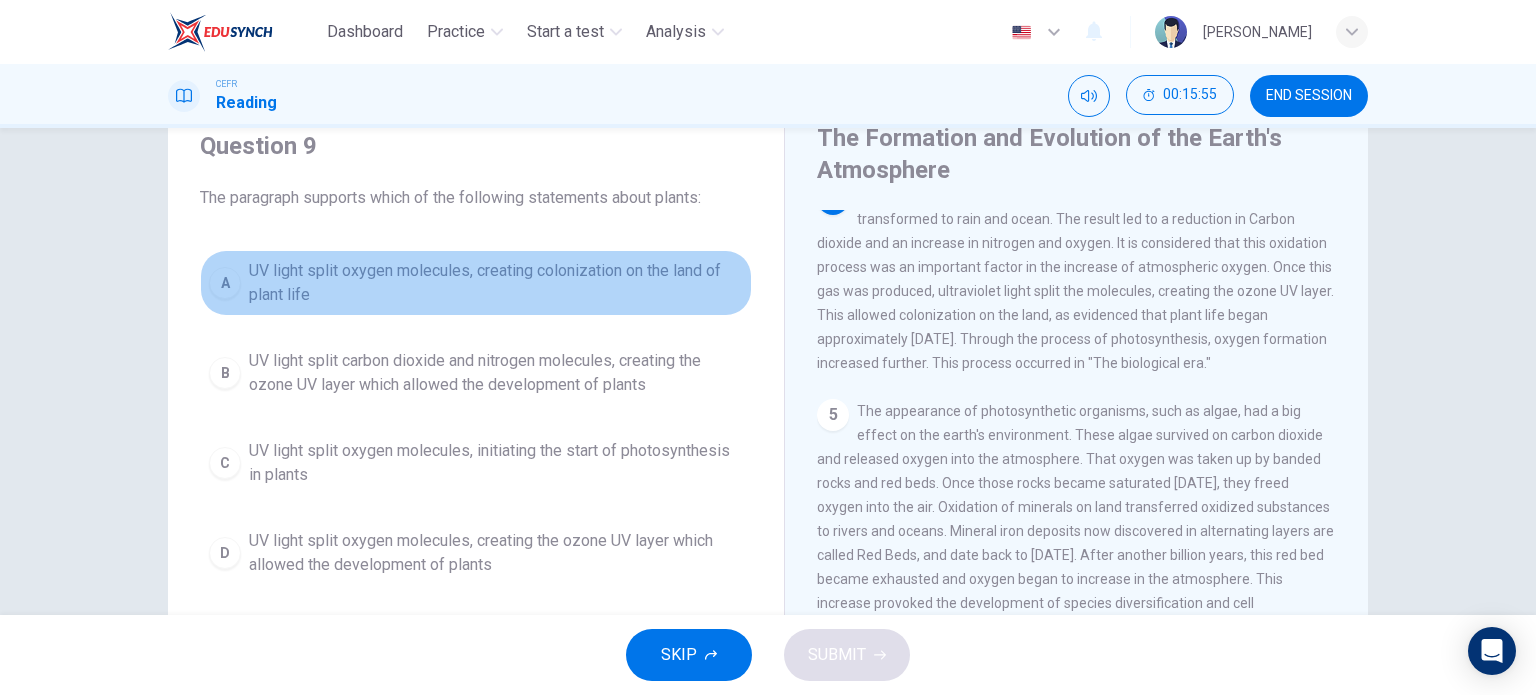 click on "UV light split oxygen molecules, creating colonization on the land of plant life" at bounding box center (496, 283) 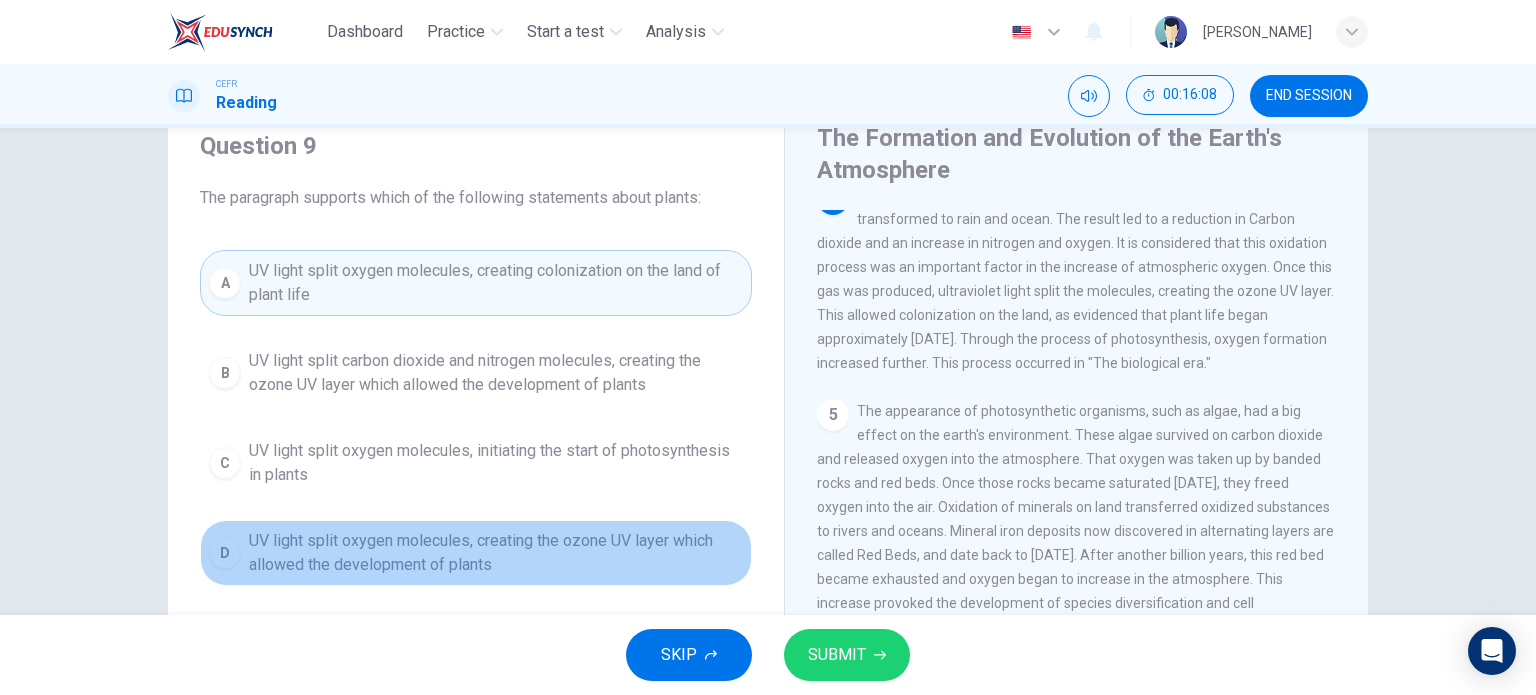 click on "UV light split oxygen molecules, creating the ozone UV layer which allowed the development of plants" at bounding box center [496, 553] 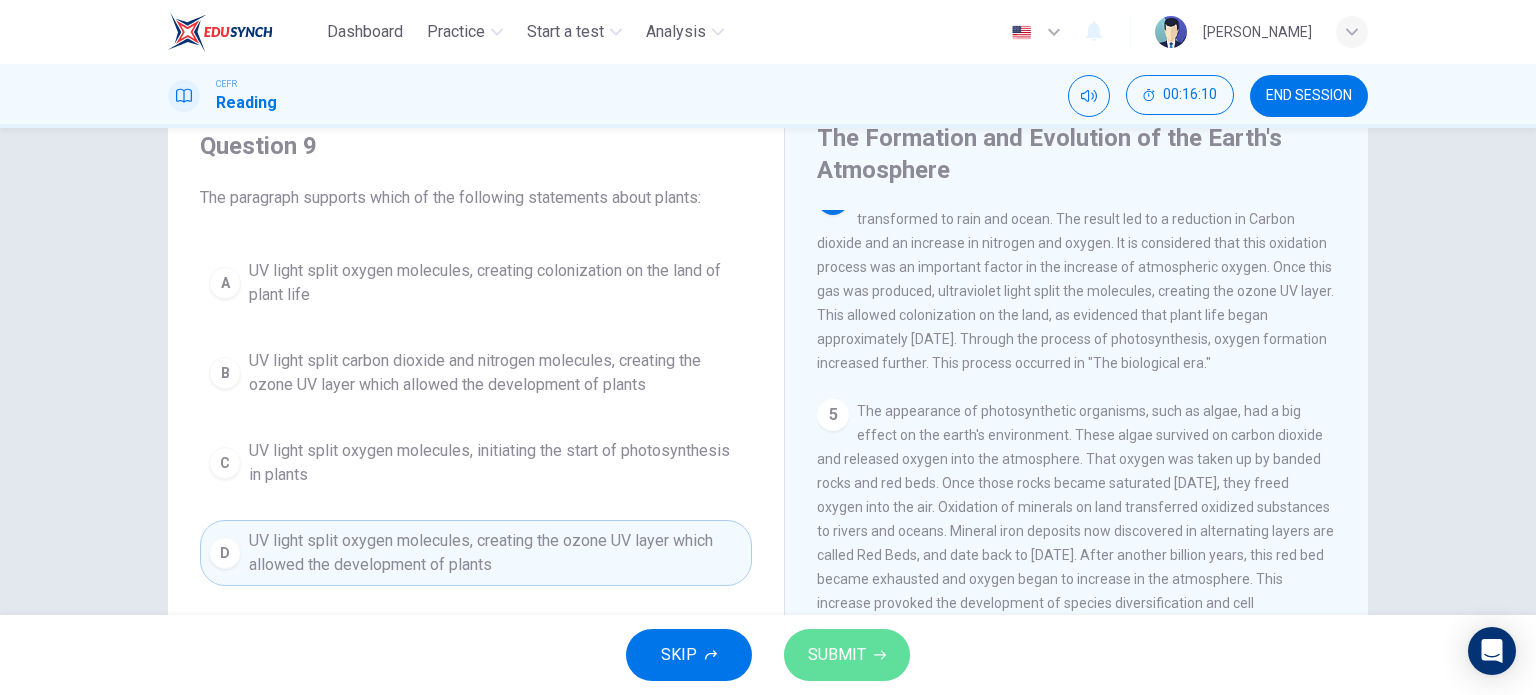 click on "SUBMIT" at bounding box center [837, 655] 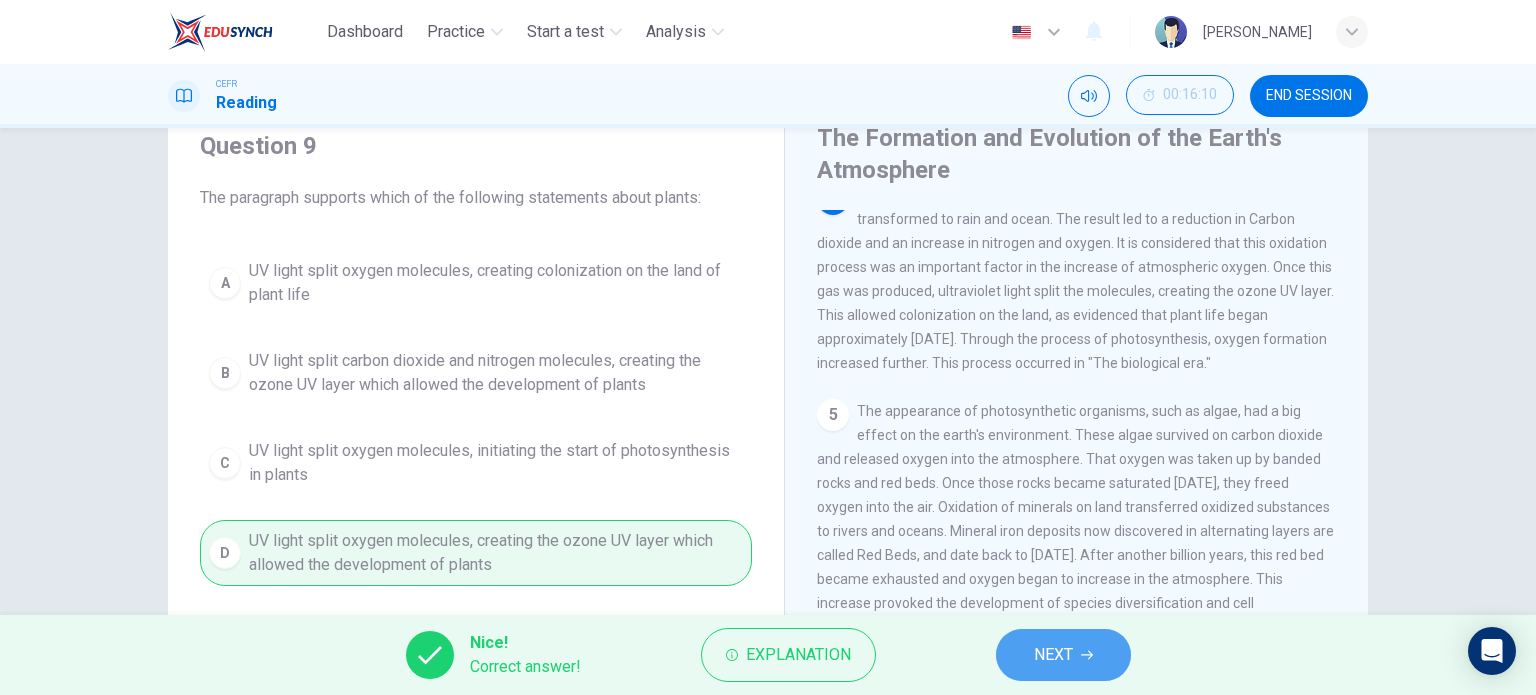 click on "NEXT" at bounding box center [1053, 655] 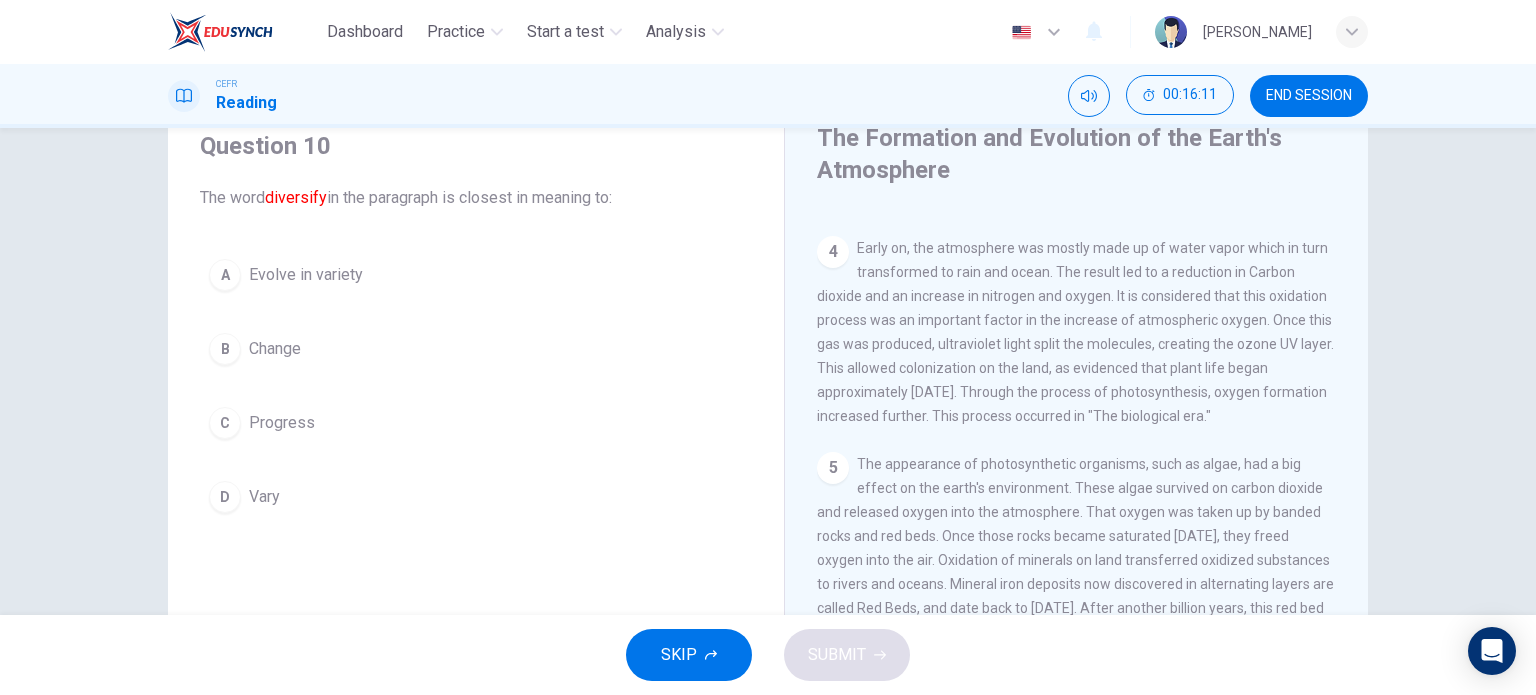 scroll, scrollTop: 701, scrollLeft: 0, axis: vertical 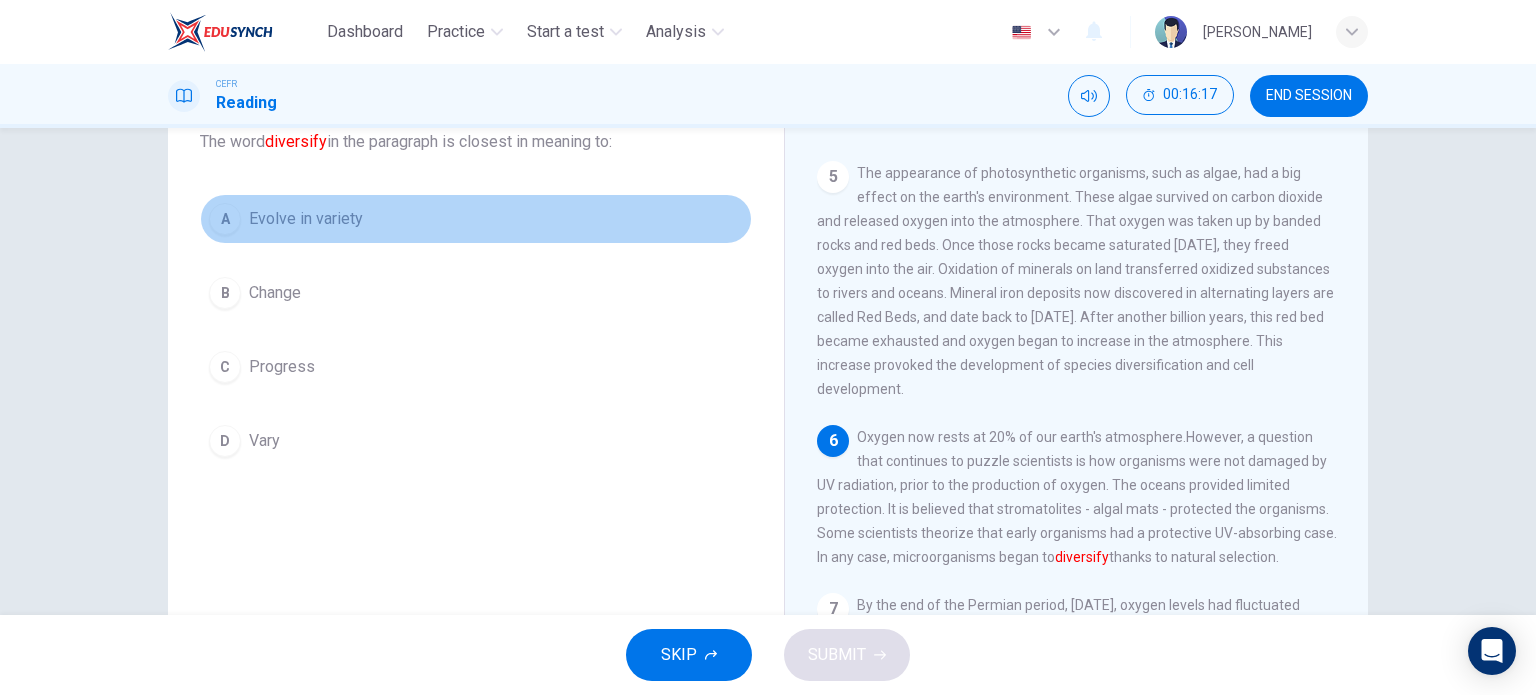 click on "A Evolve in variety" at bounding box center [476, 219] 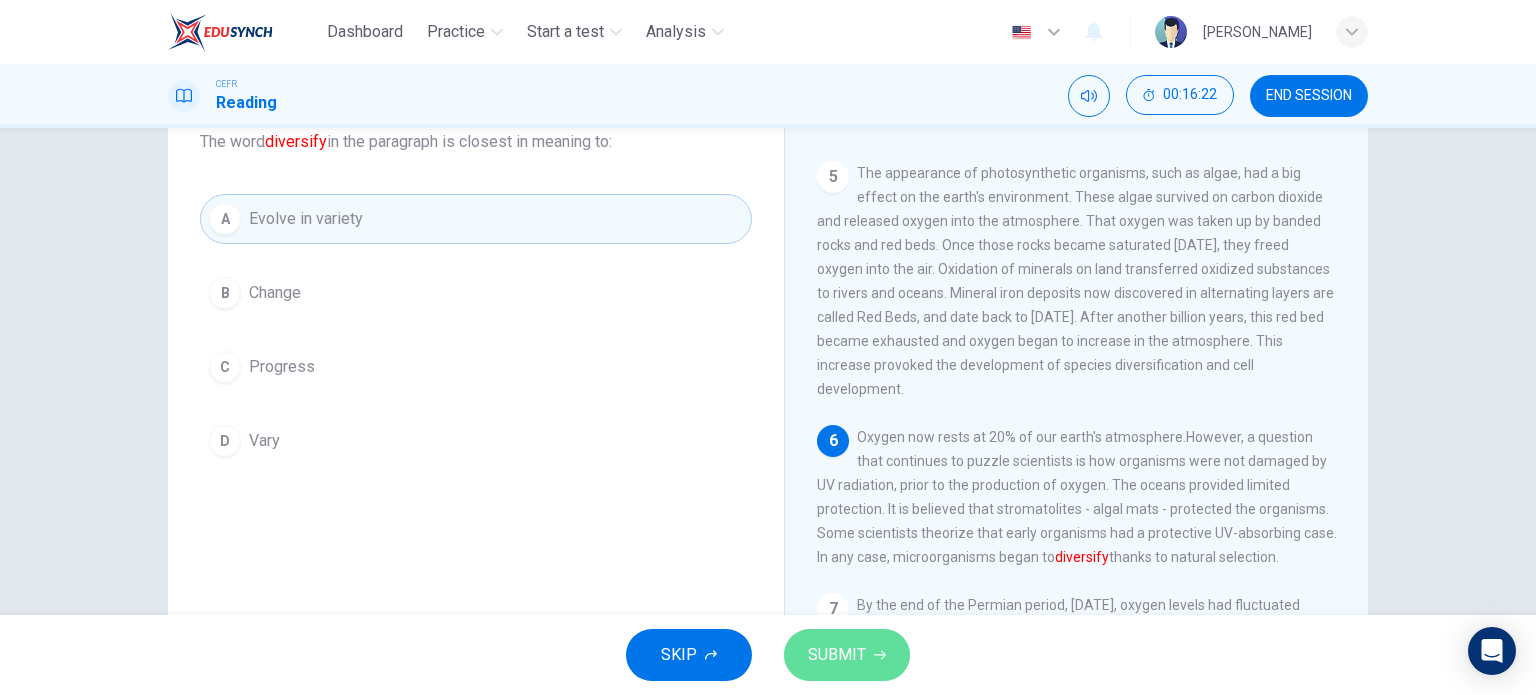 click on "SUBMIT" at bounding box center [837, 655] 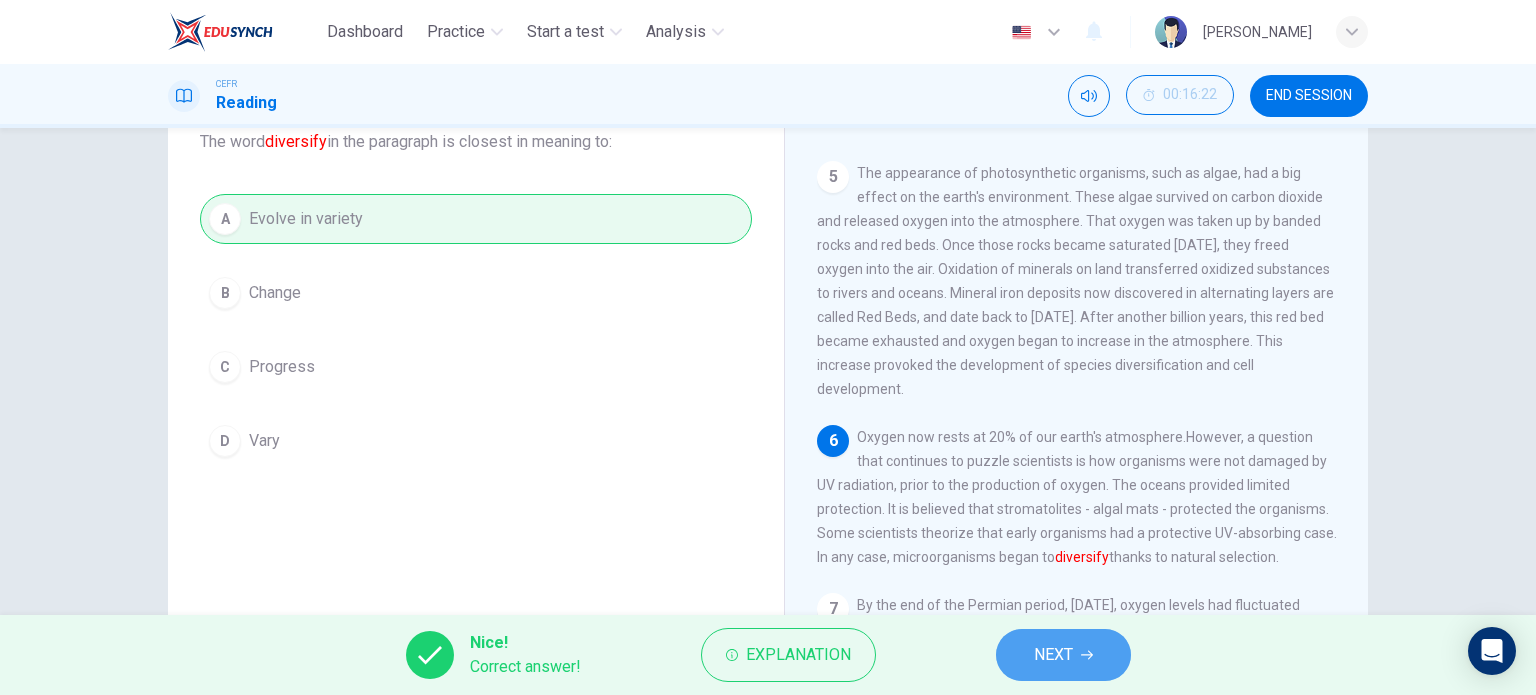 click on "NEXT" at bounding box center (1053, 655) 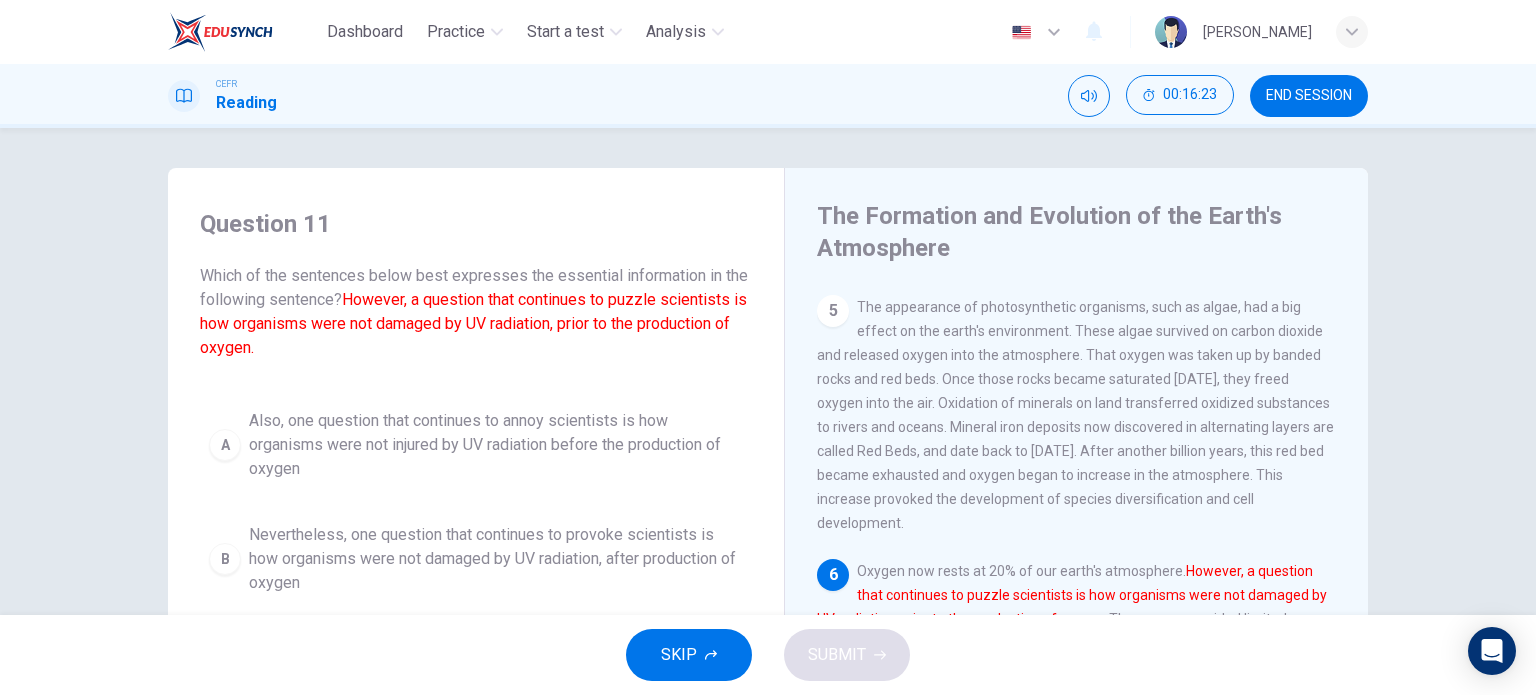 scroll, scrollTop: 2, scrollLeft: 0, axis: vertical 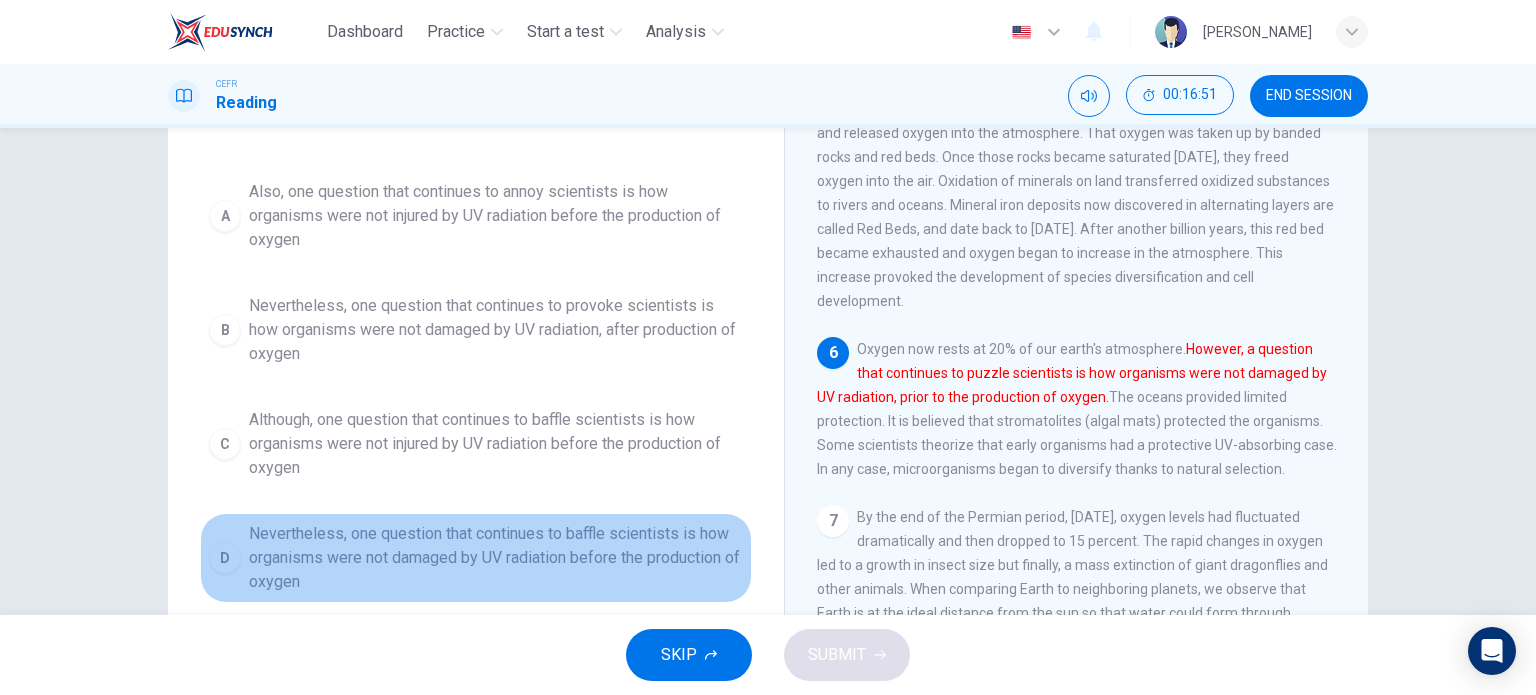 click on "Nevertheless, one question that continues to baffle scientists is how organisms were not damaged by UV radiation before the production of oxygen" at bounding box center (496, 558) 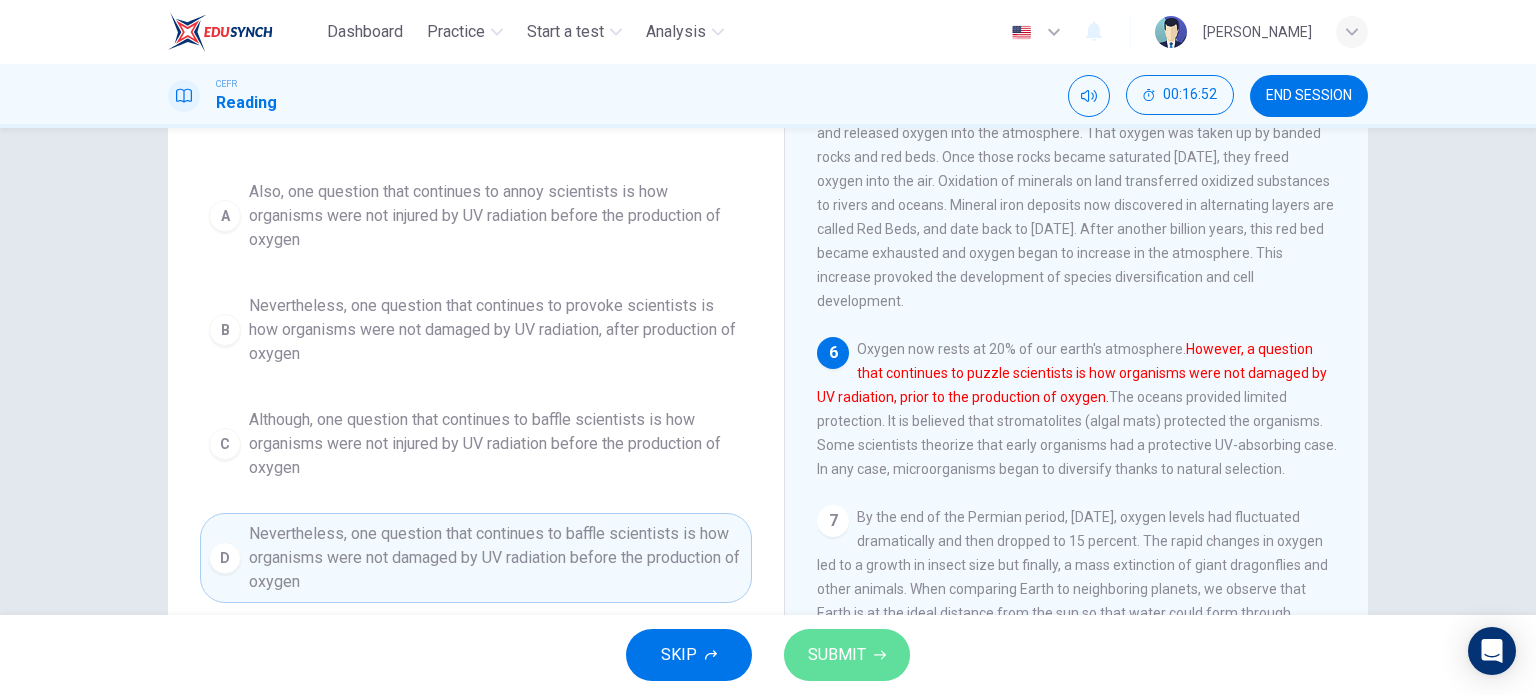 click on "SUBMIT" at bounding box center (847, 655) 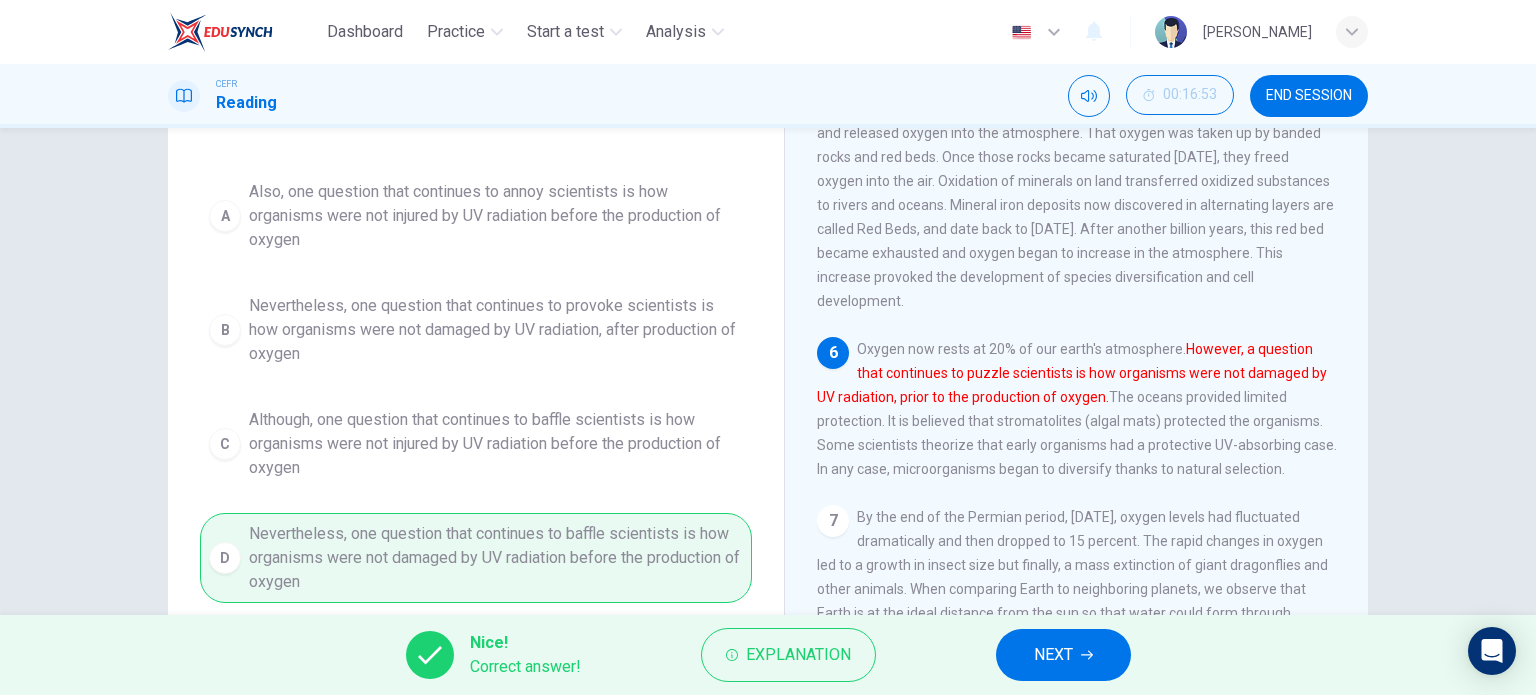 click on "Nice! Correct answer! Explanation NEXT" at bounding box center (768, 655) 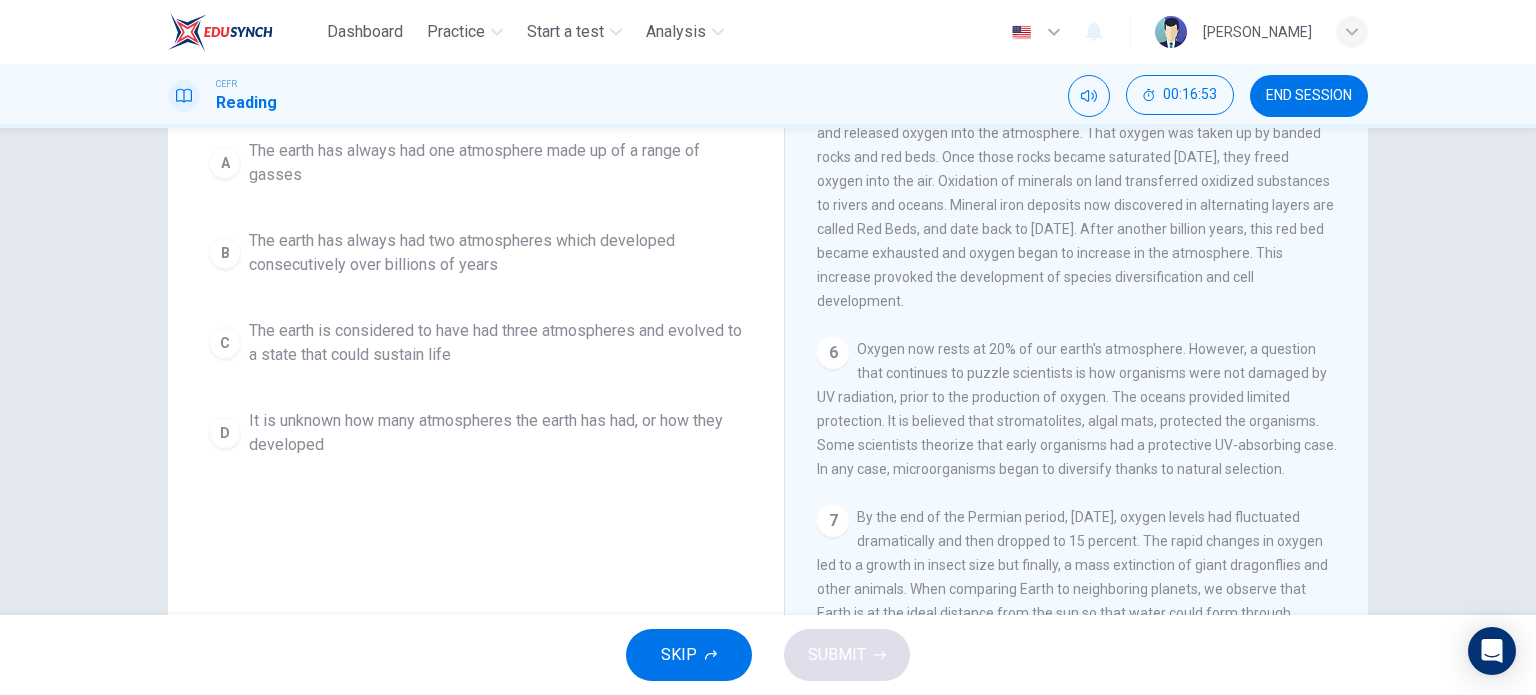 scroll, scrollTop: 0, scrollLeft: 0, axis: both 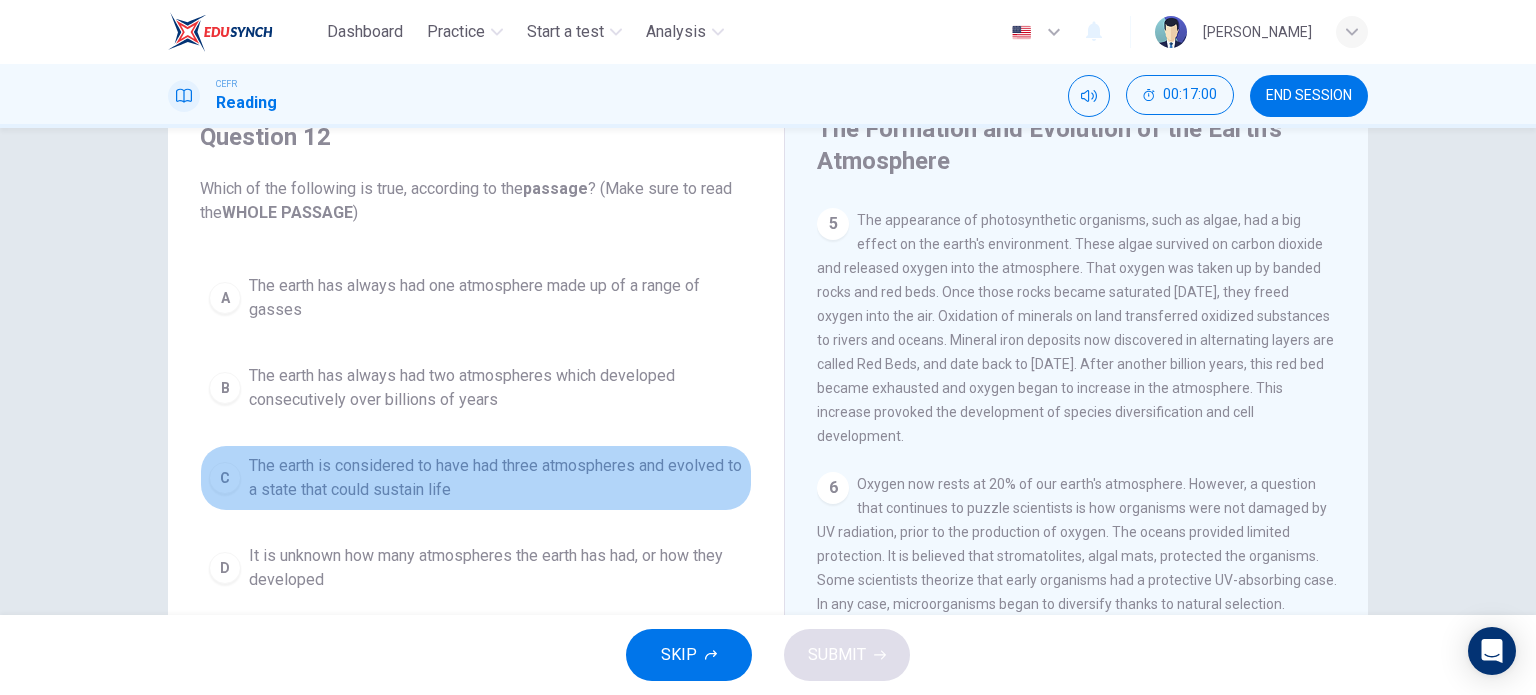 click on "The earth is considered to have had three atmospheres and evolved to a state that could sustain life" at bounding box center (496, 478) 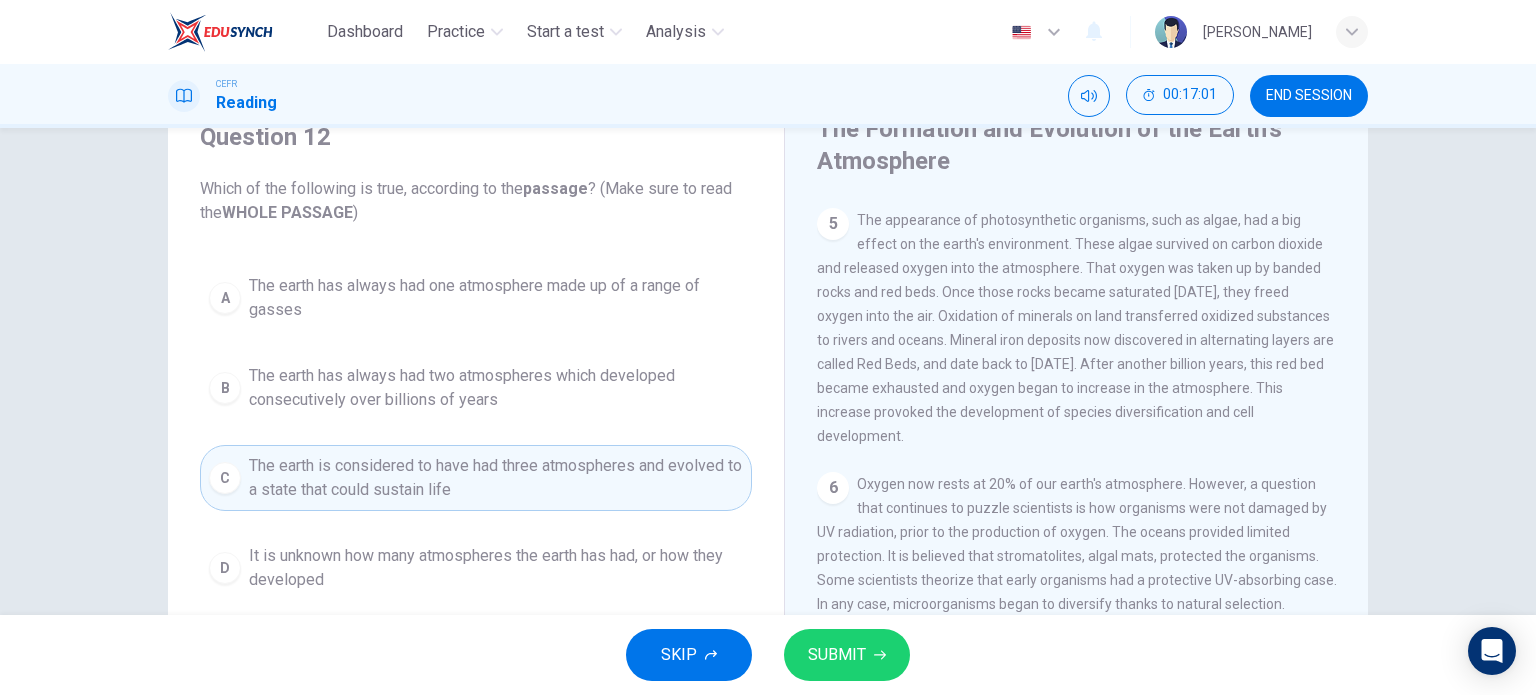 scroll, scrollTop: 117, scrollLeft: 0, axis: vertical 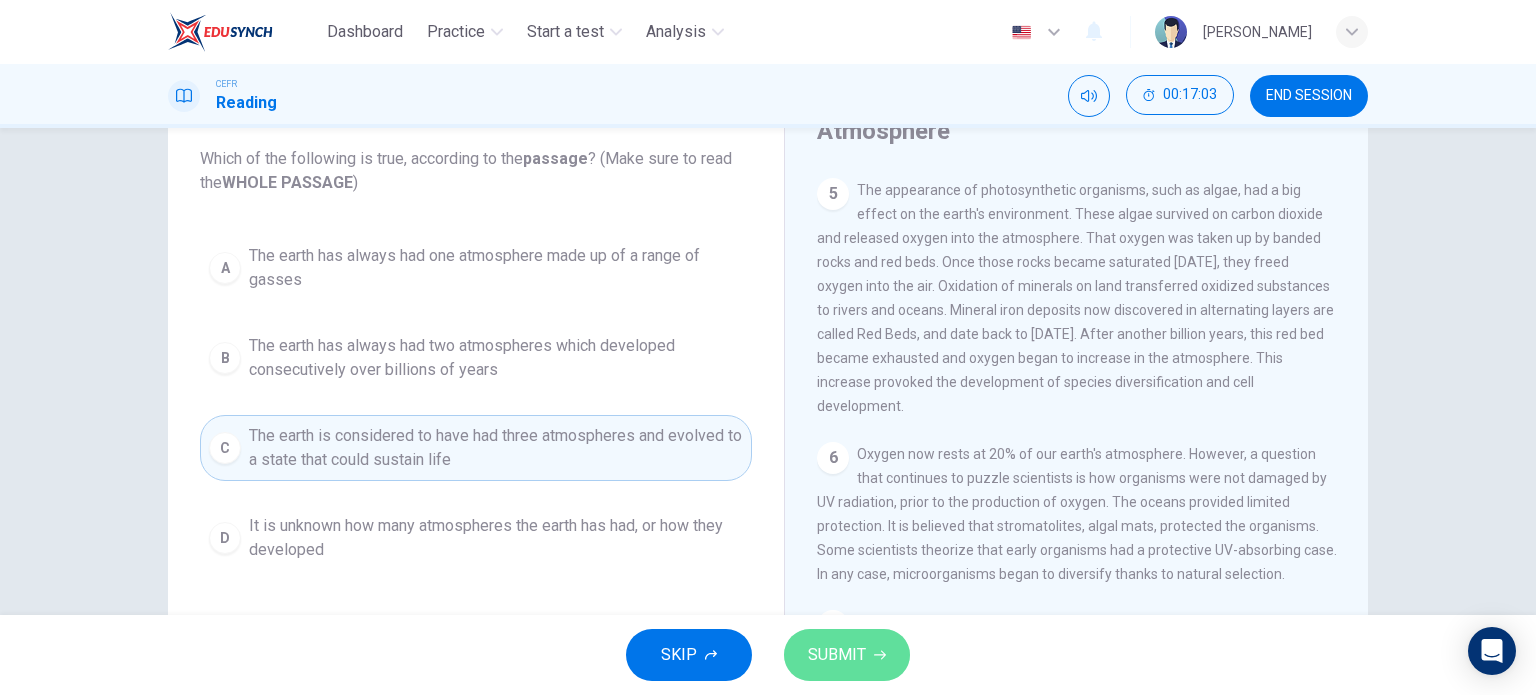 click on "SUBMIT" at bounding box center [847, 655] 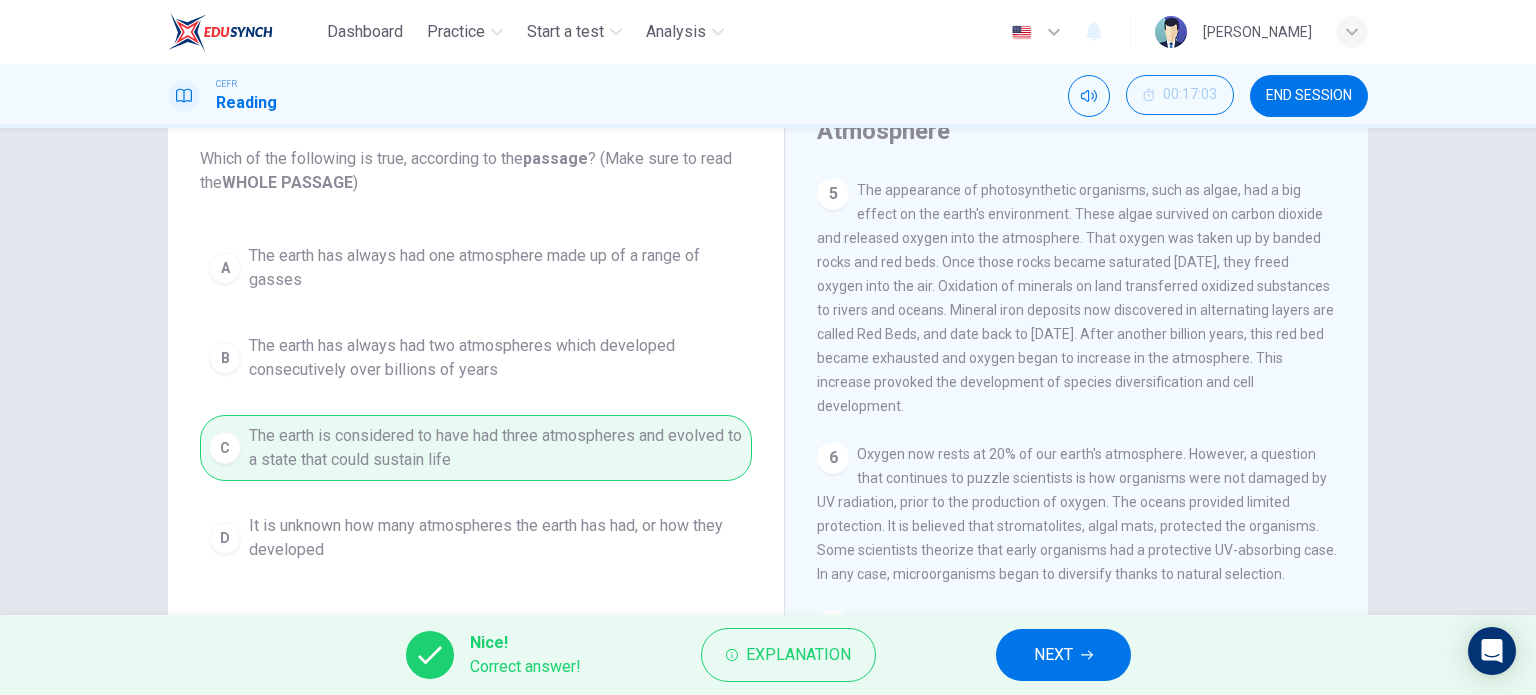 click on "Nice! Correct answer! Explanation NEXT" at bounding box center (768, 655) 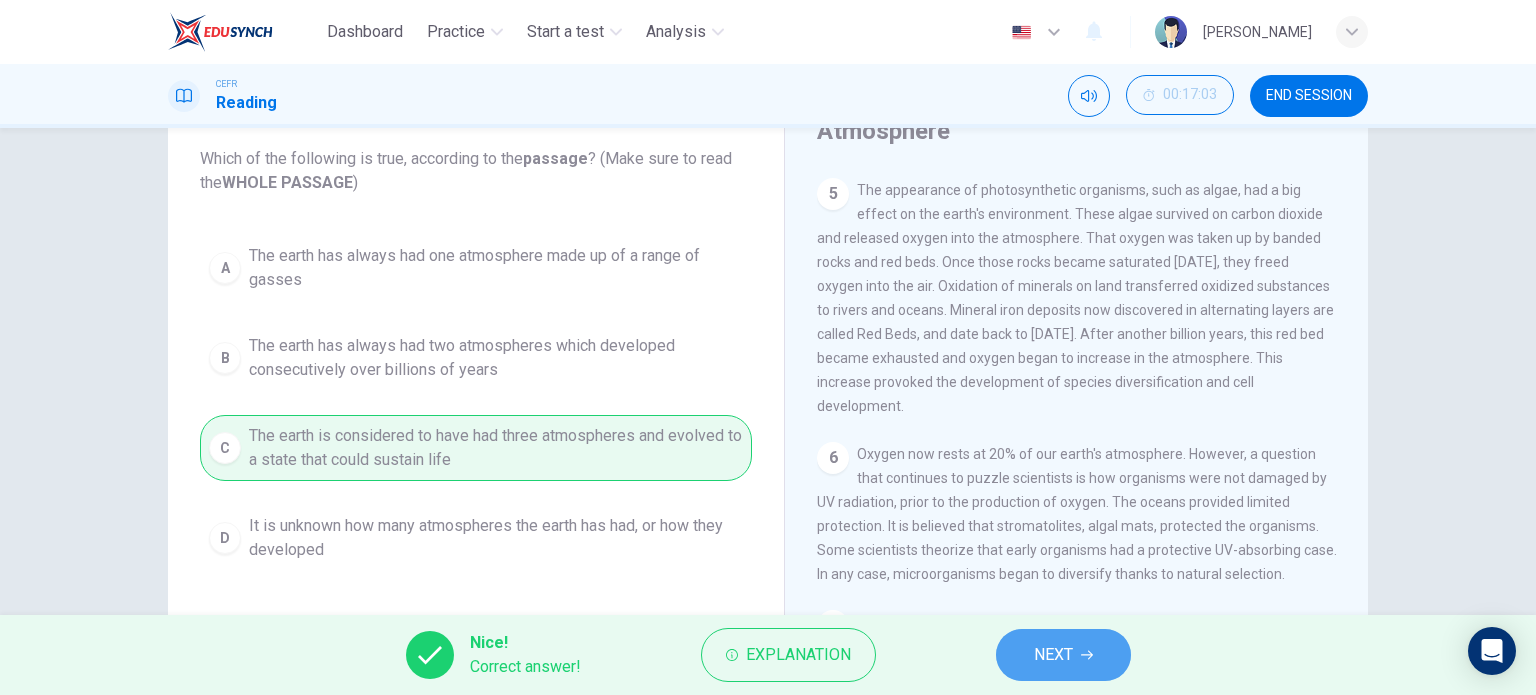 click on "NEXT" at bounding box center (1053, 655) 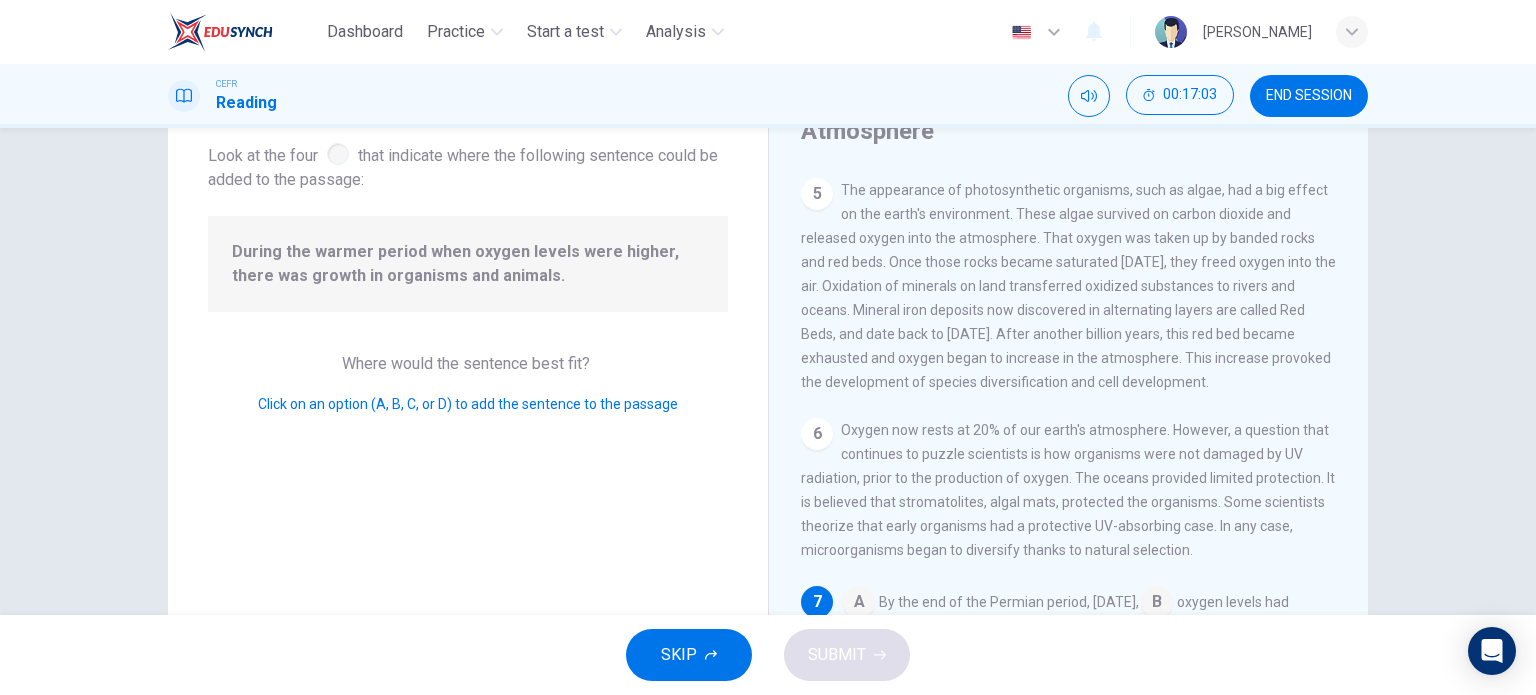 scroll, scrollTop: 728, scrollLeft: 0, axis: vertical 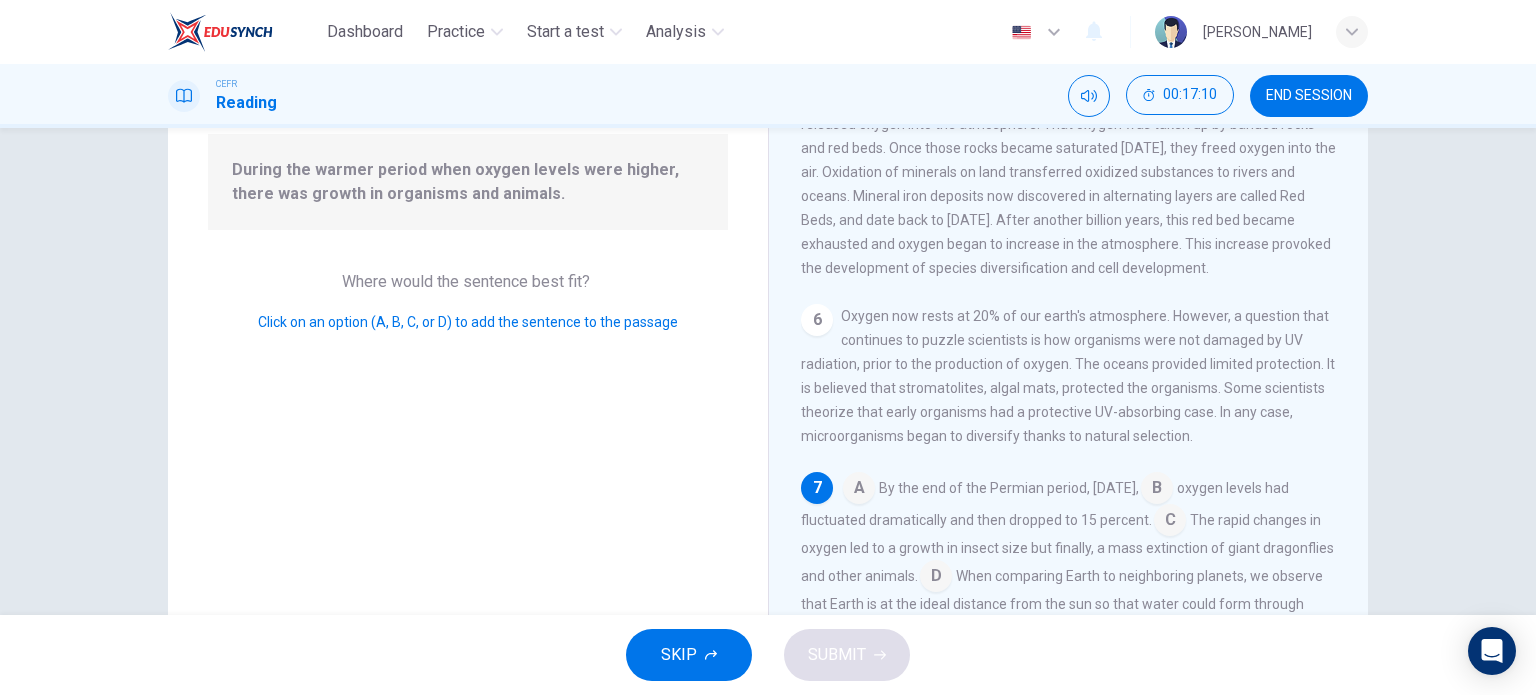 click at bounding box center [859, 490] 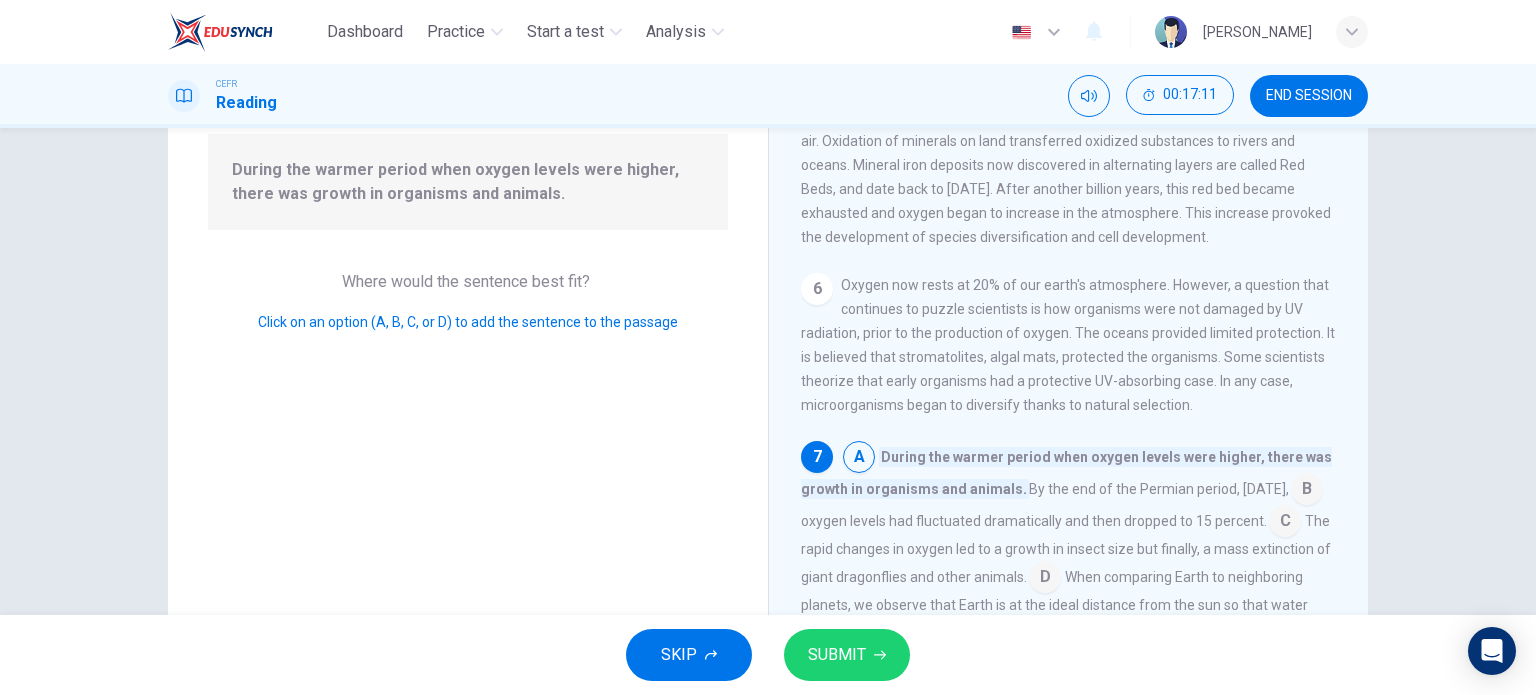 scroll, scrollTop: 760, scrollLeft: 0, axis: vertical 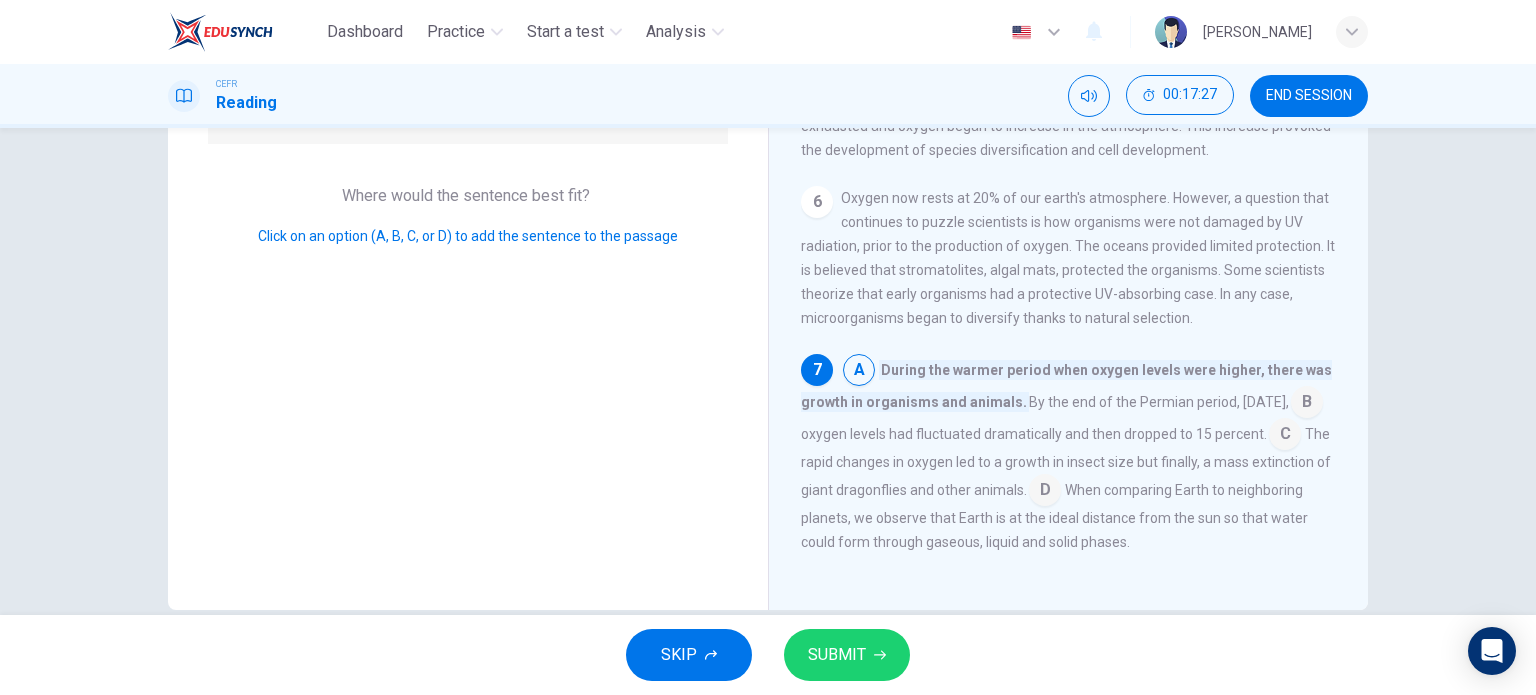 click at bounding box center [1045, 492] 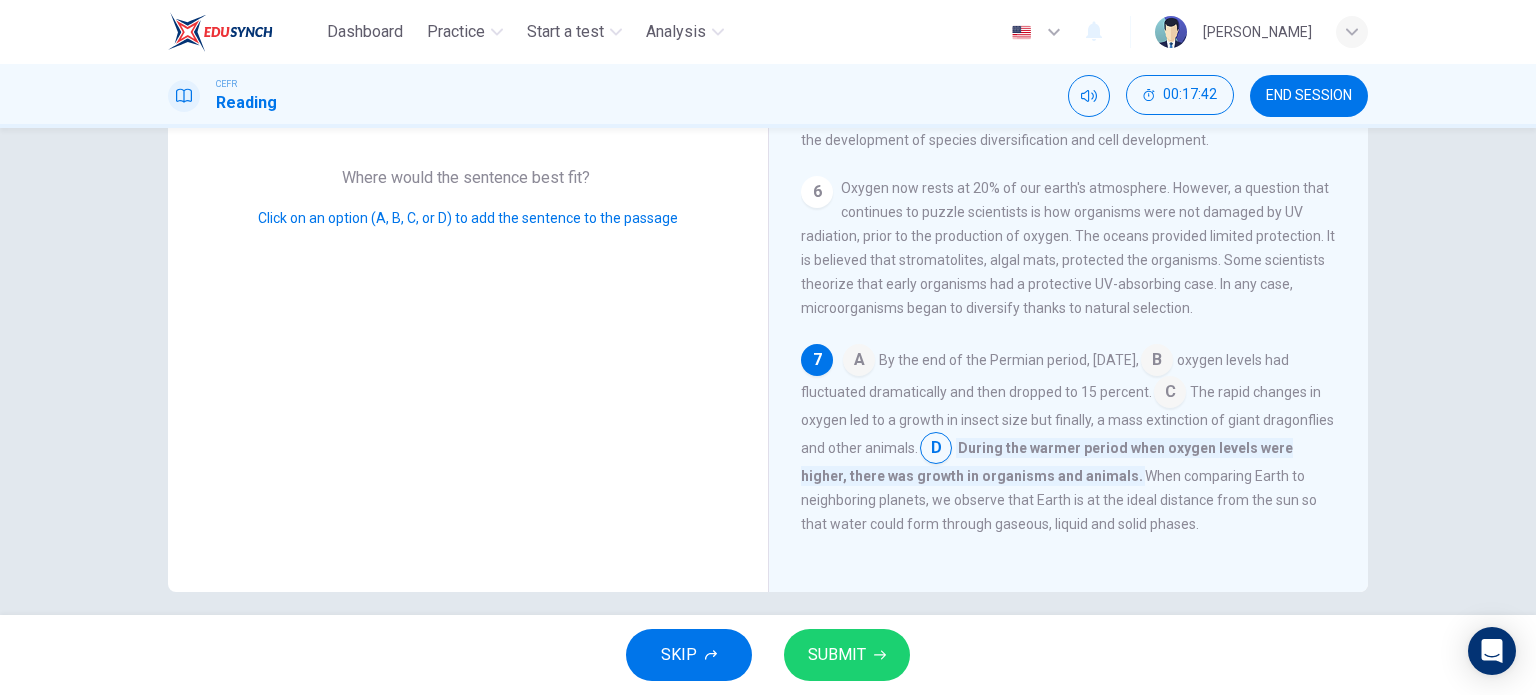 scroll, scrollTop: 304, scrollLeft: 0, axis: vertical 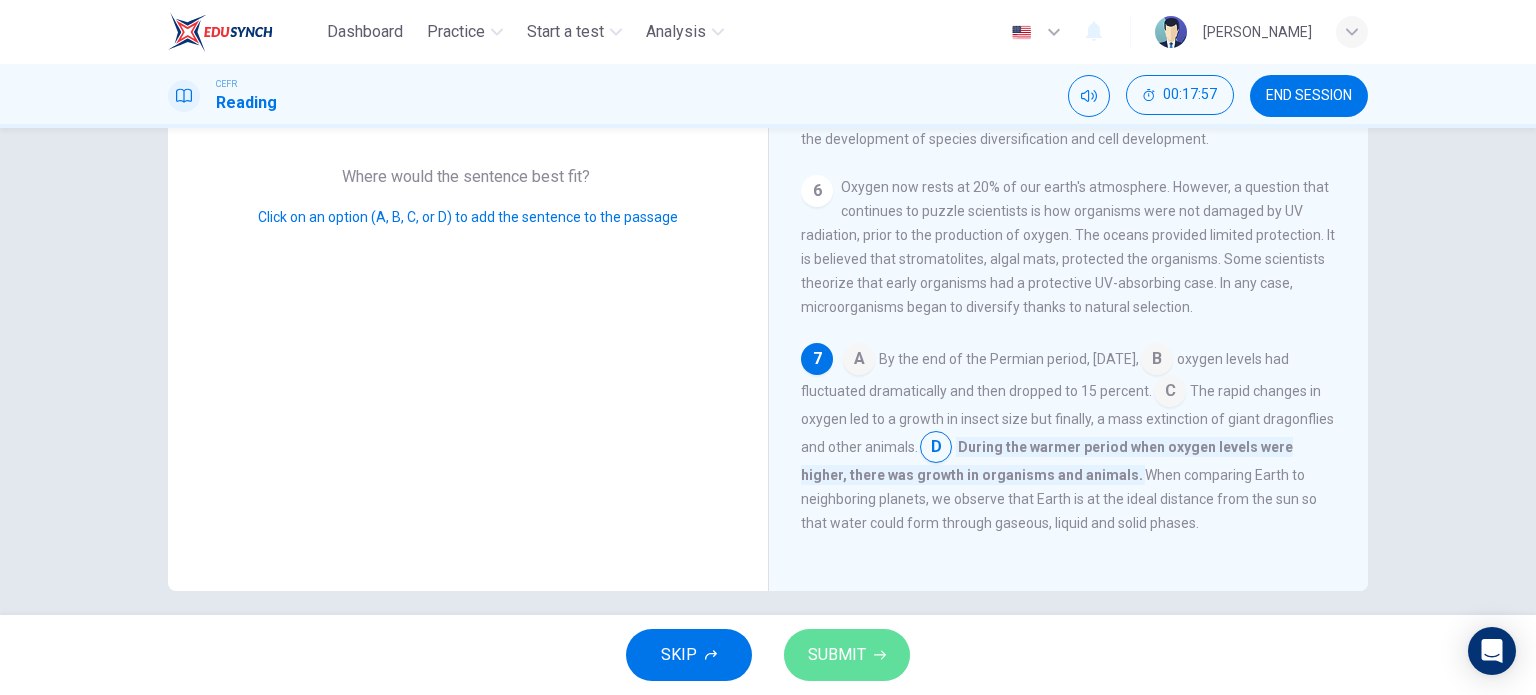 click on "SUBMIT" at bounding box center [847, 655] 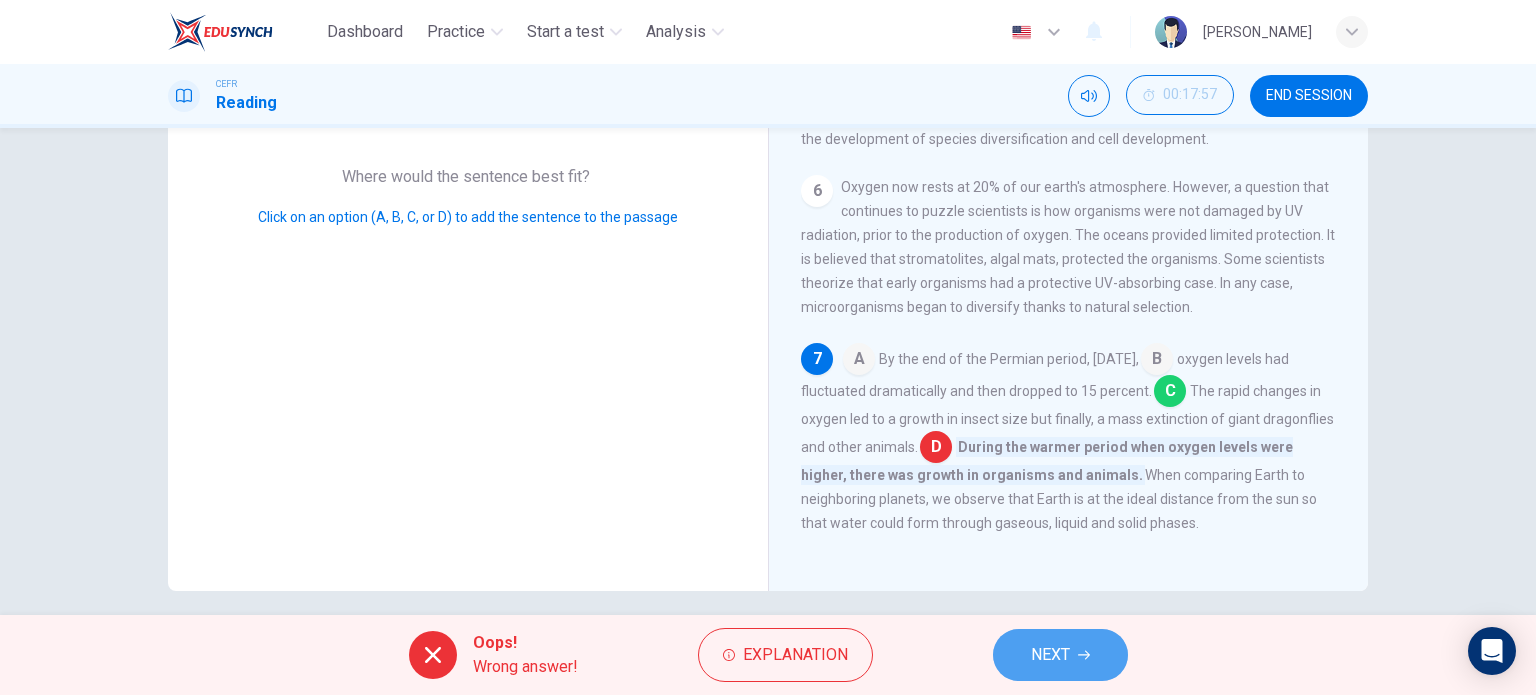 click on "NEXT" at bounding box center (1060, 655) 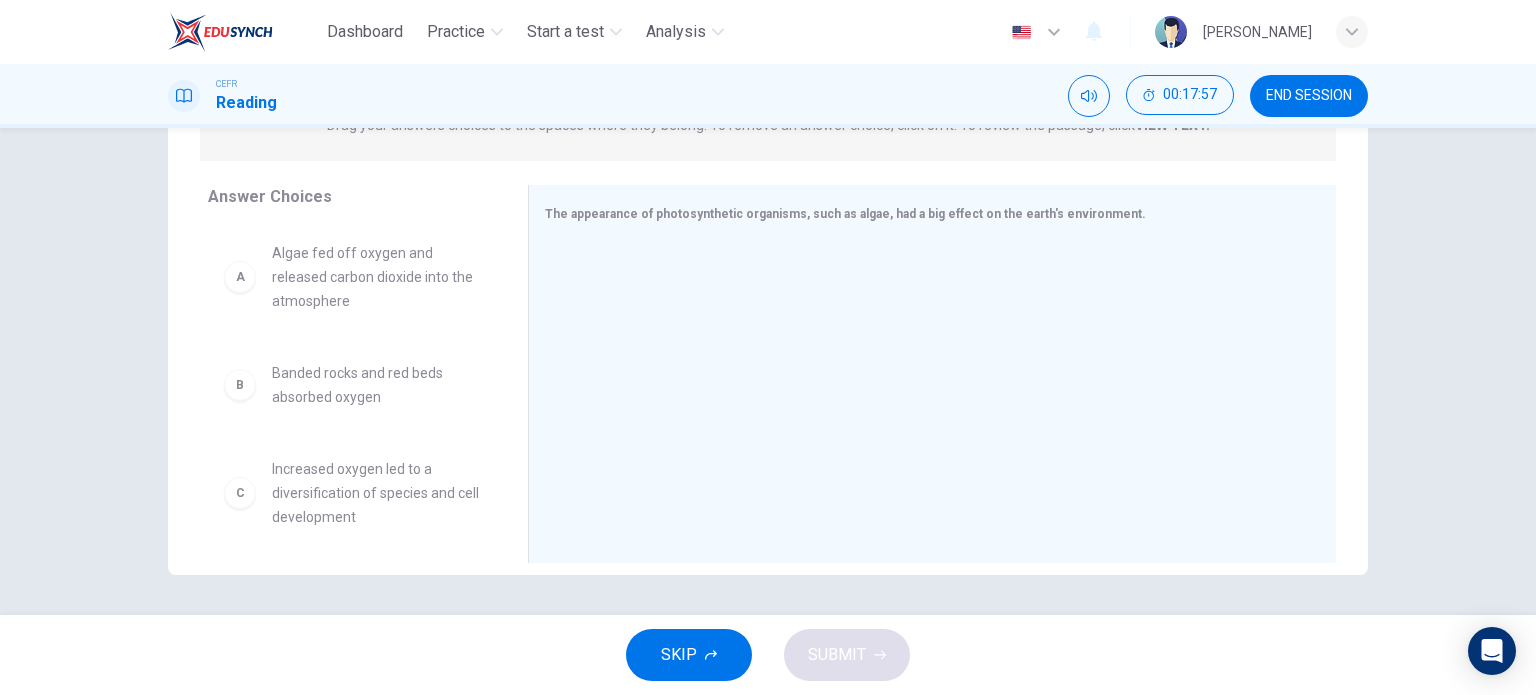 scroll, scrollTop: 288, scrollLeft: 0, axis: vertical 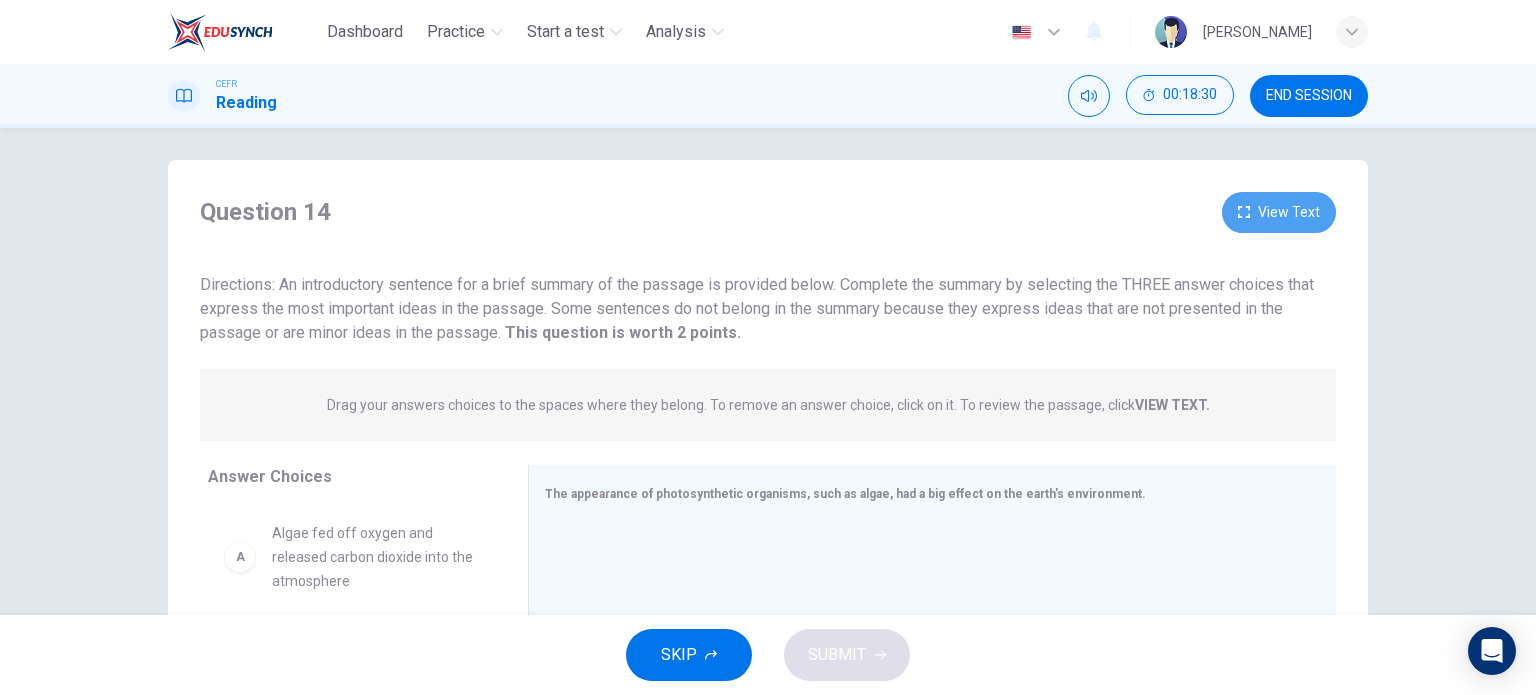 click on "View Text" at bounding box center [1279, 212] 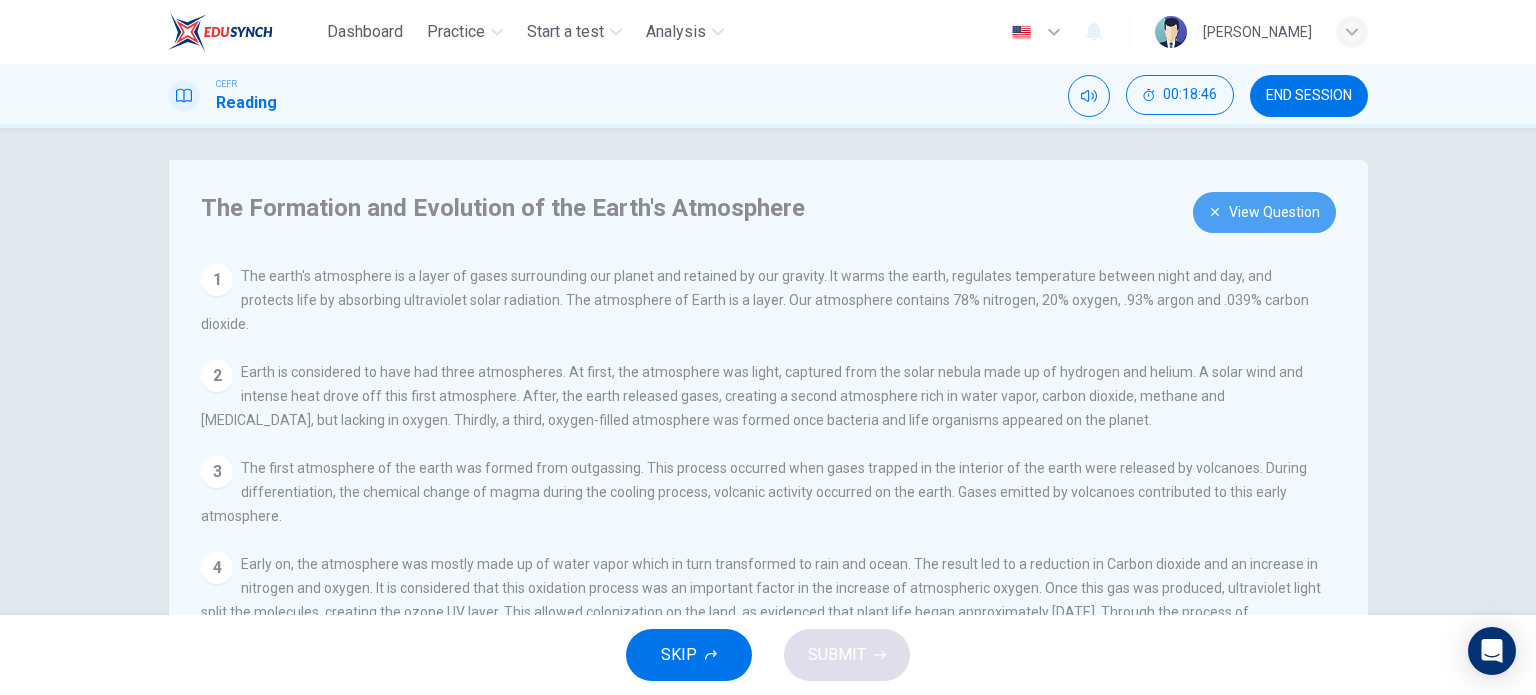 click on "View Question" at bounding box center [1264, 212] 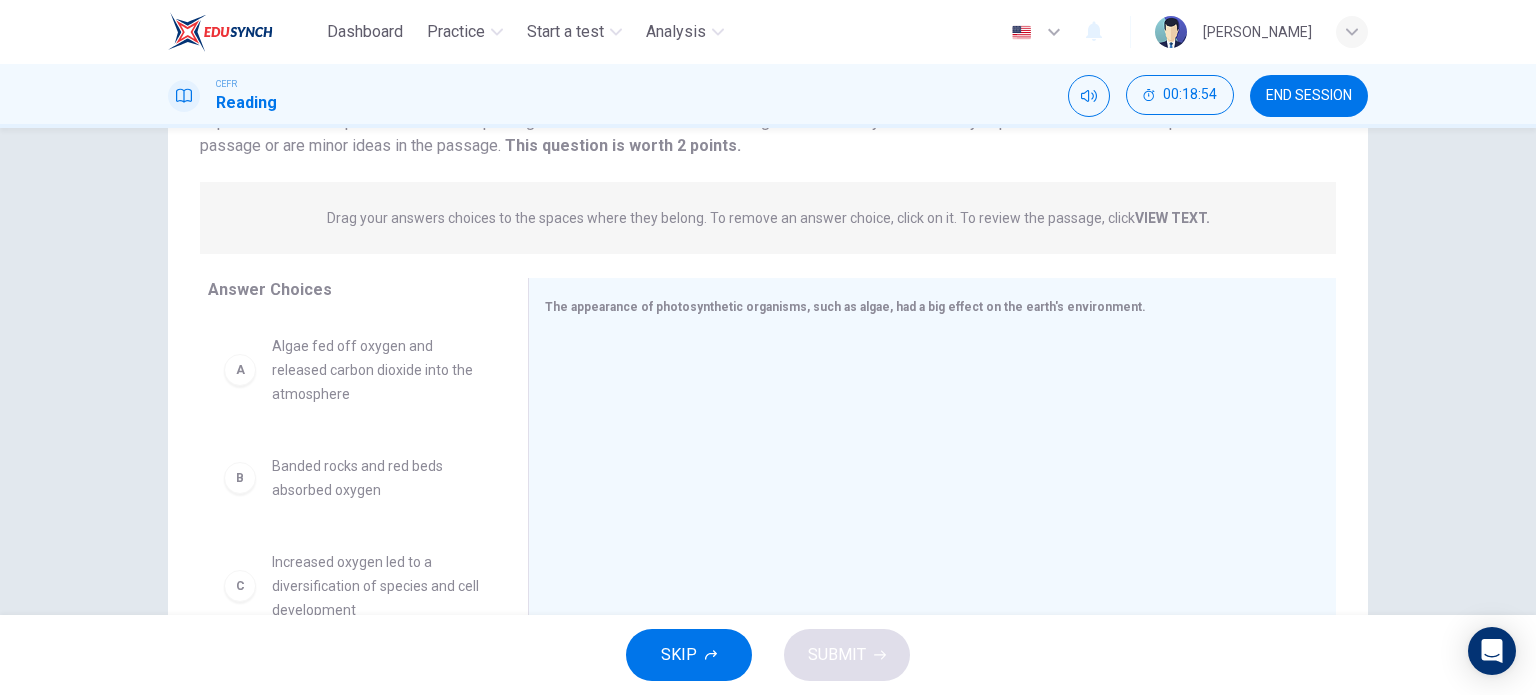 scroll, scrollTop: 0, scrollLeft: 0, axis: both 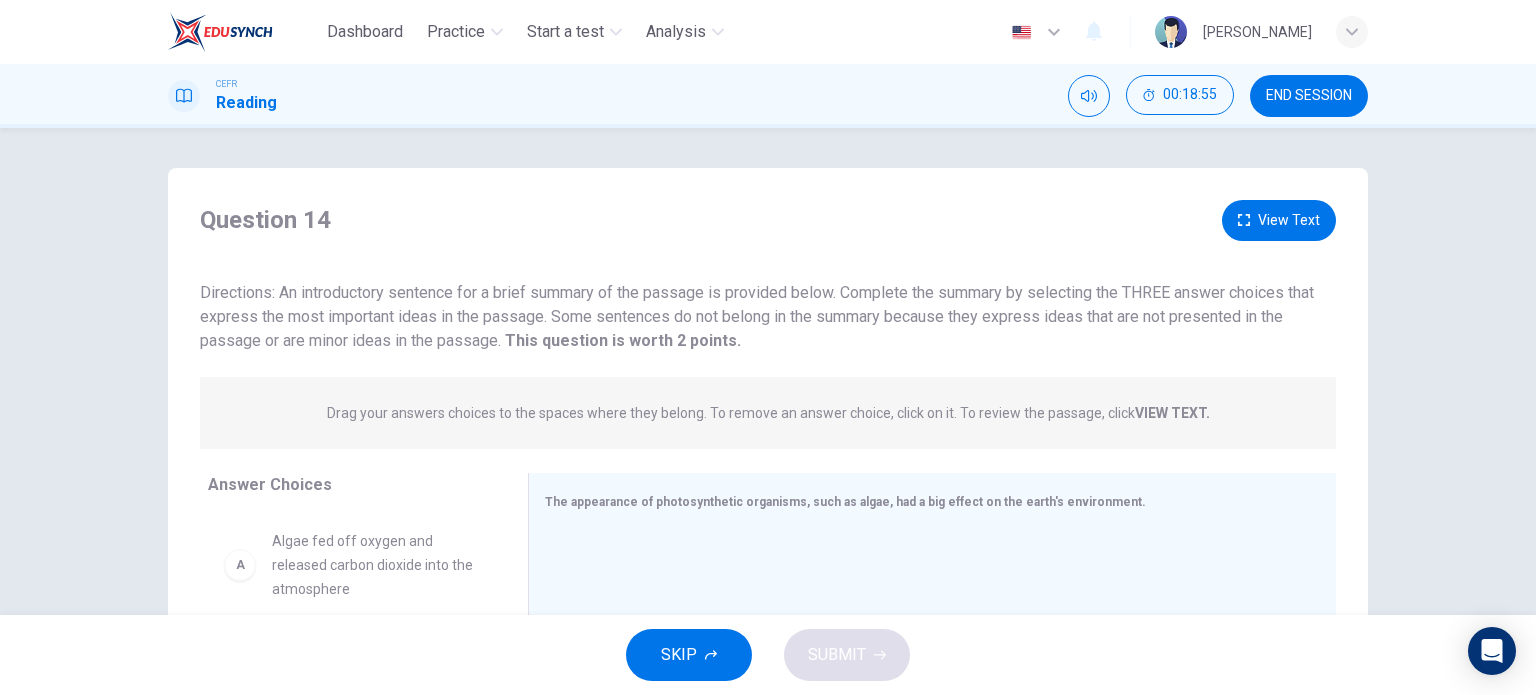 click on "View Text" at bounding box center [1279, 220] 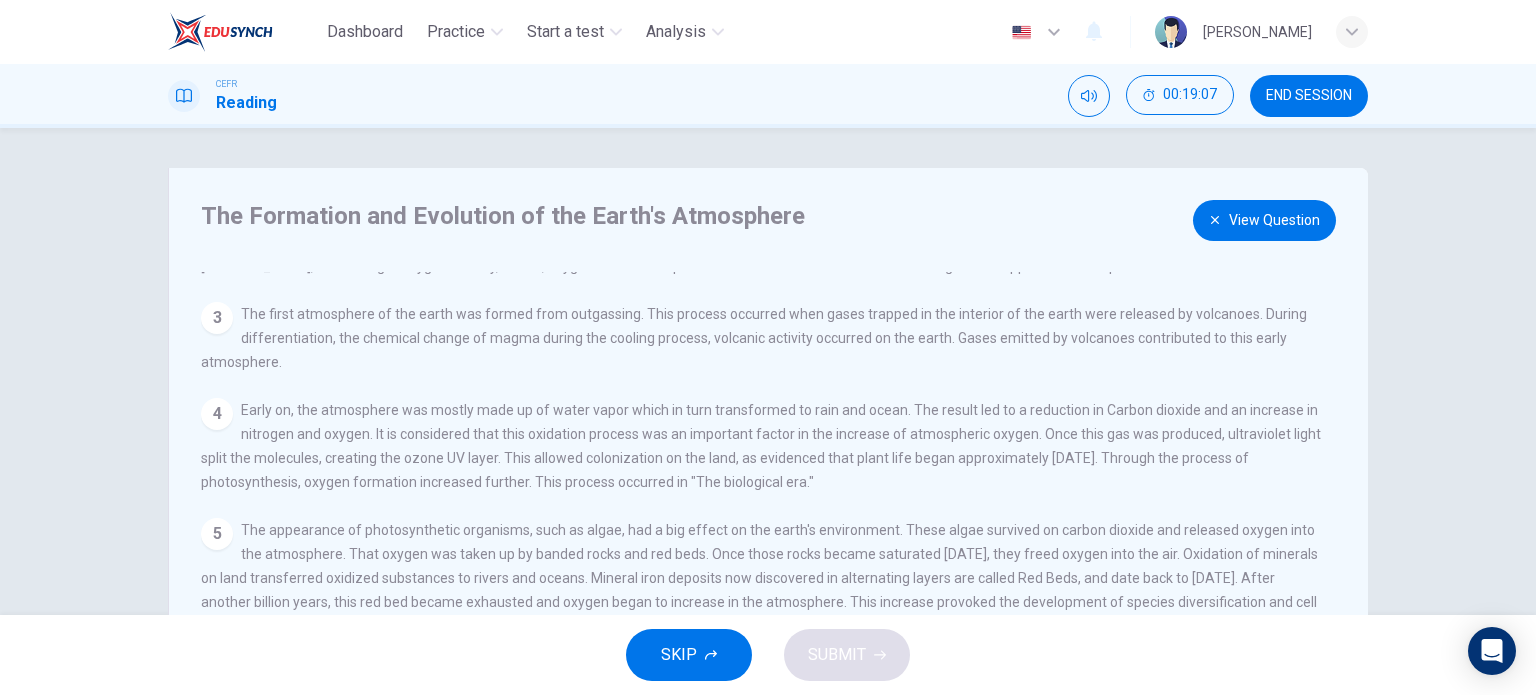 scroll, scrollTop: 163, scrollLeft: 0, axis: vertical 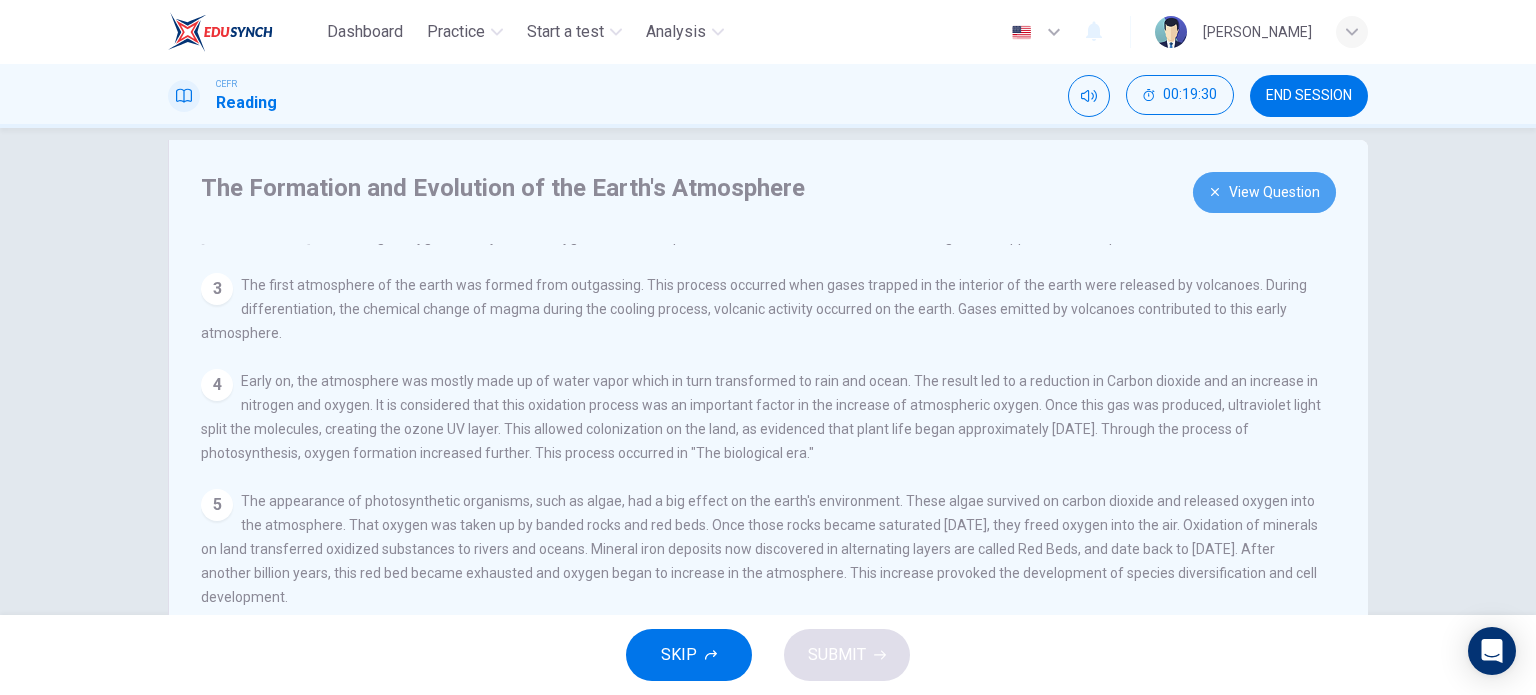 click on "View Question" at bounding box center (1264, 192) 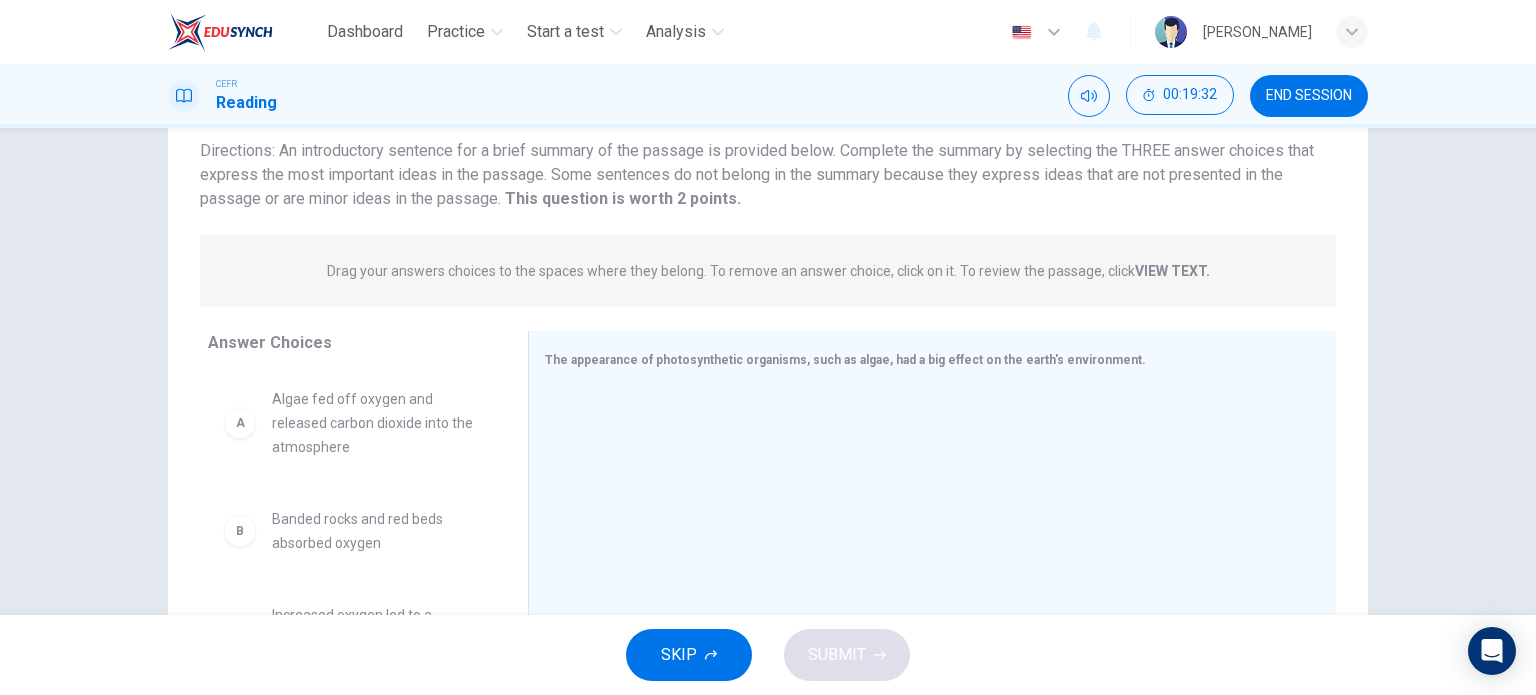 scroll, scrollTop: 167, scrollLeft: 0, axis: vertical 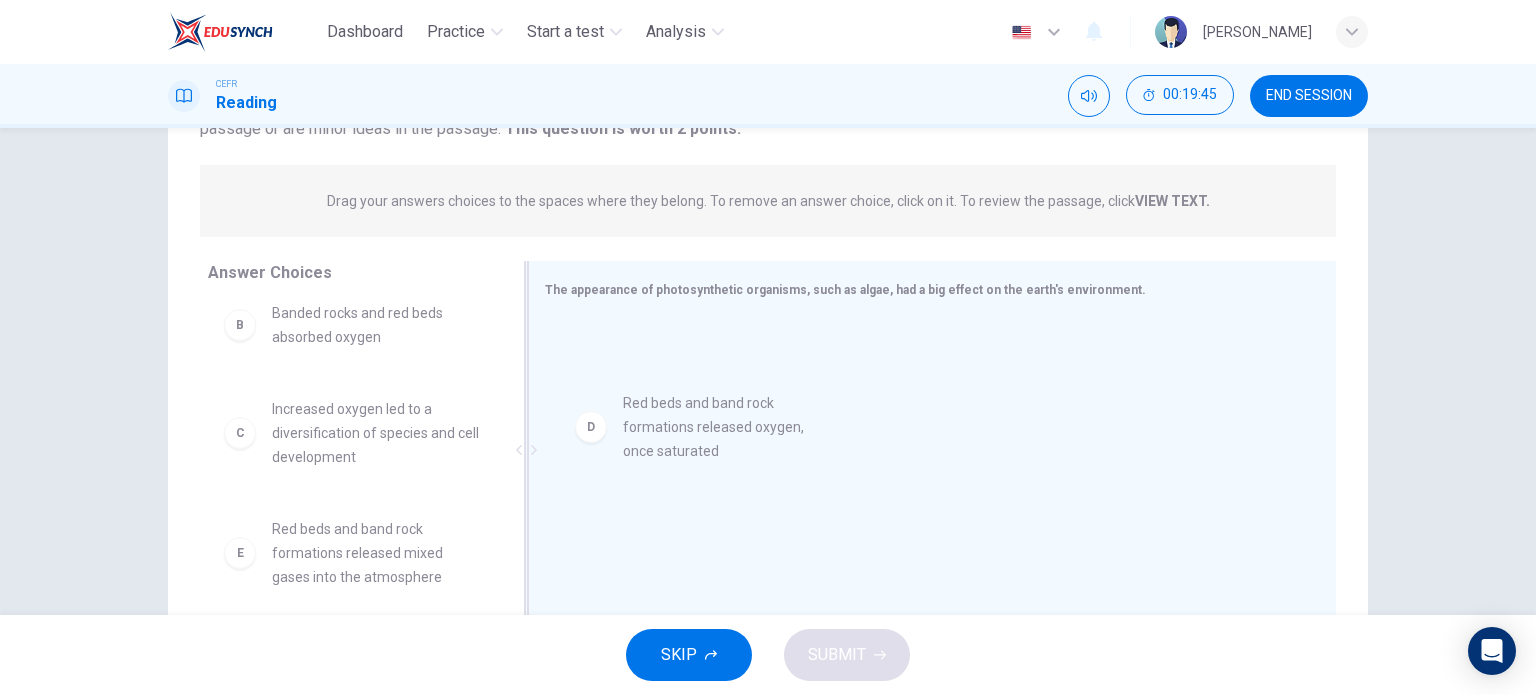 drag, startPoint x: 357, startPoint y: 559, endPoint x: 720, endPoint y: 429, distance: 385.5762 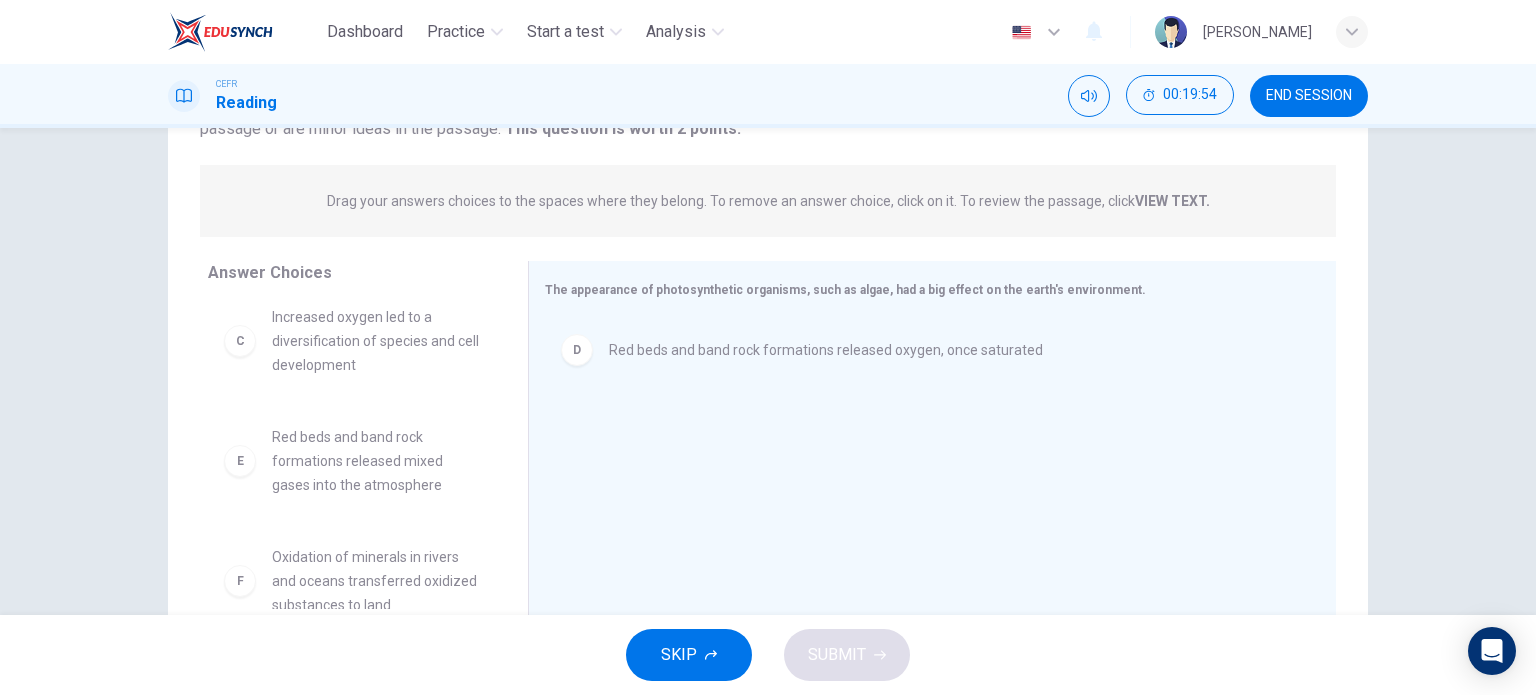 scroll, scrollTop: 252, scrollLeft: 0, axis: vertical 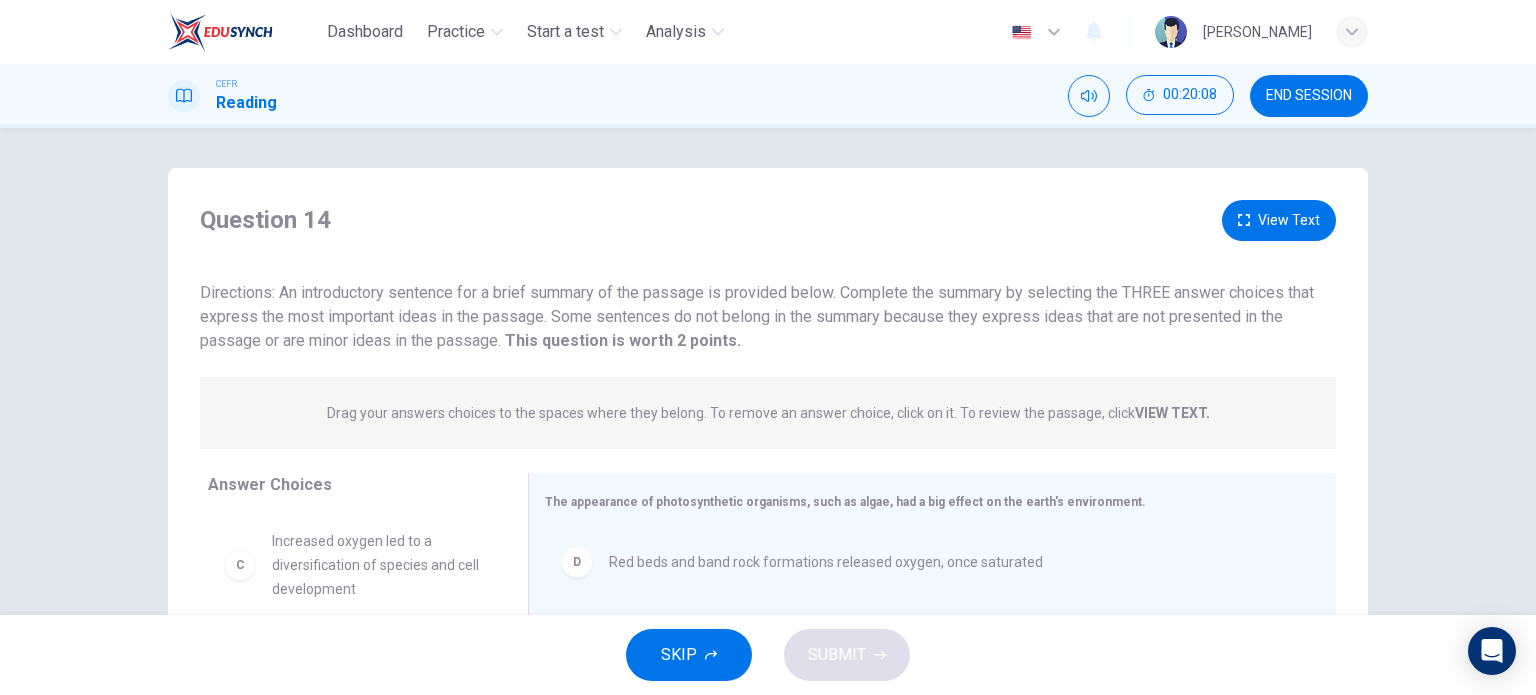 click on "View Text" at bounding box center [1279, 220] 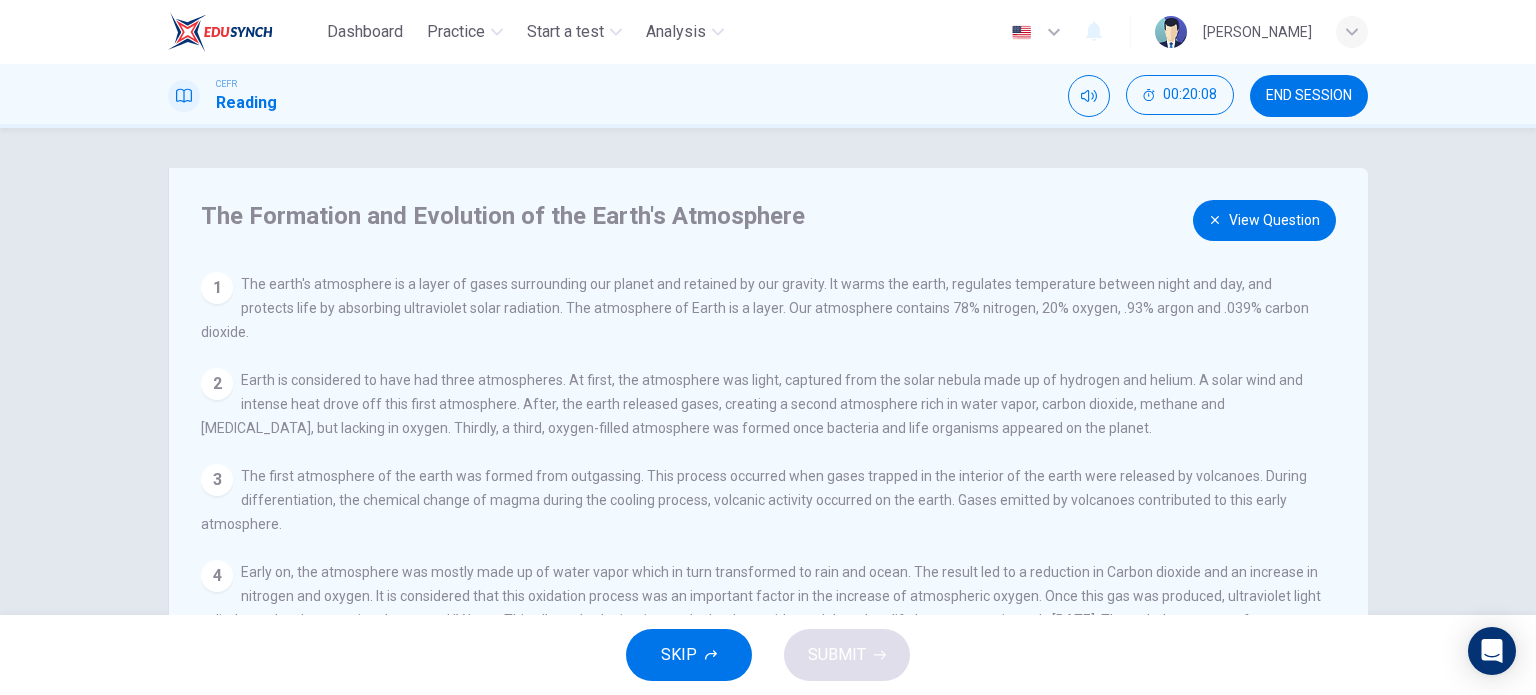 scroll, scrollTop: 163, scrollLeft: 0, axis: vertical 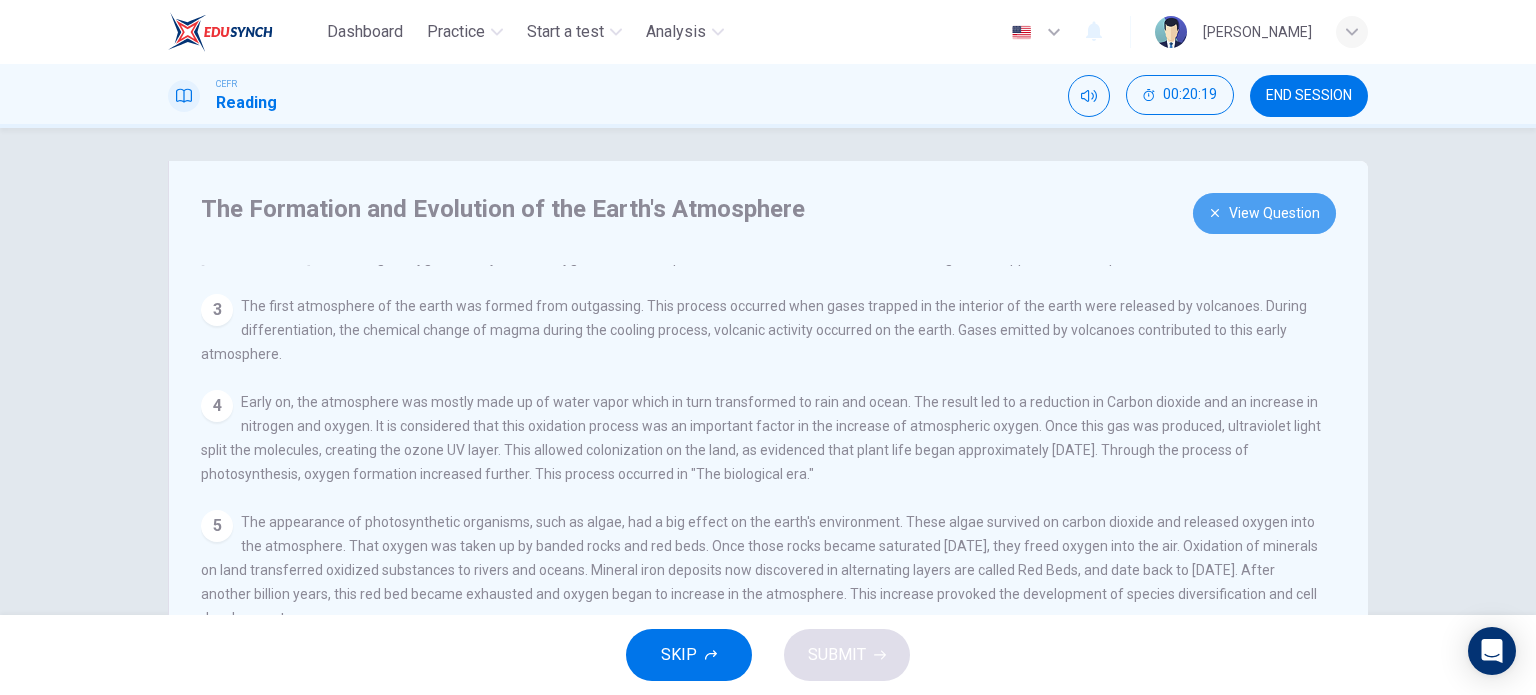 click on "View Question" at bounding box center (1264, 213) 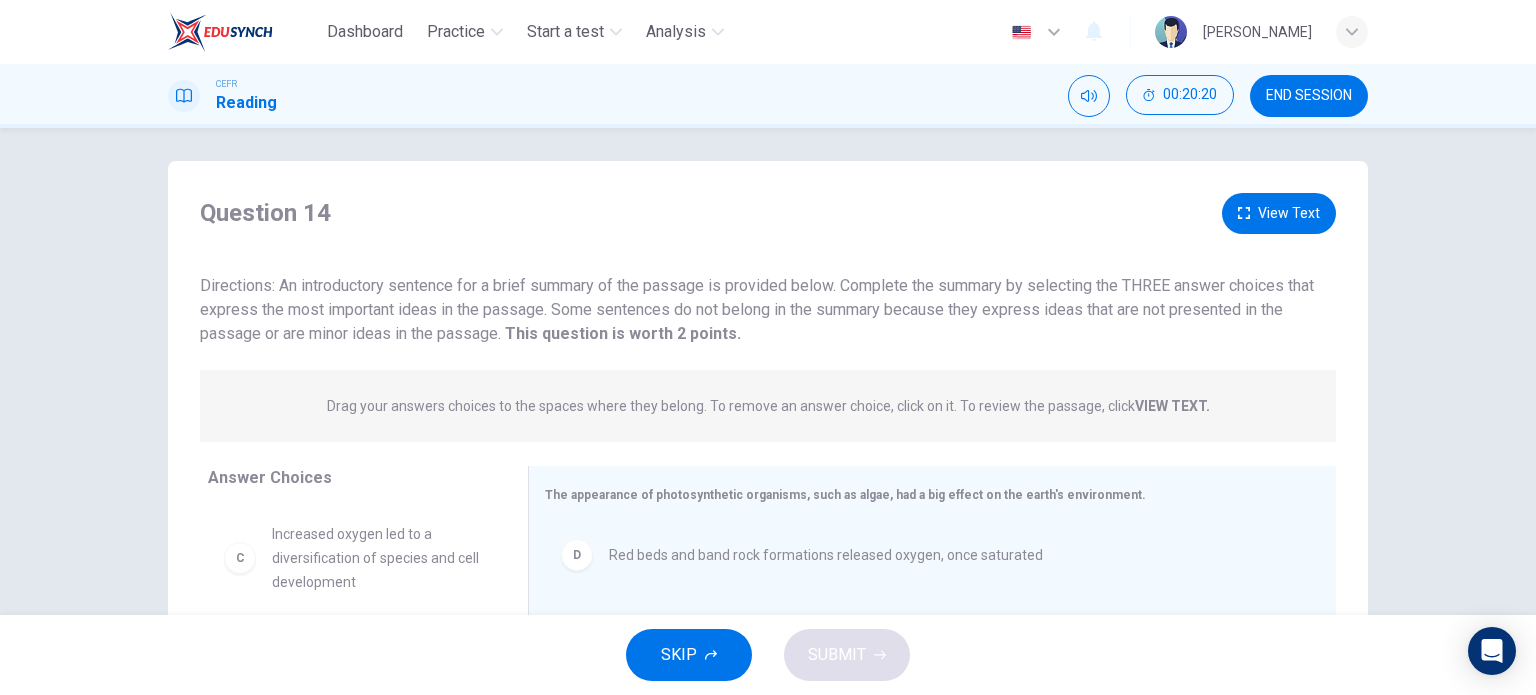 scroll, scrollTop: 288, scrollLeft: 0, axis: vertical 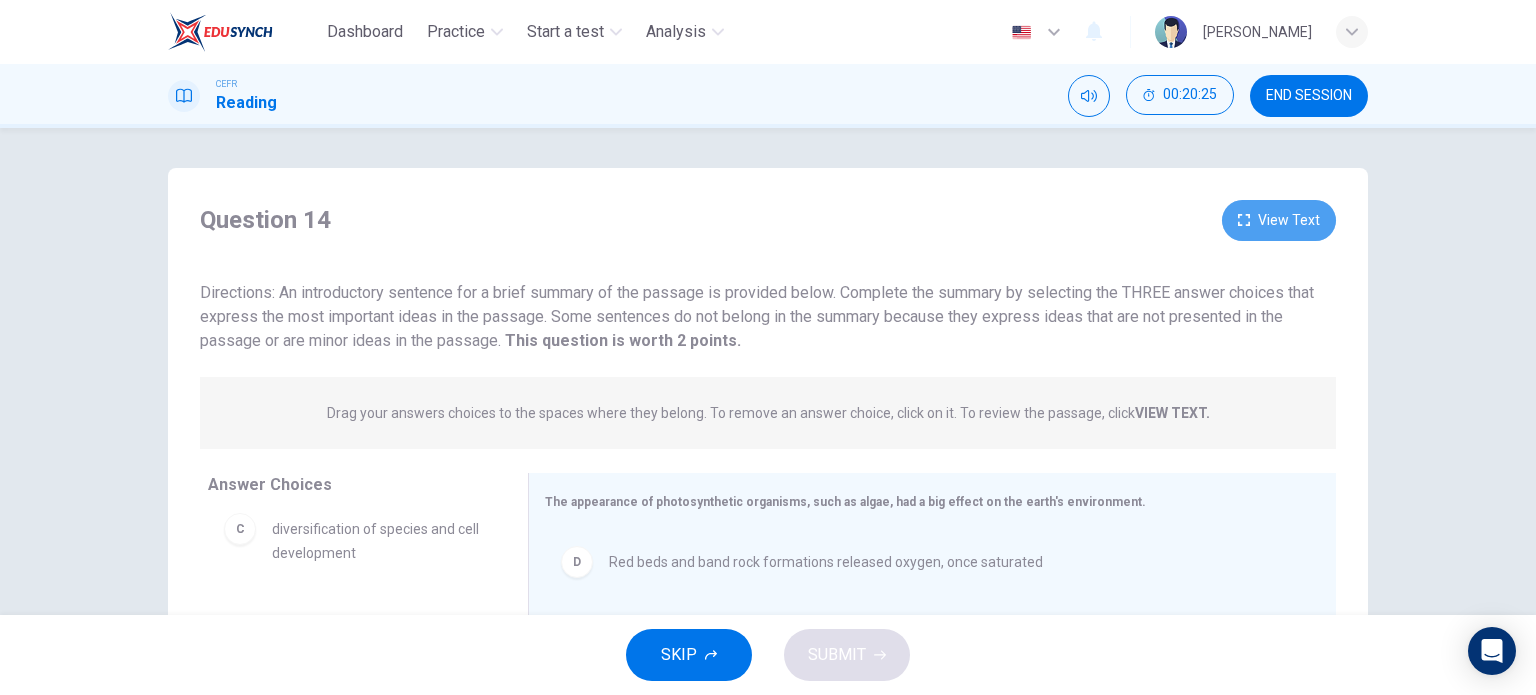 click on "View Text" at bounding box center (1279, 220) 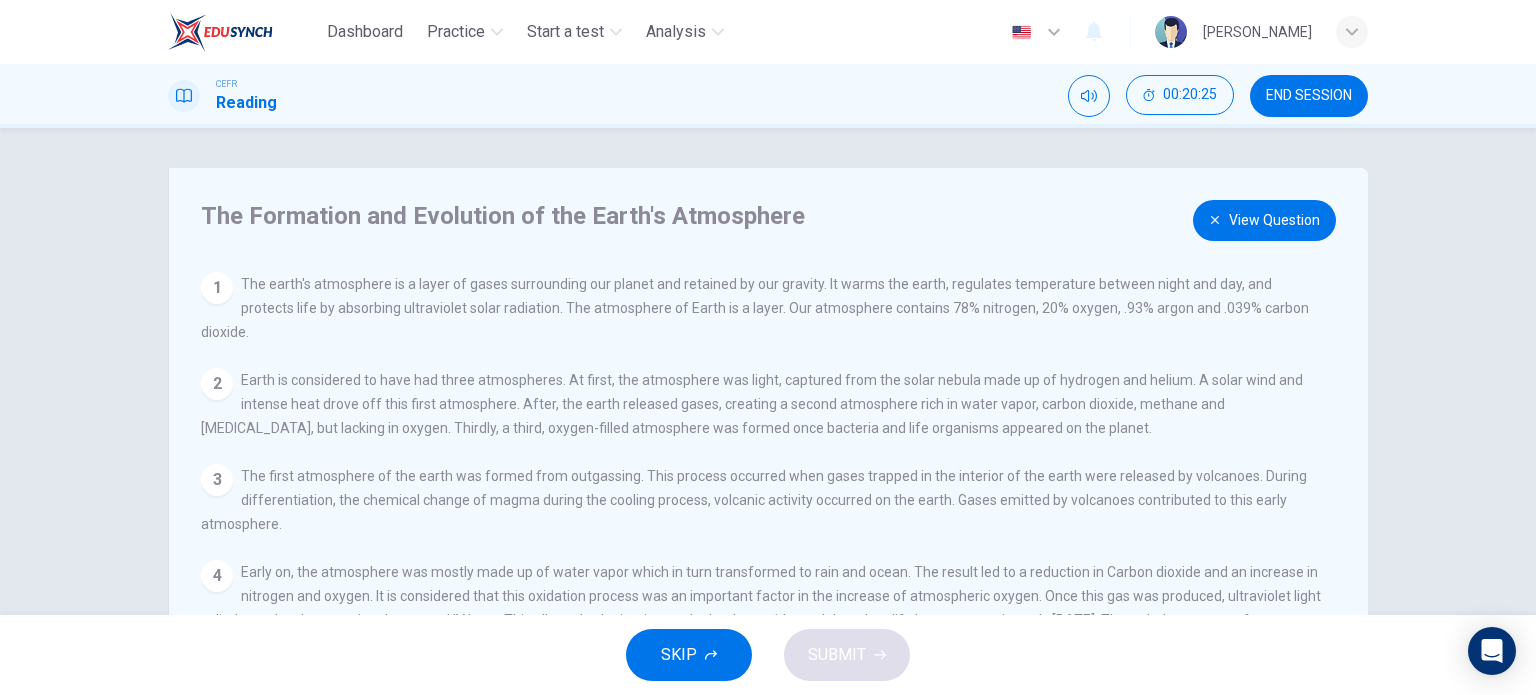 scroll, scrollTop: 163, scrollLeft: 0, axis: vertical 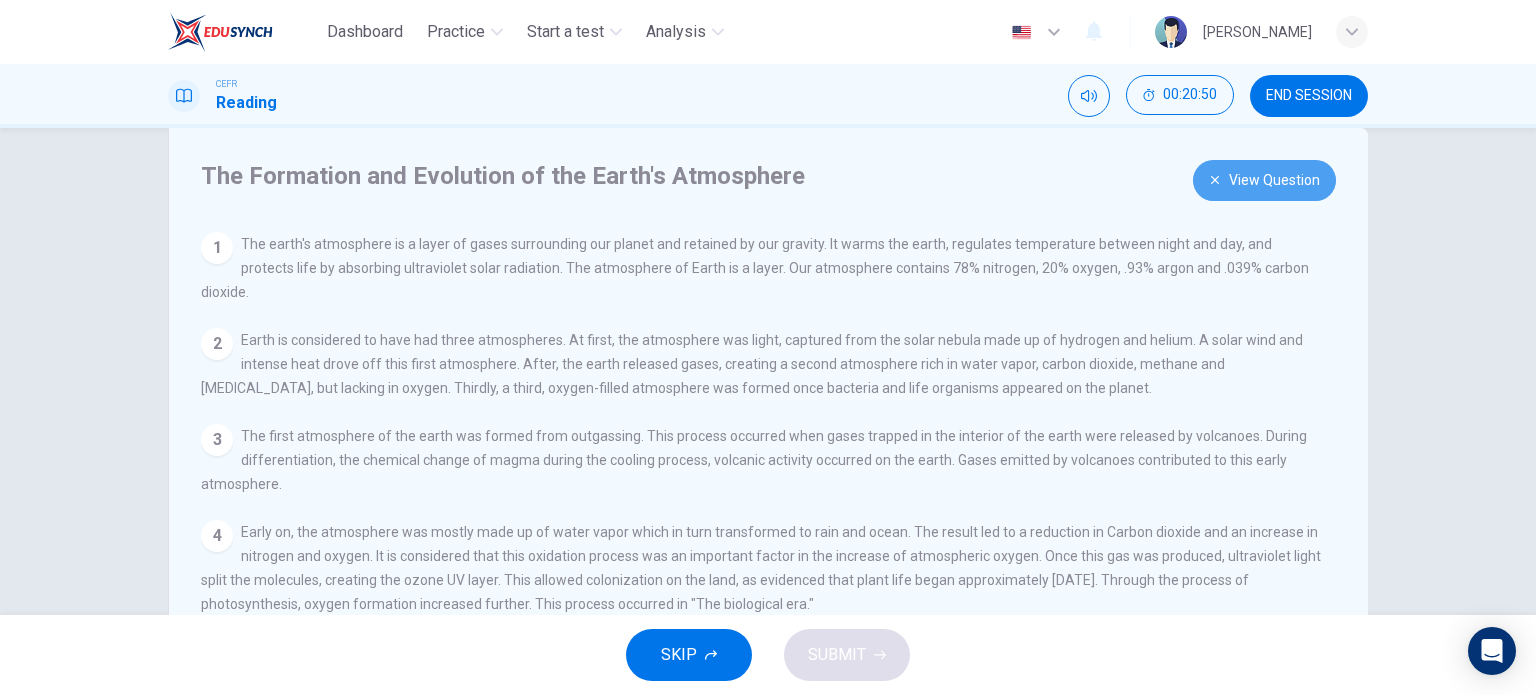 click on "View Question" at bounding box center [1264, 180] 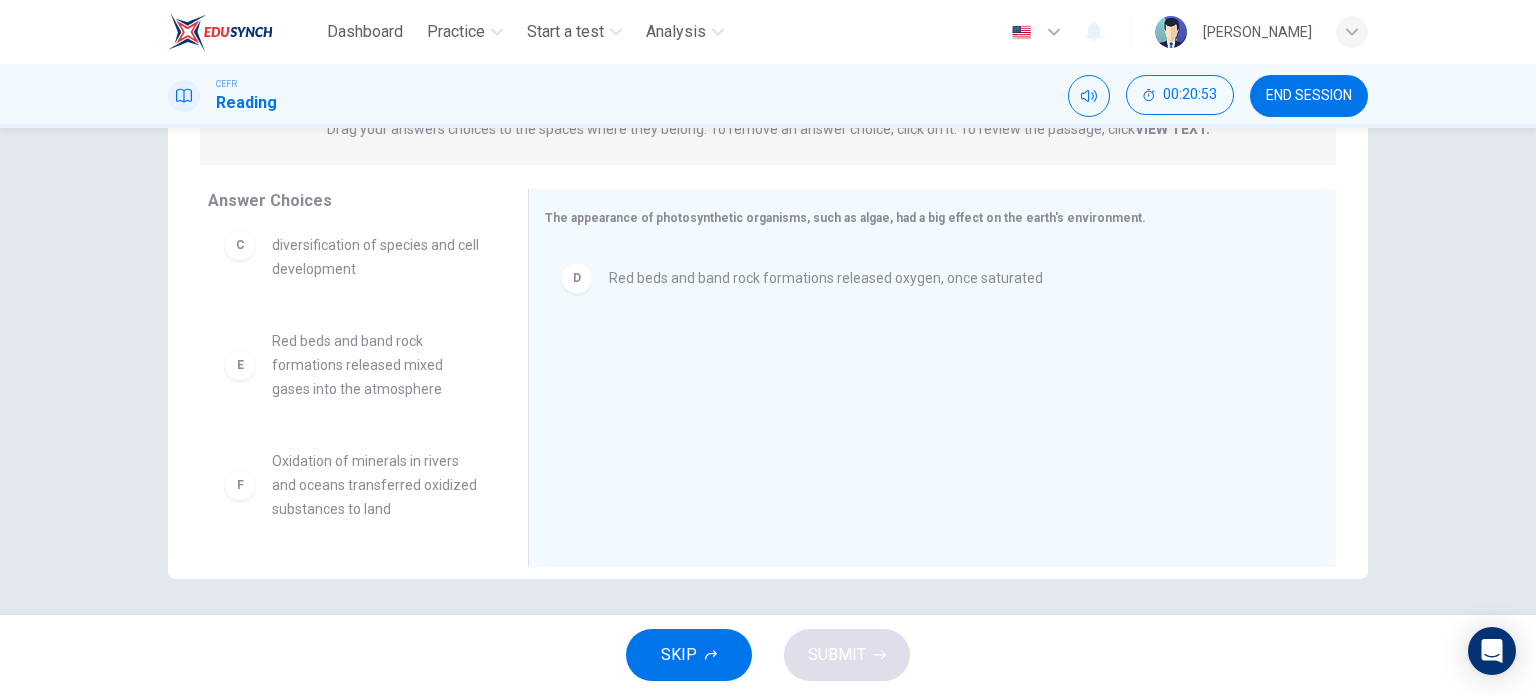 scroll, scrollTop: 286, scrollLeft: 0, axis: vertical 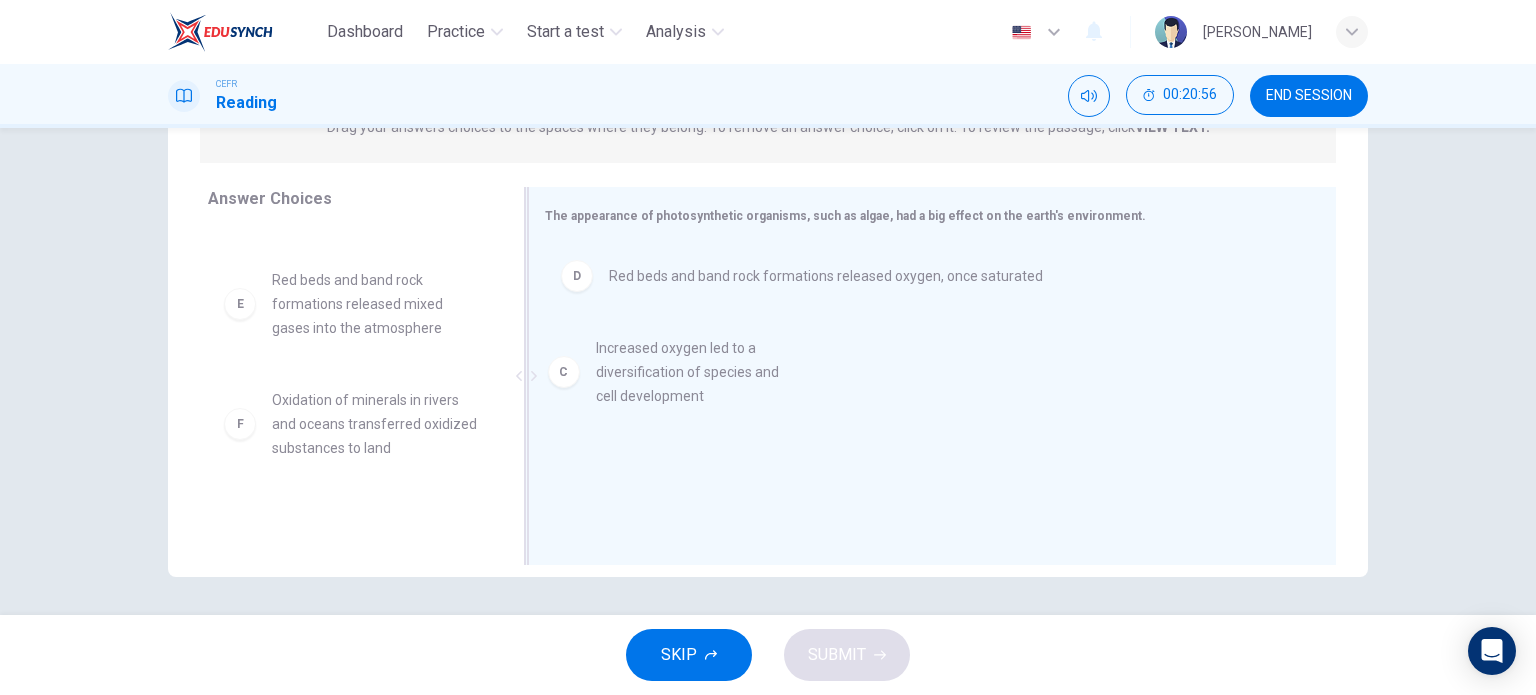 drag, startPoint x: 407, startPoint y: 274, endPoint x: 764, endPoint y: 351, distance: 365.20953 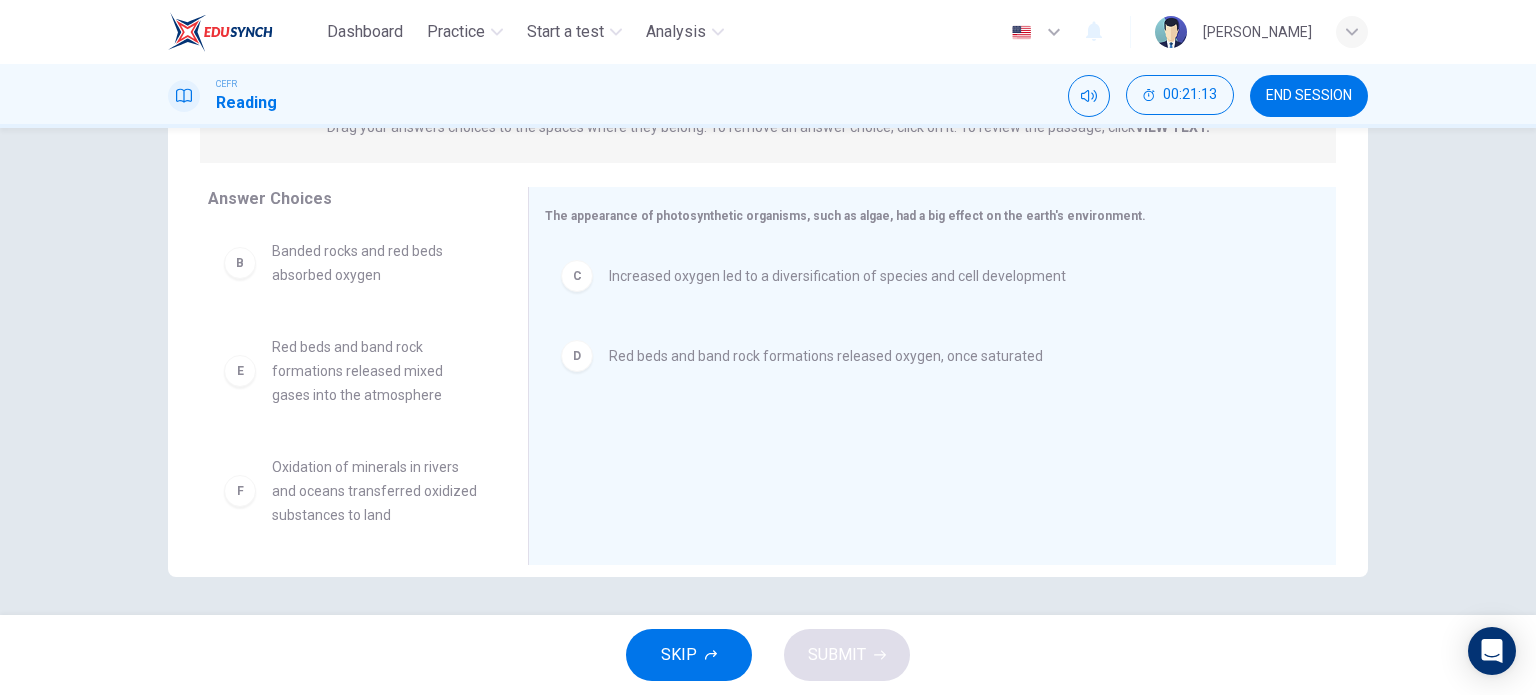 scroll, scrollTop: 132, scrollLeft: 0, axis: vertical 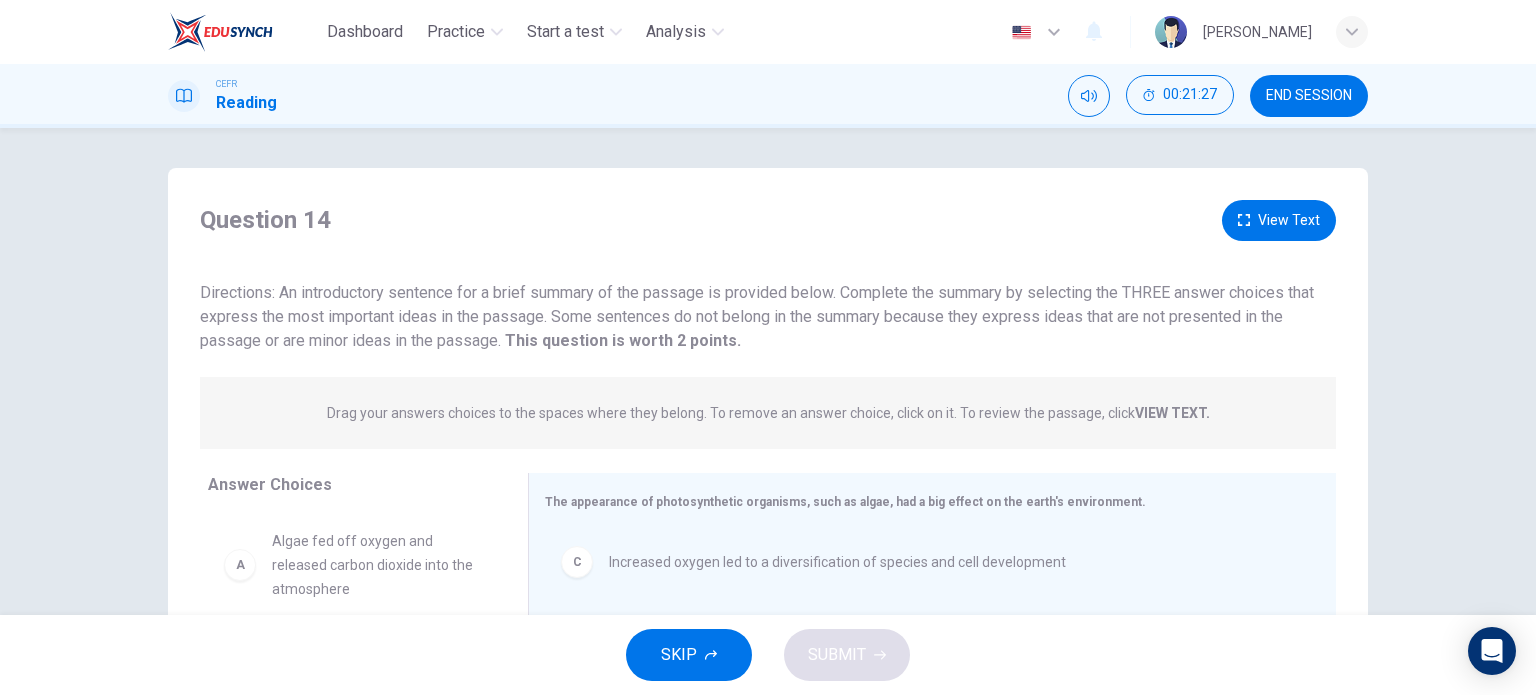 click on "Question 14 View Text" at bounding box center (768, 220) 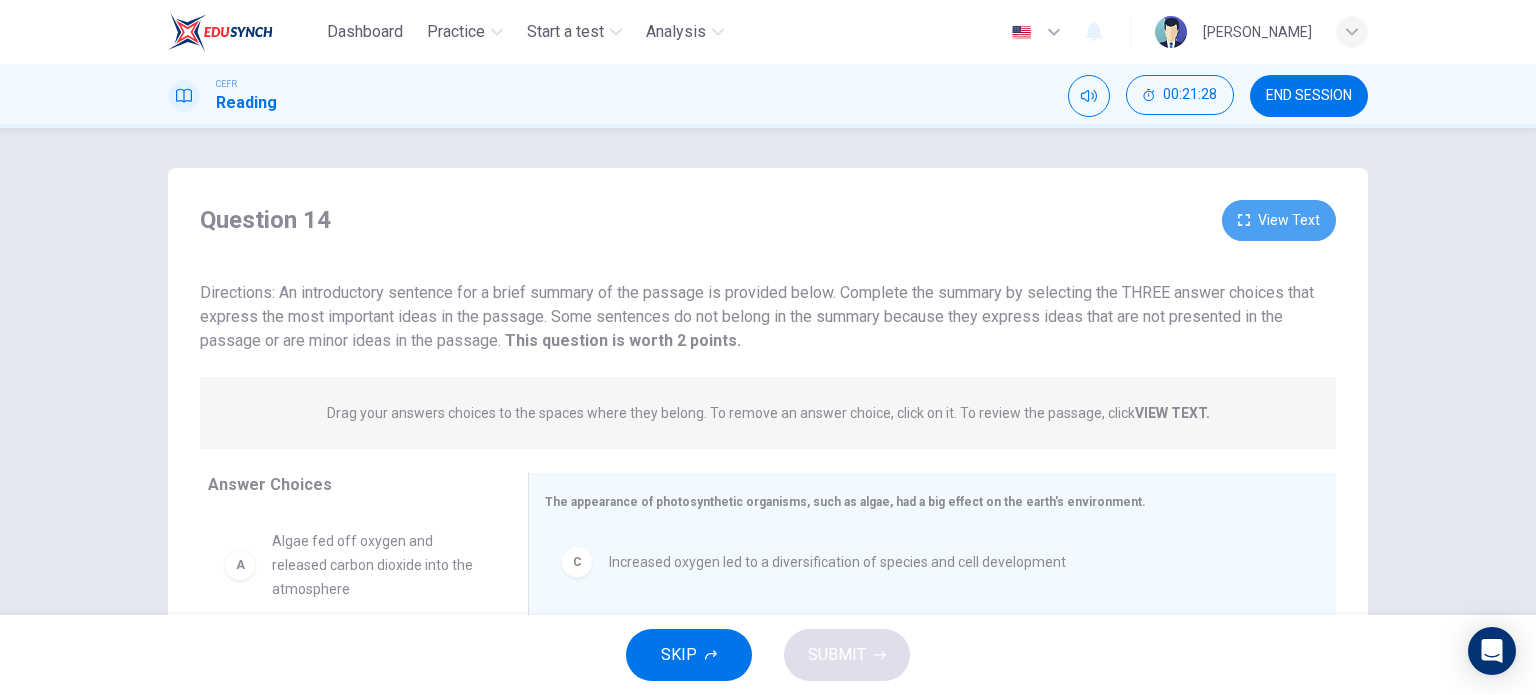 click on "View Text" at bounding box center [1279, 220] 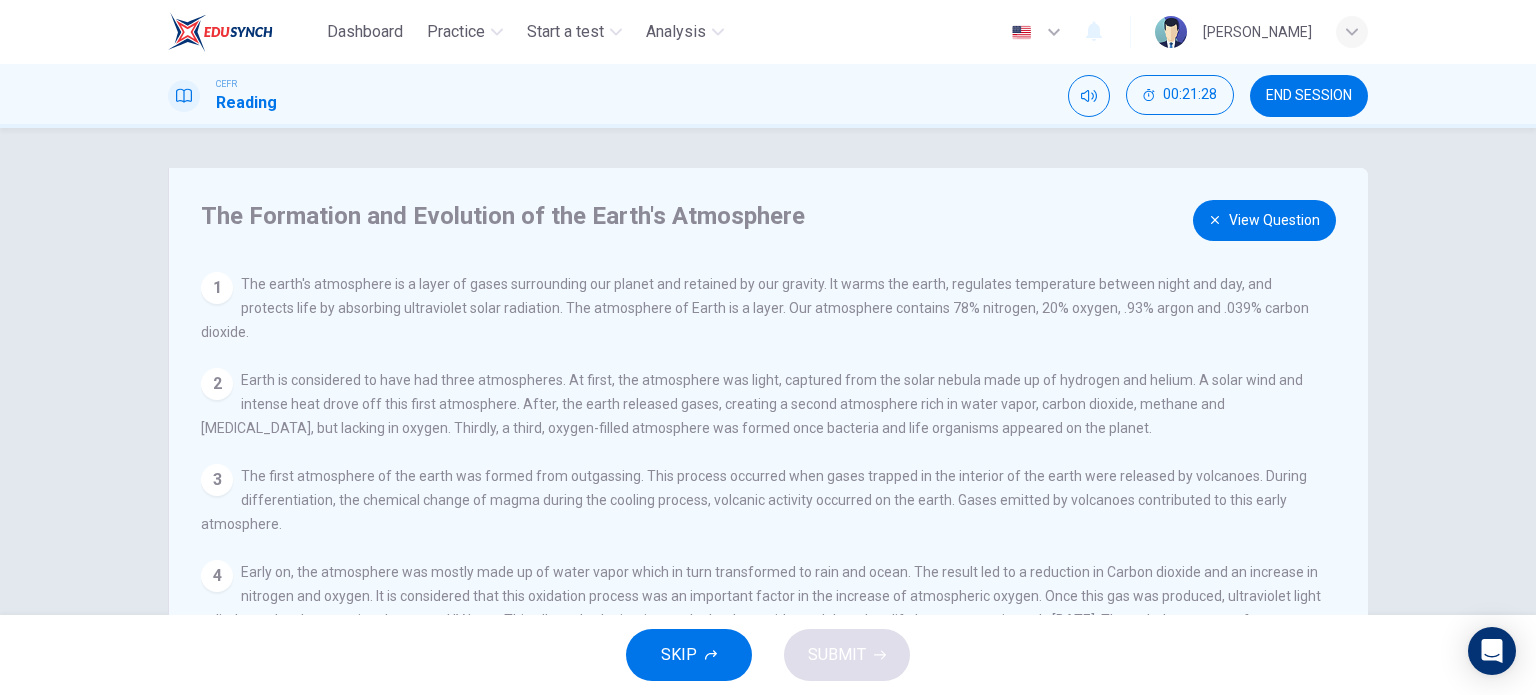 scroll, scrollTop: 163, scrollLeft: 0, axis: vertical 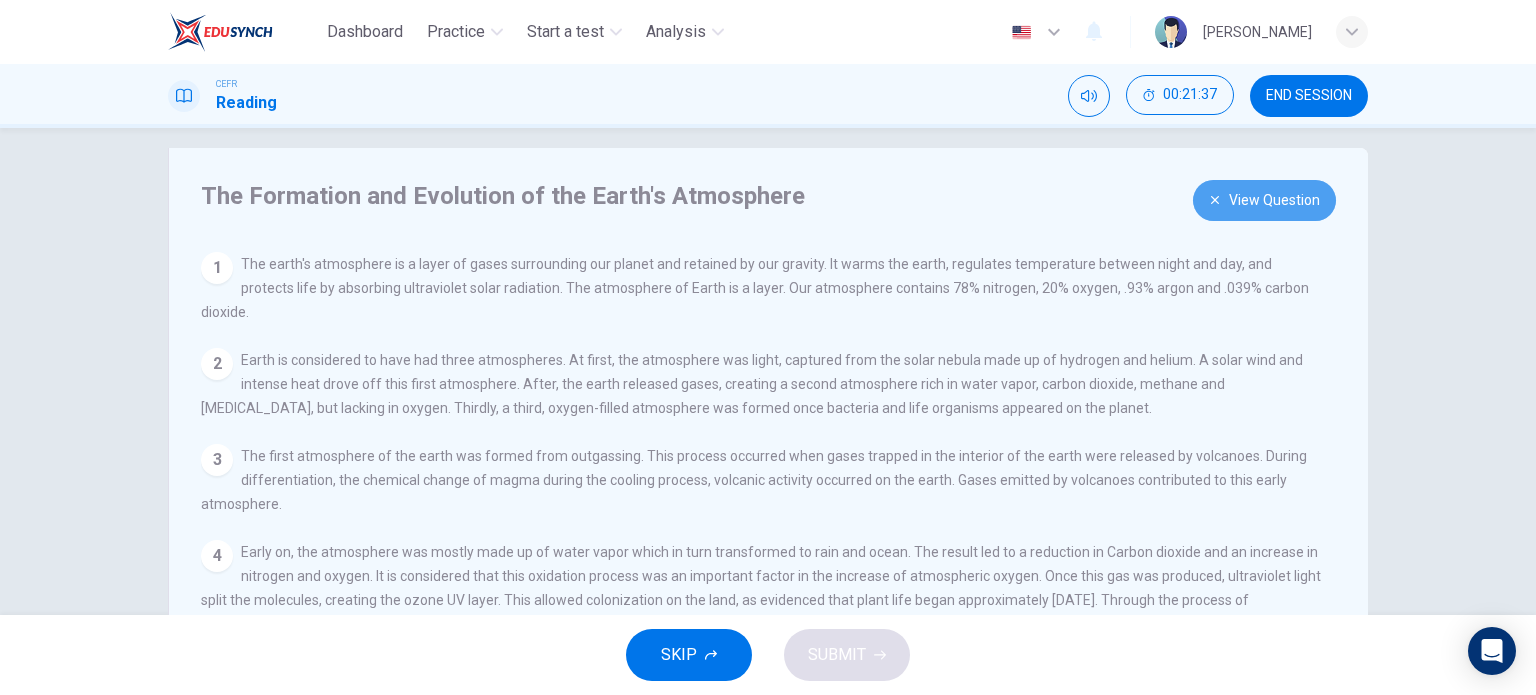 click on "View Question" at bounding box center [1264, 200] 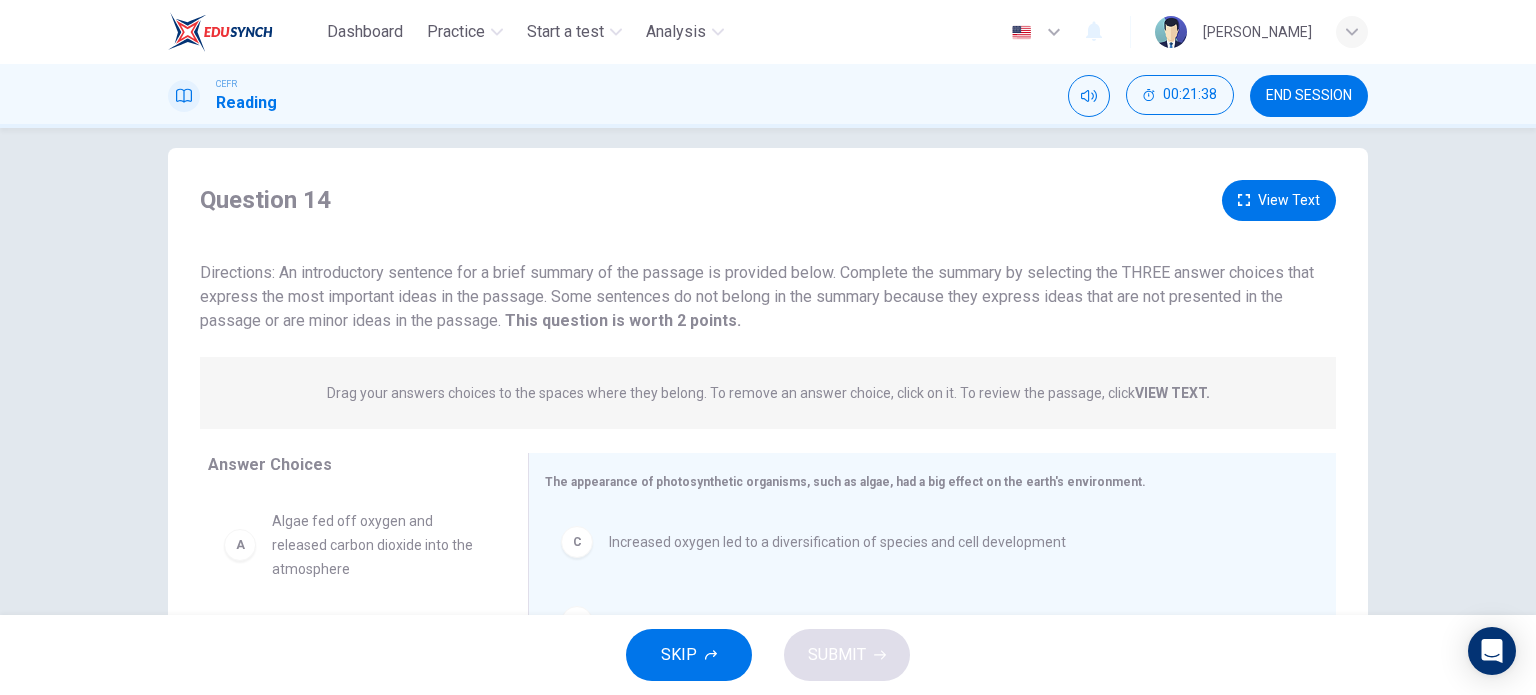 scroll, scrollTop: 272, scrollLeft: 0, axis: vertical 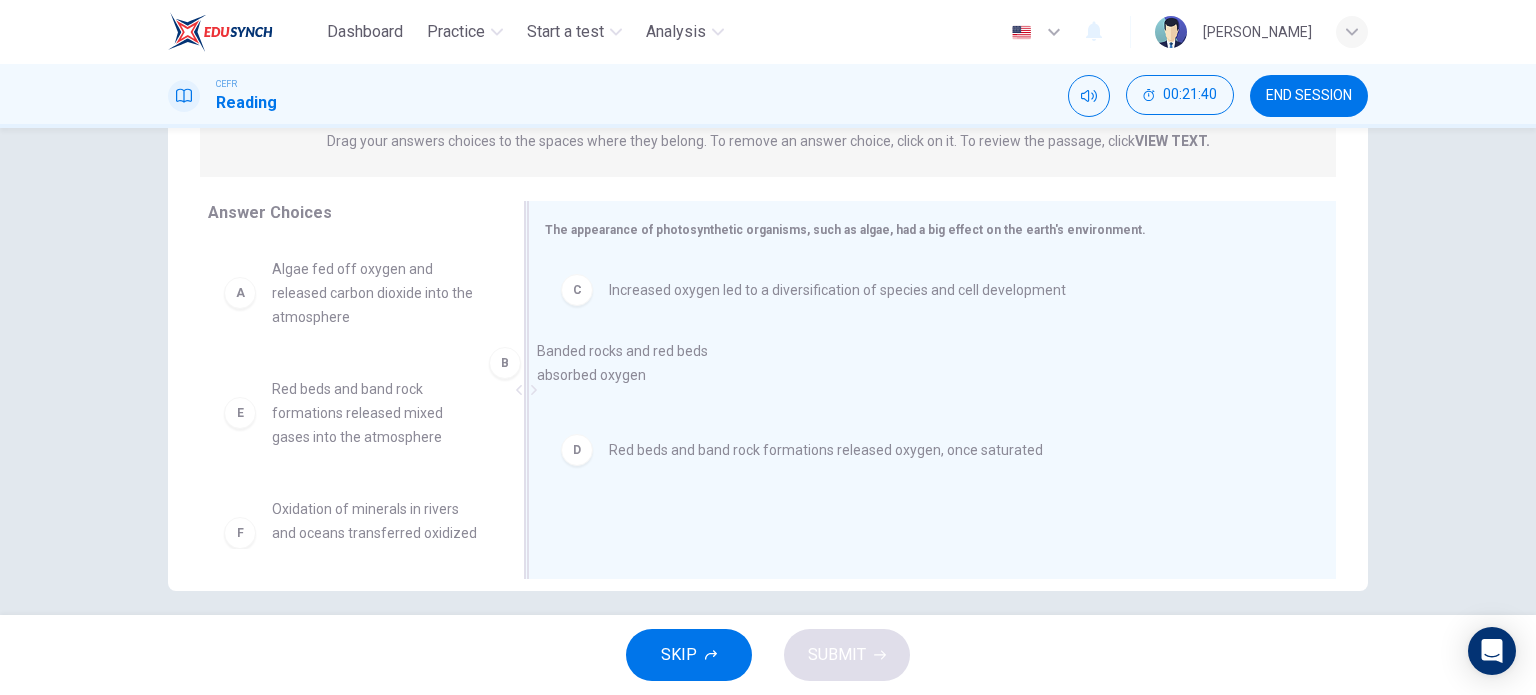 drag, startPoint x: 430, startPoint y: 401, endPoint x: 712, endPoint y: 364, distance: 284.41696 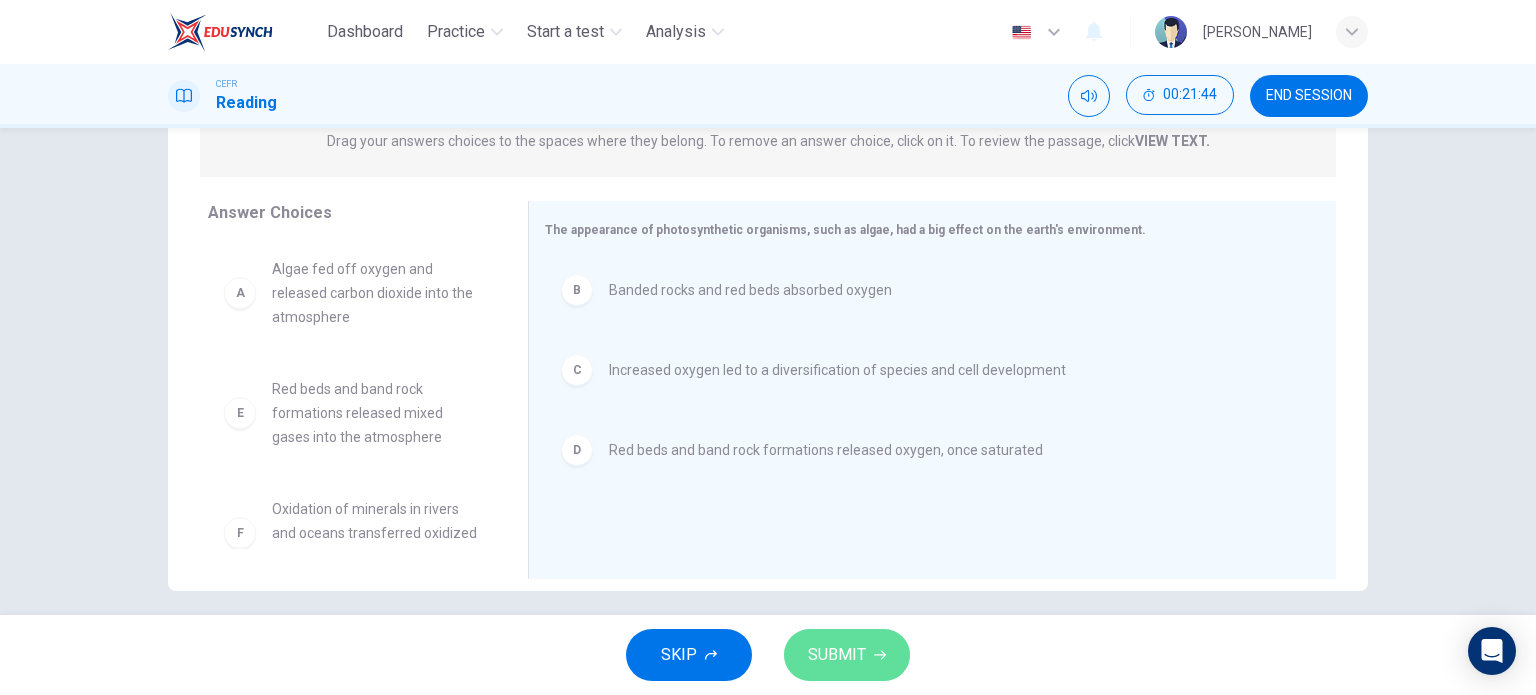 click on "SUBMIT" at bounding box center [847, 655] 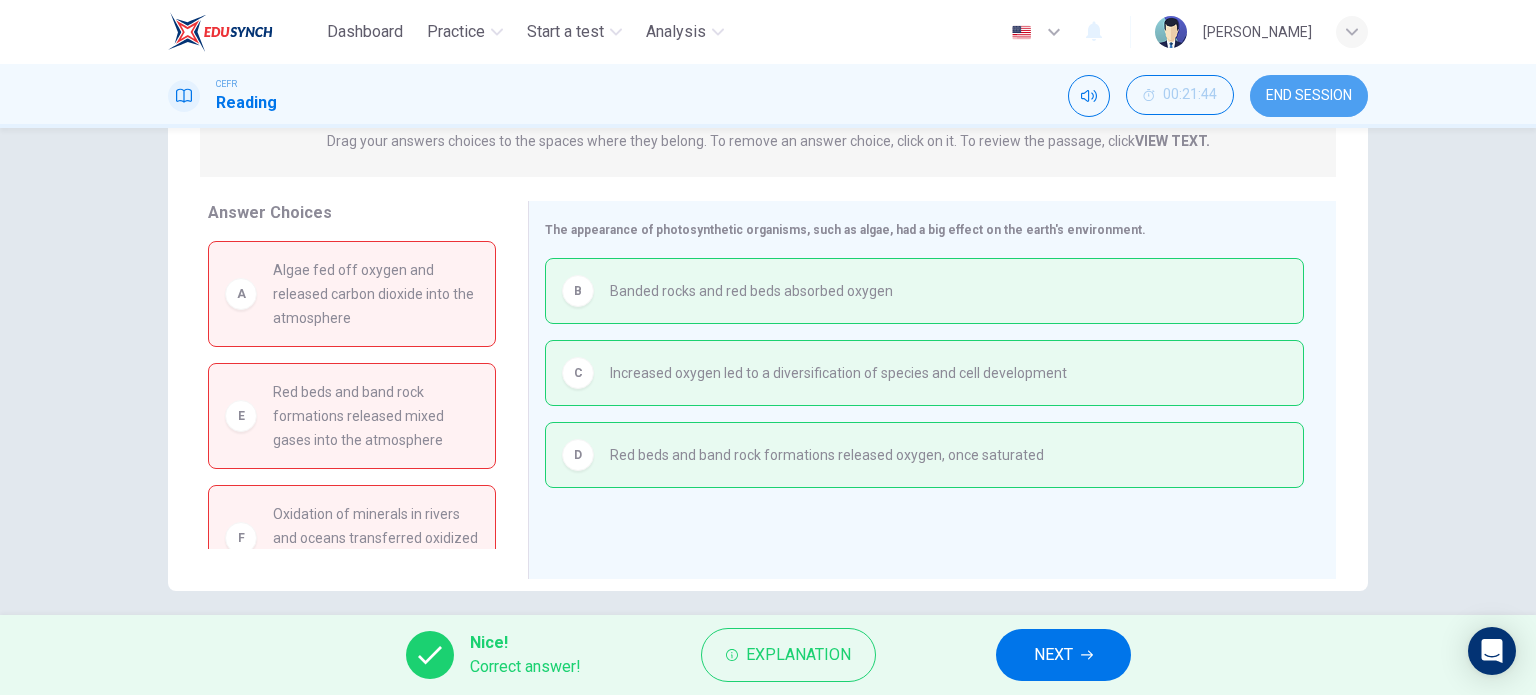 click on "END SESSION" at bounding box center (1309, 96) 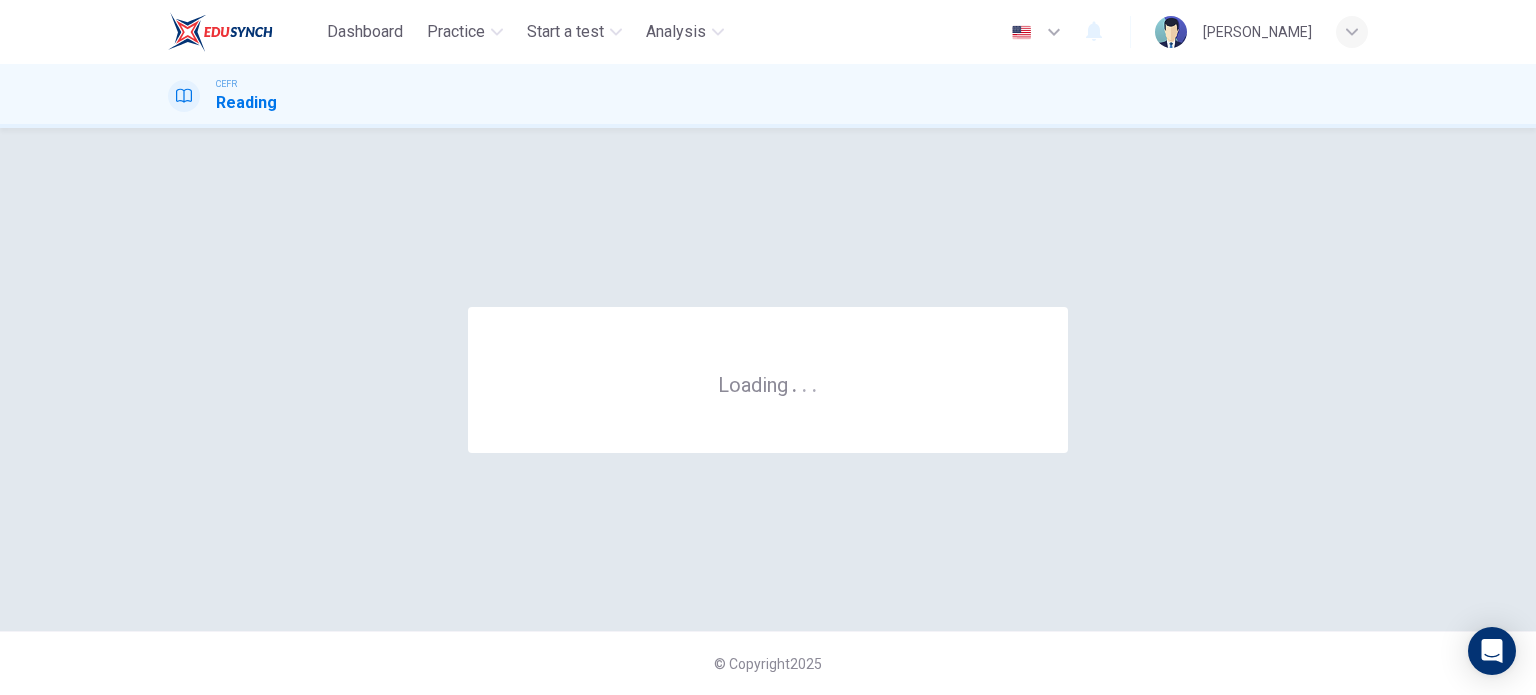 scroll, scrollTop: 0, scrollLeft: 0, axis: both 